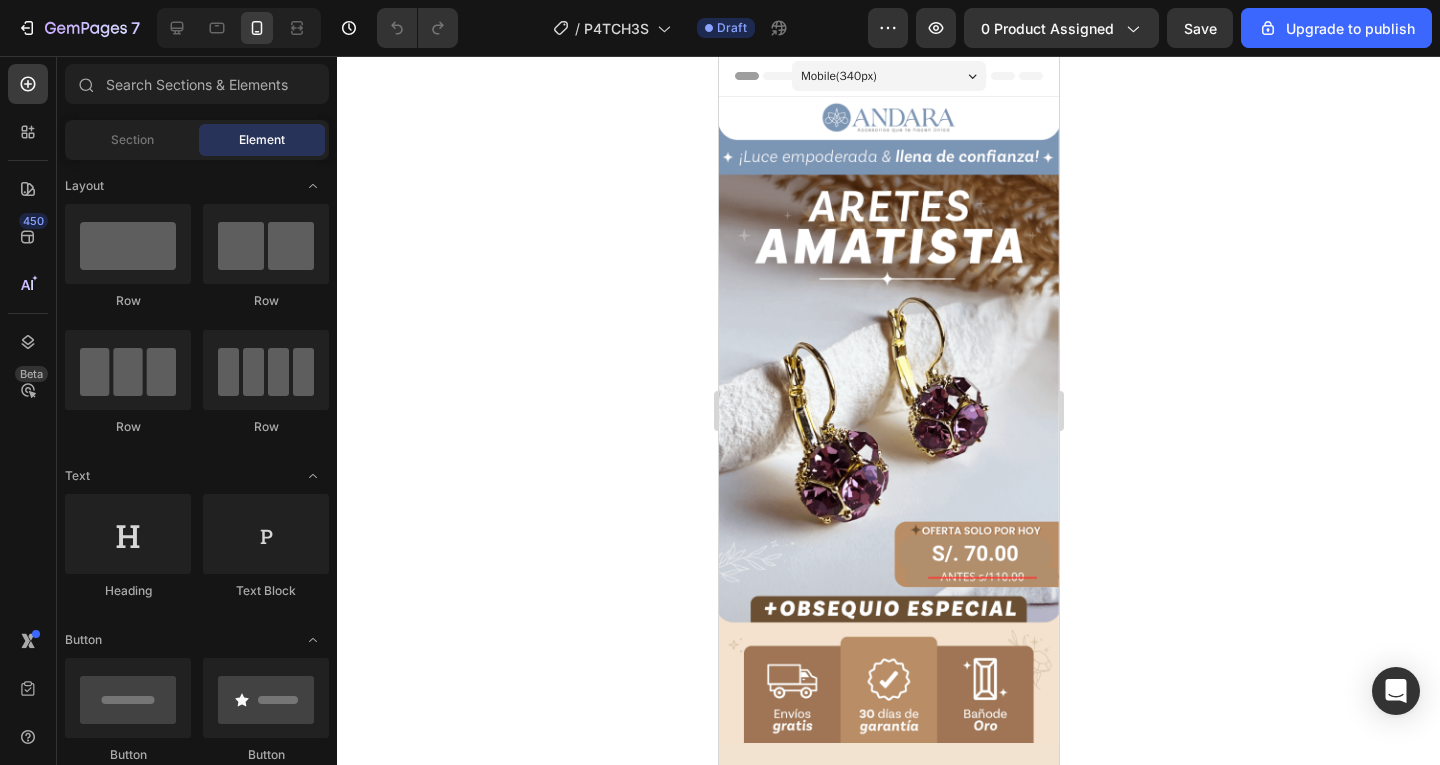 scroll, scrollTop: 0, scrollLeft: 0, axis: both 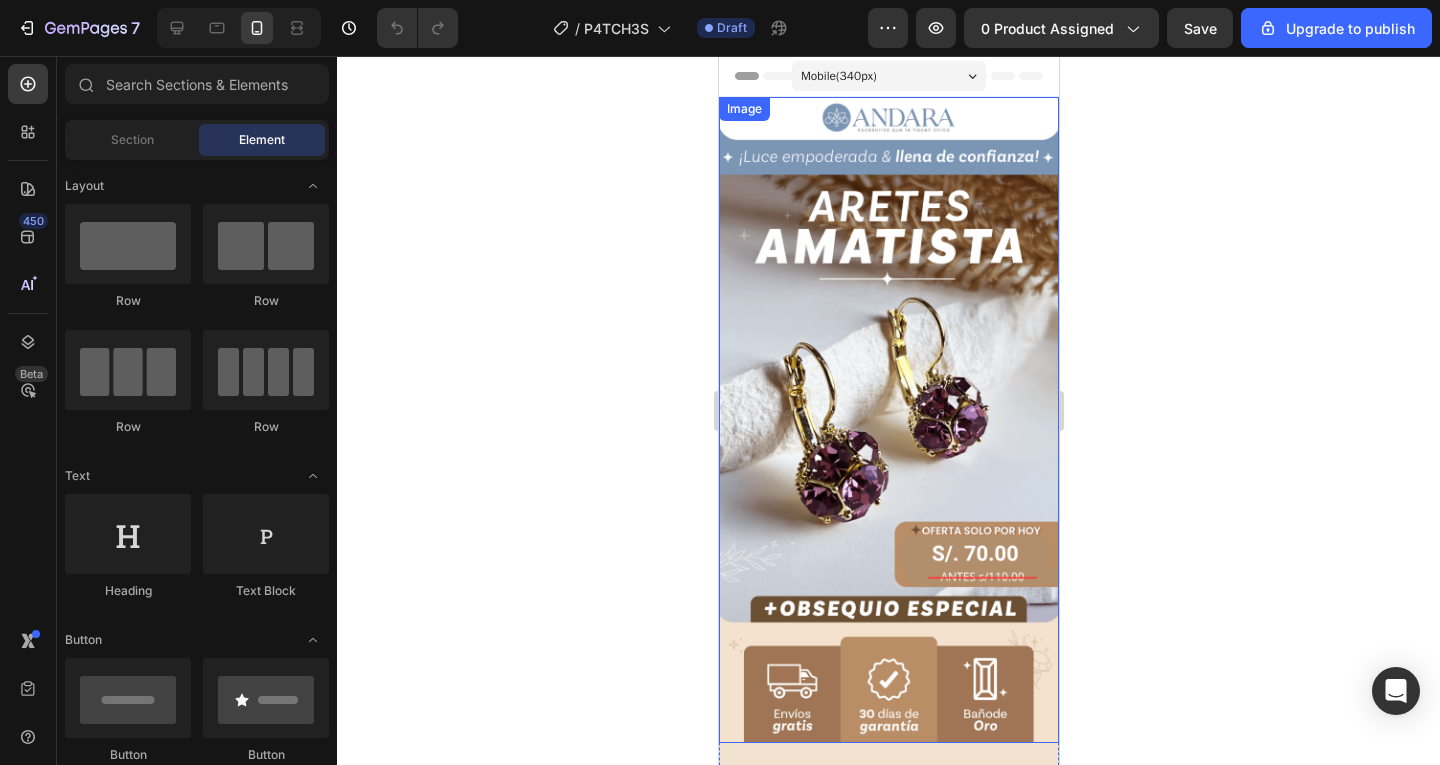 click at bounding box center (888, 420) 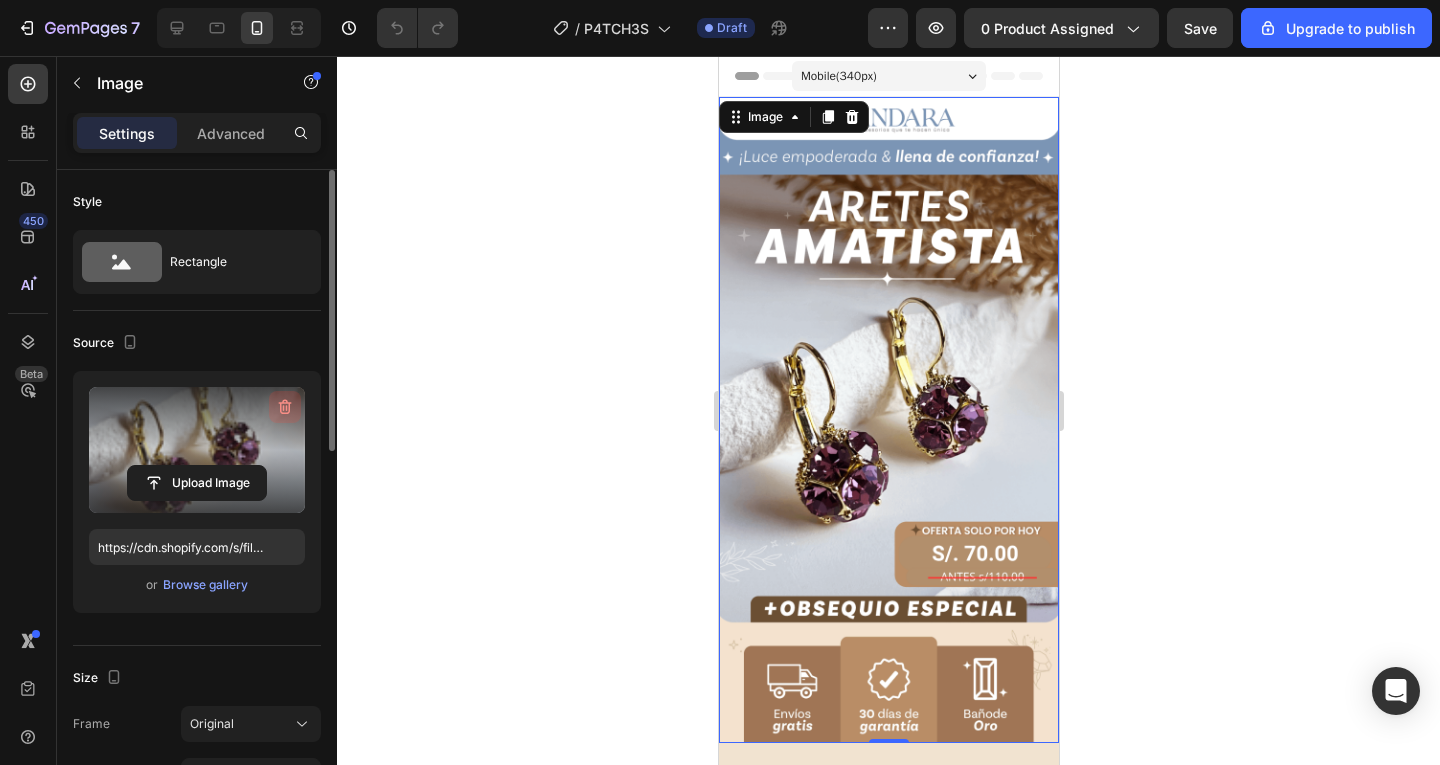 click 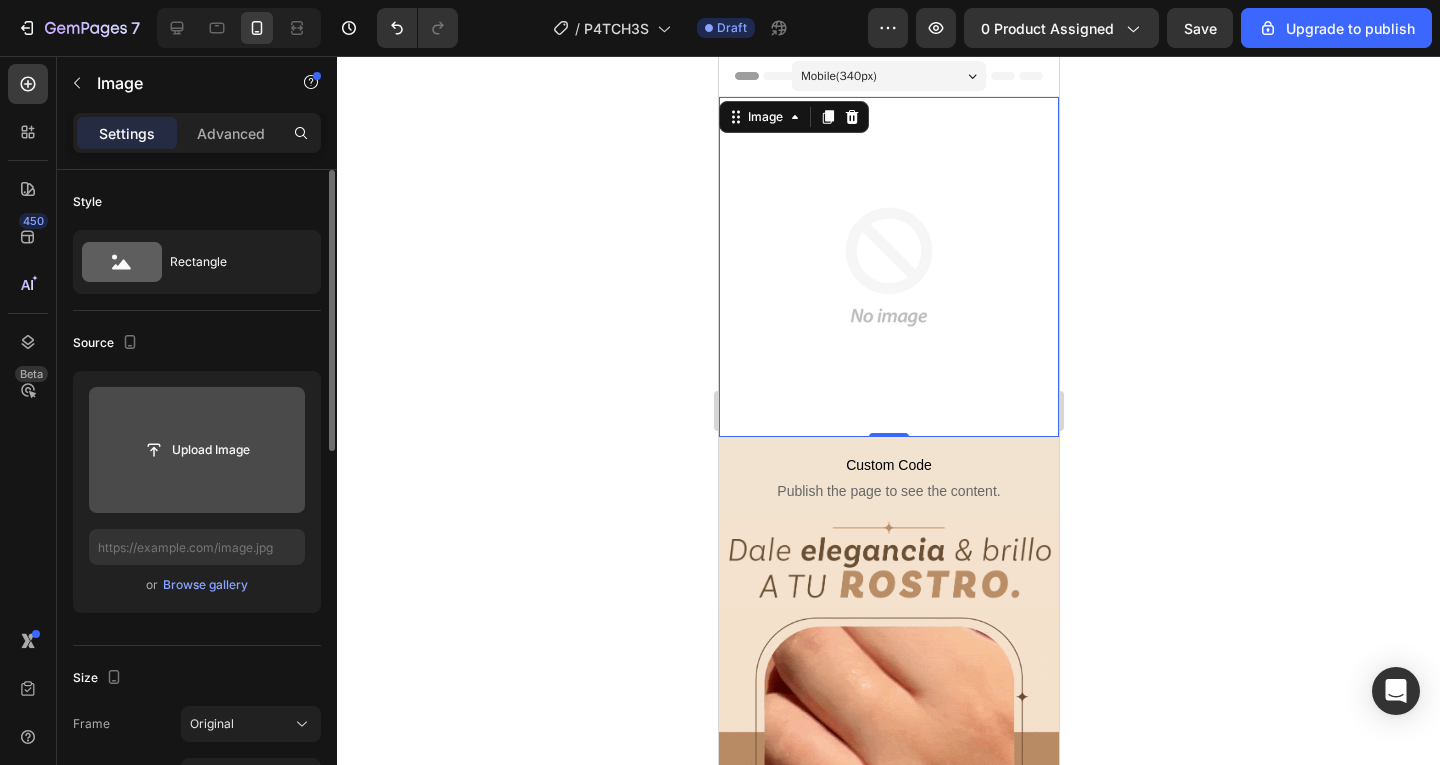 click 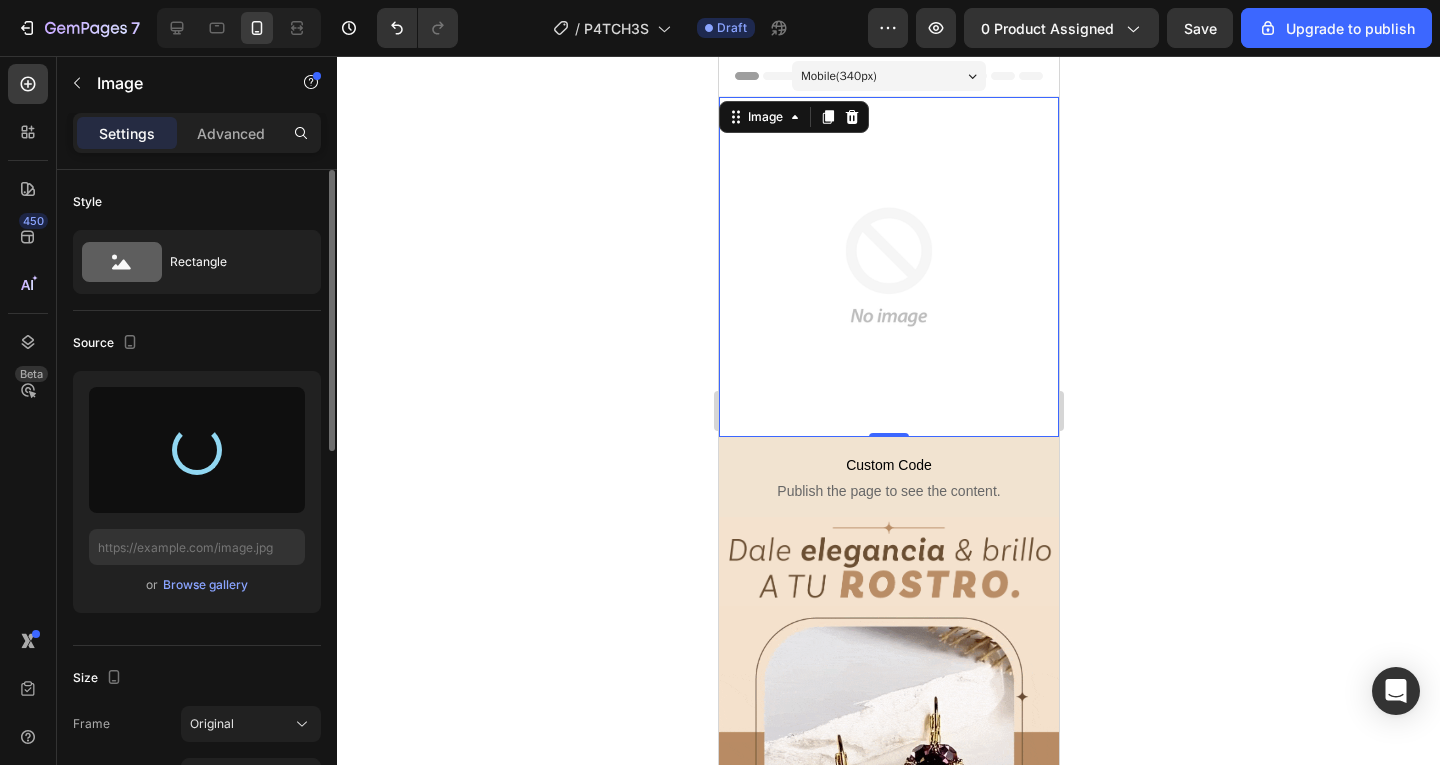 type on "https://cdn.shopify.com/s/files/1/0949/8565/0468/files/gempages_571945982892180295-50d1f44b-02c4-44ea-b207-4dbe9a8e1521.png" 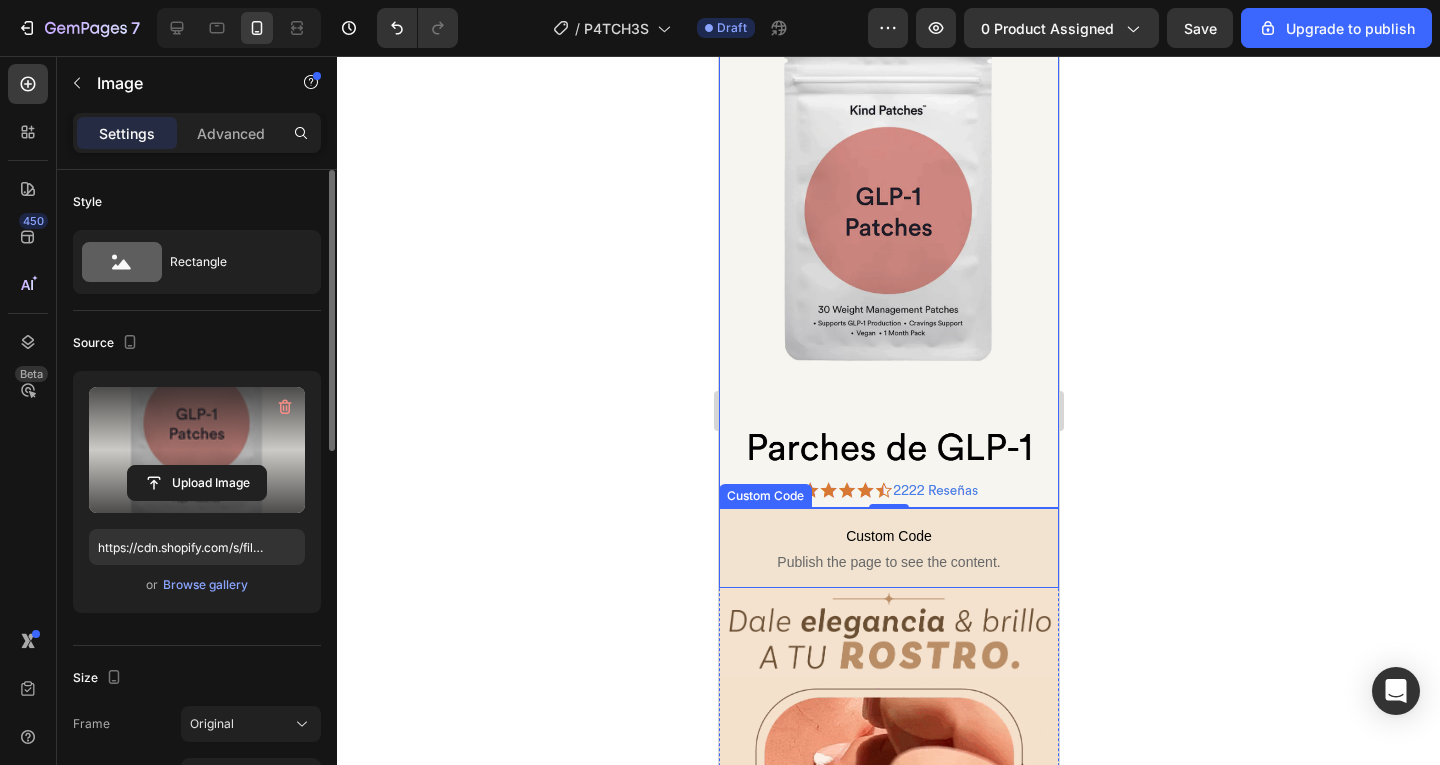 scroll, scrollTop: 100, scrollLeft: 0, axis: vertical 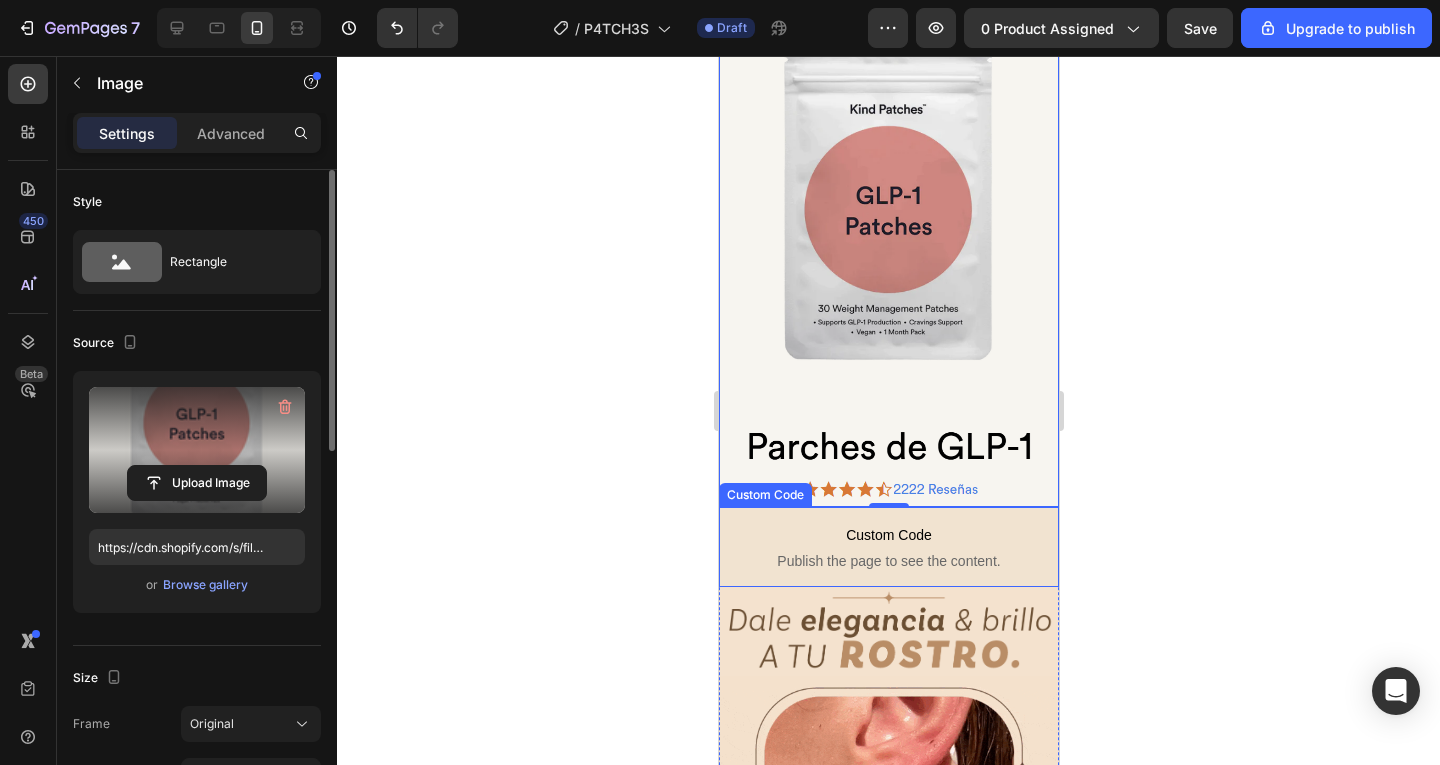 click on "Custom Code" at bounding box center (888, 535) 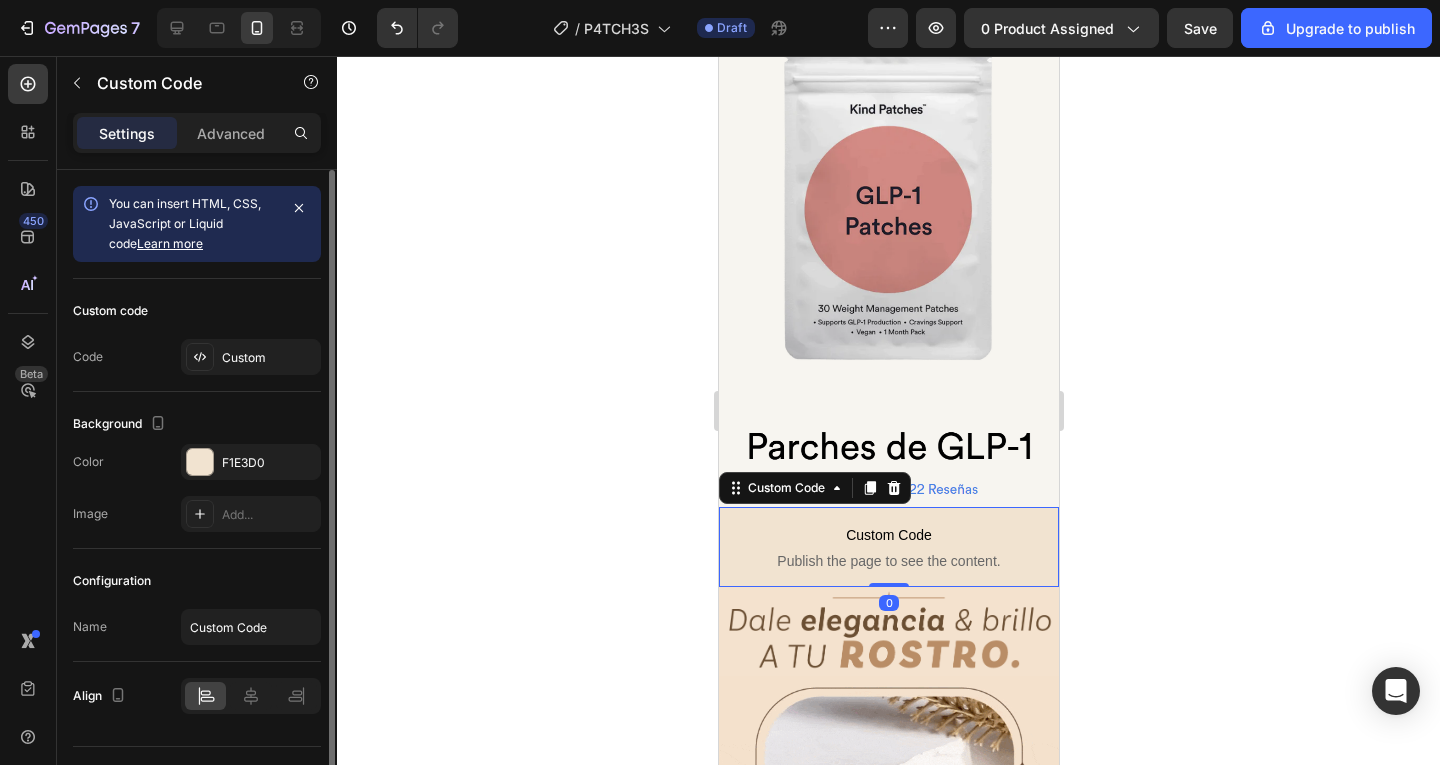 scroll, scrollTop: 300, scrollLeft: 0, axis: vertical 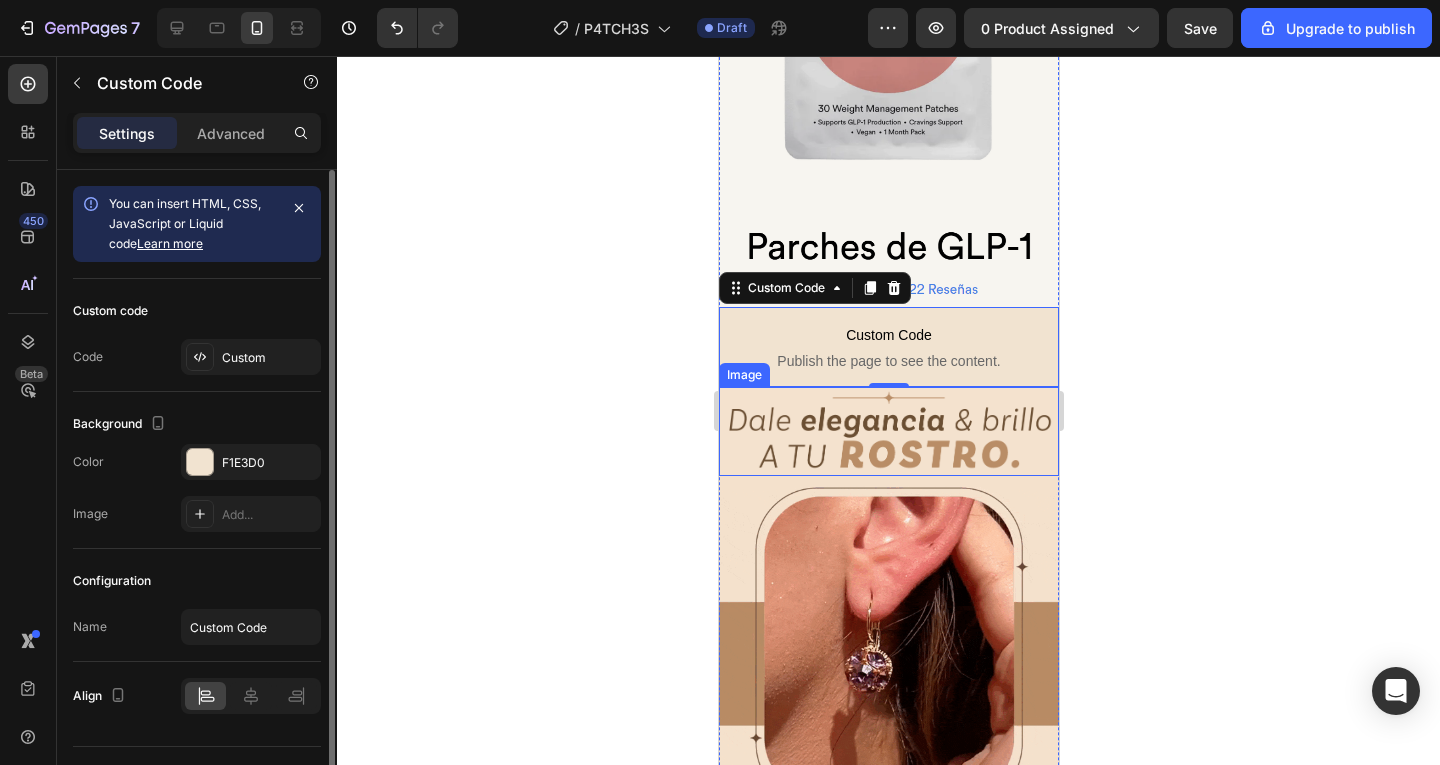 click at bounding box center (888, 431) 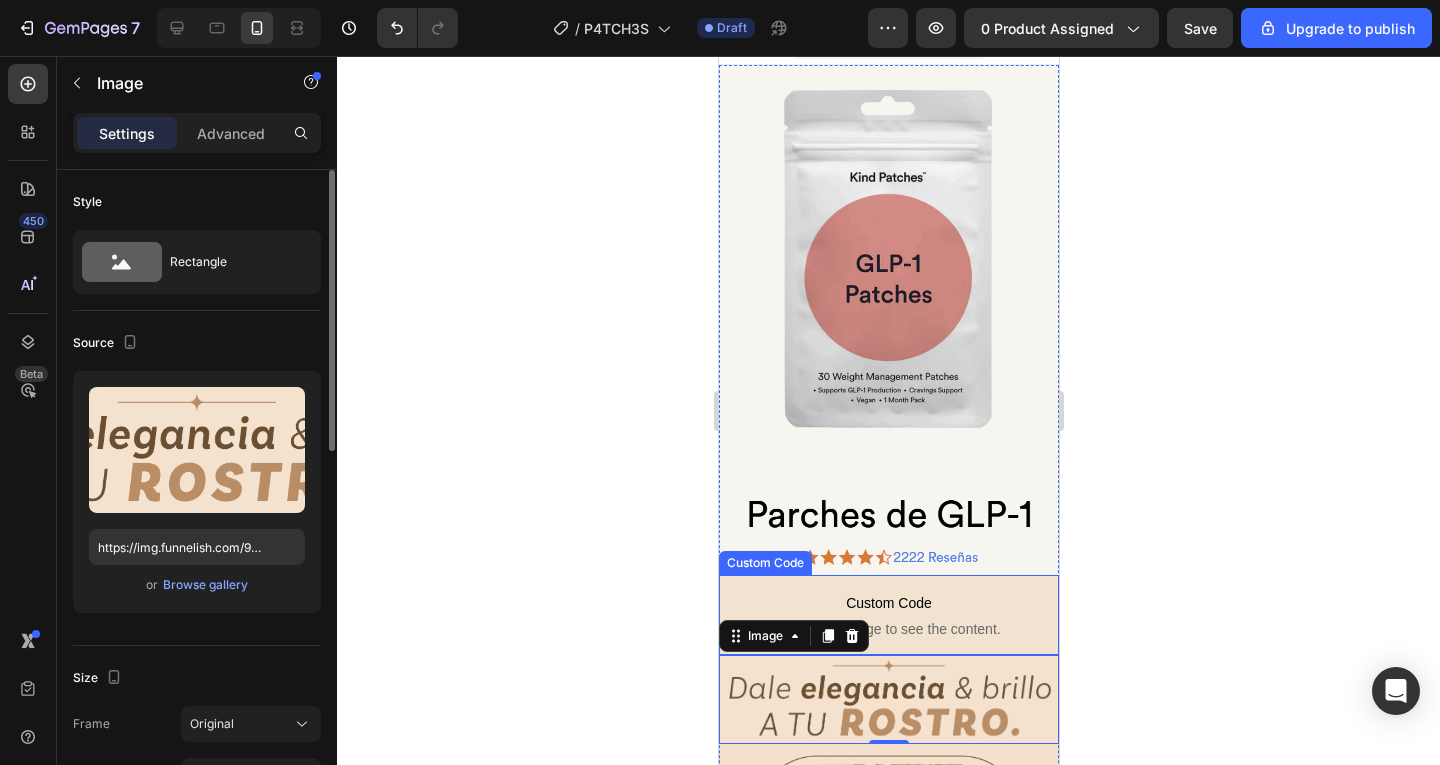 scroll, scrollTop: 0, scrollLeft: 0, axis: both 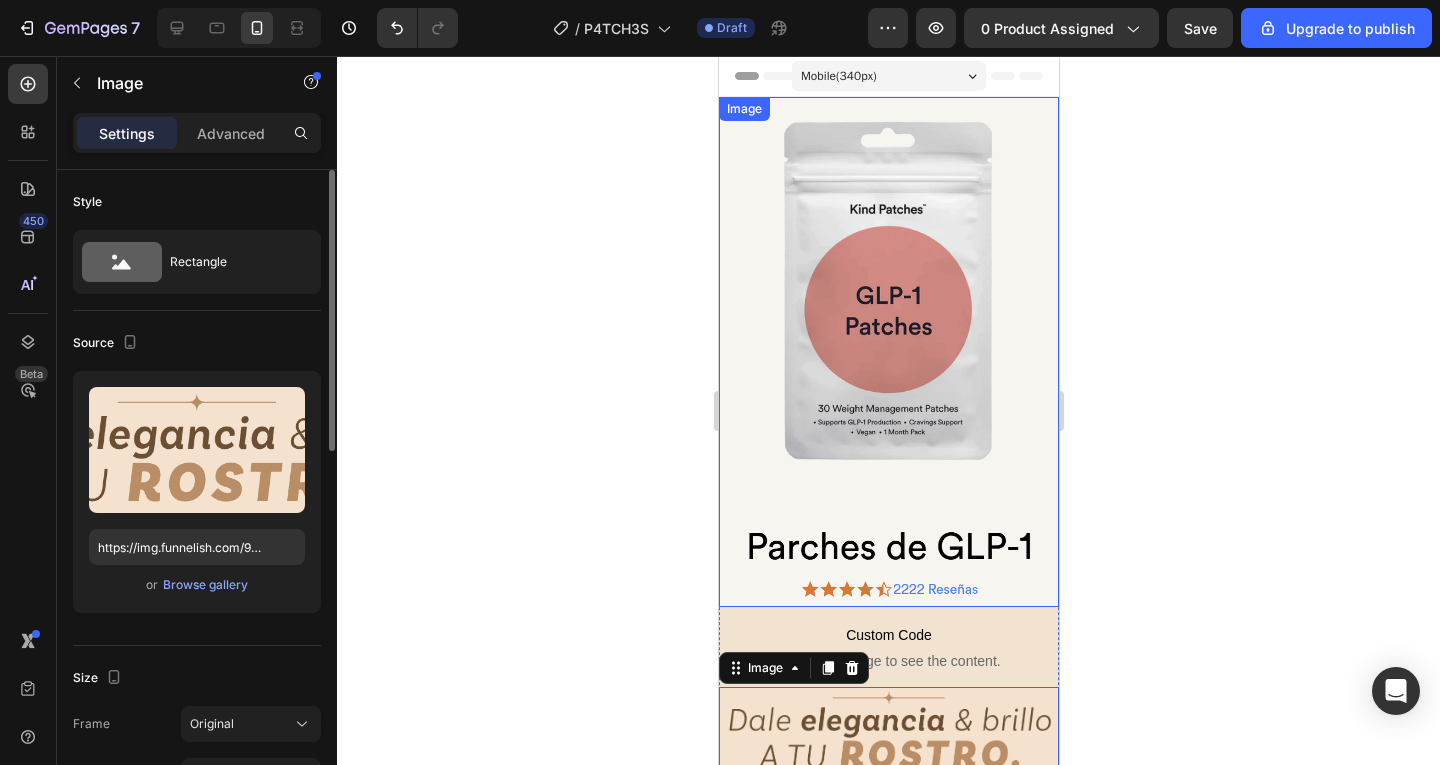 click at bounding box center (888, 352) 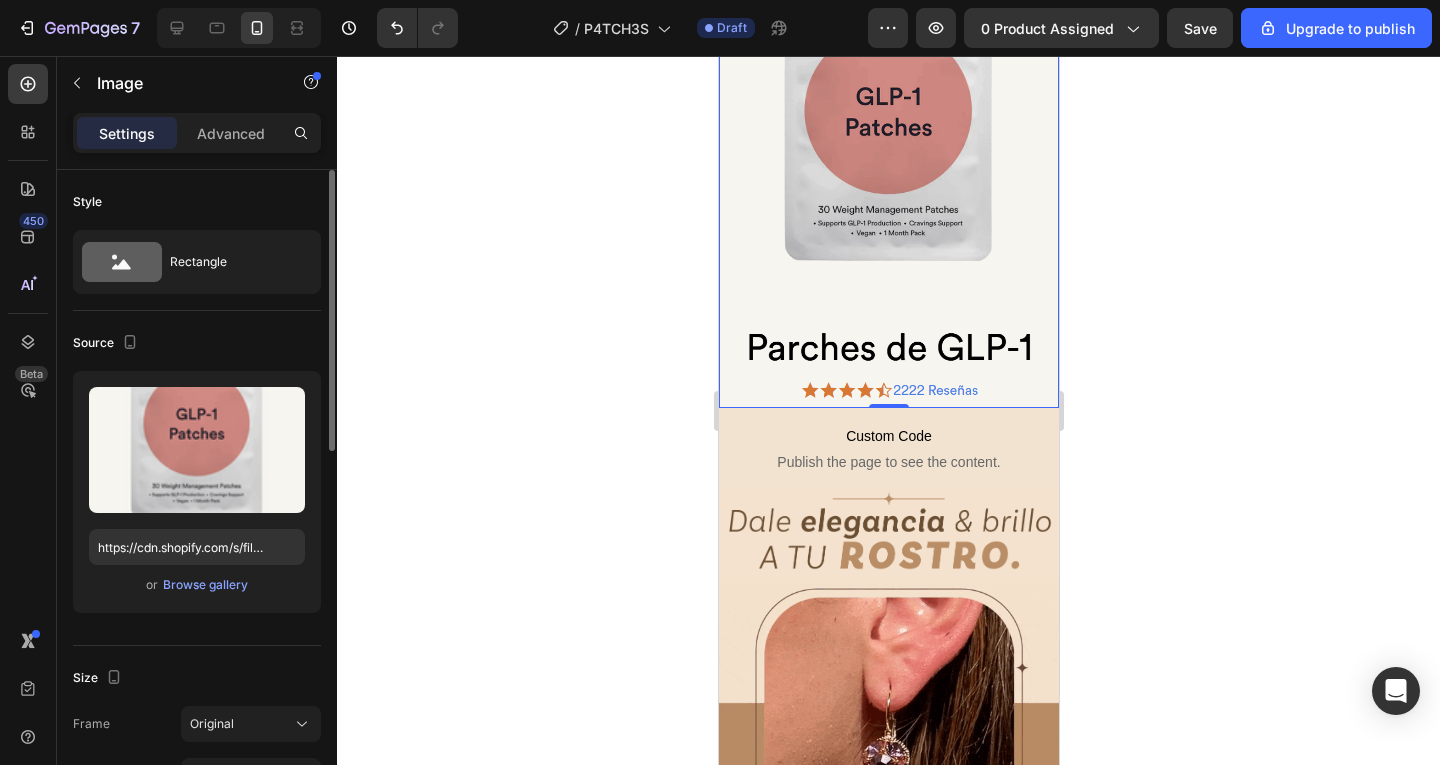 scroll, scrollTop: 200, scrollLeft: 0, axis: vertical 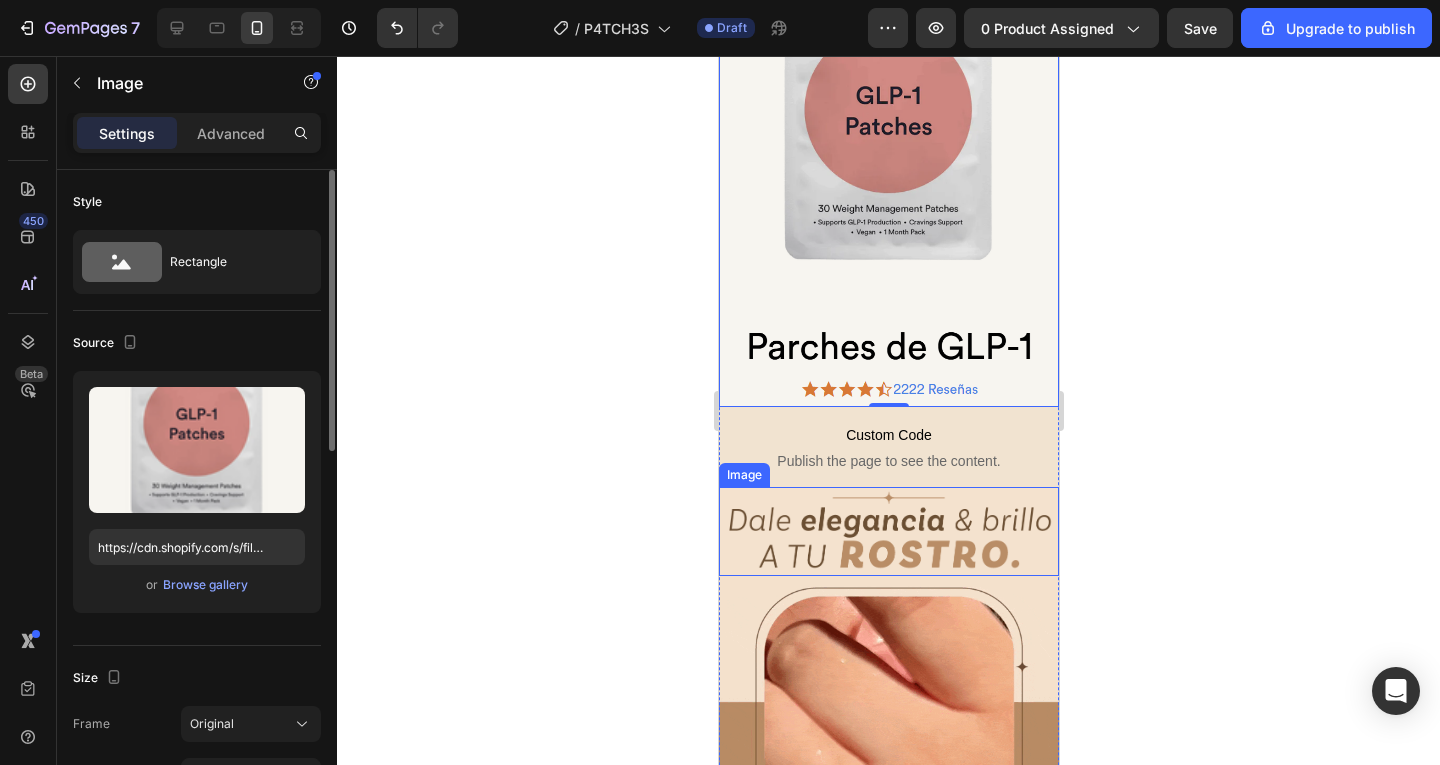 click at bounding box center (888, 531) 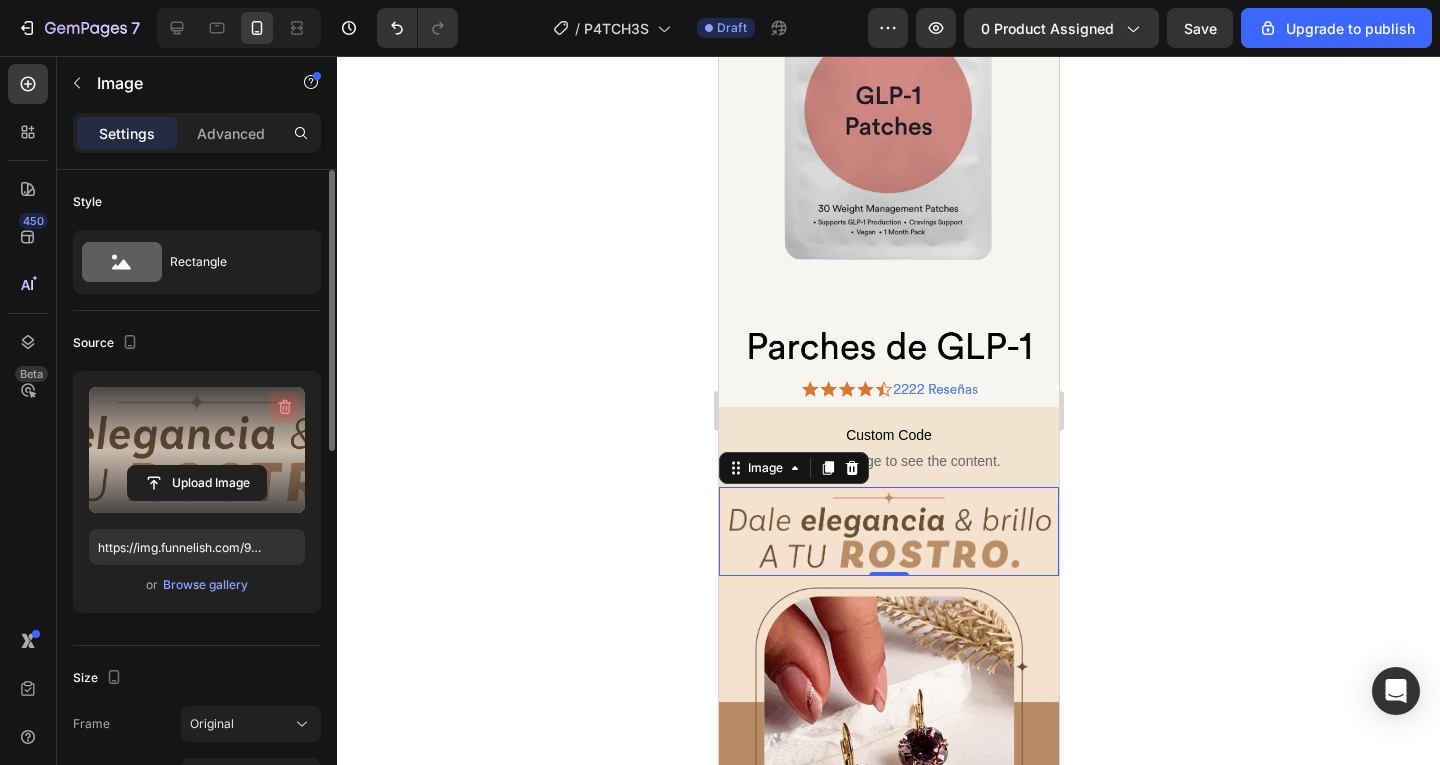 click 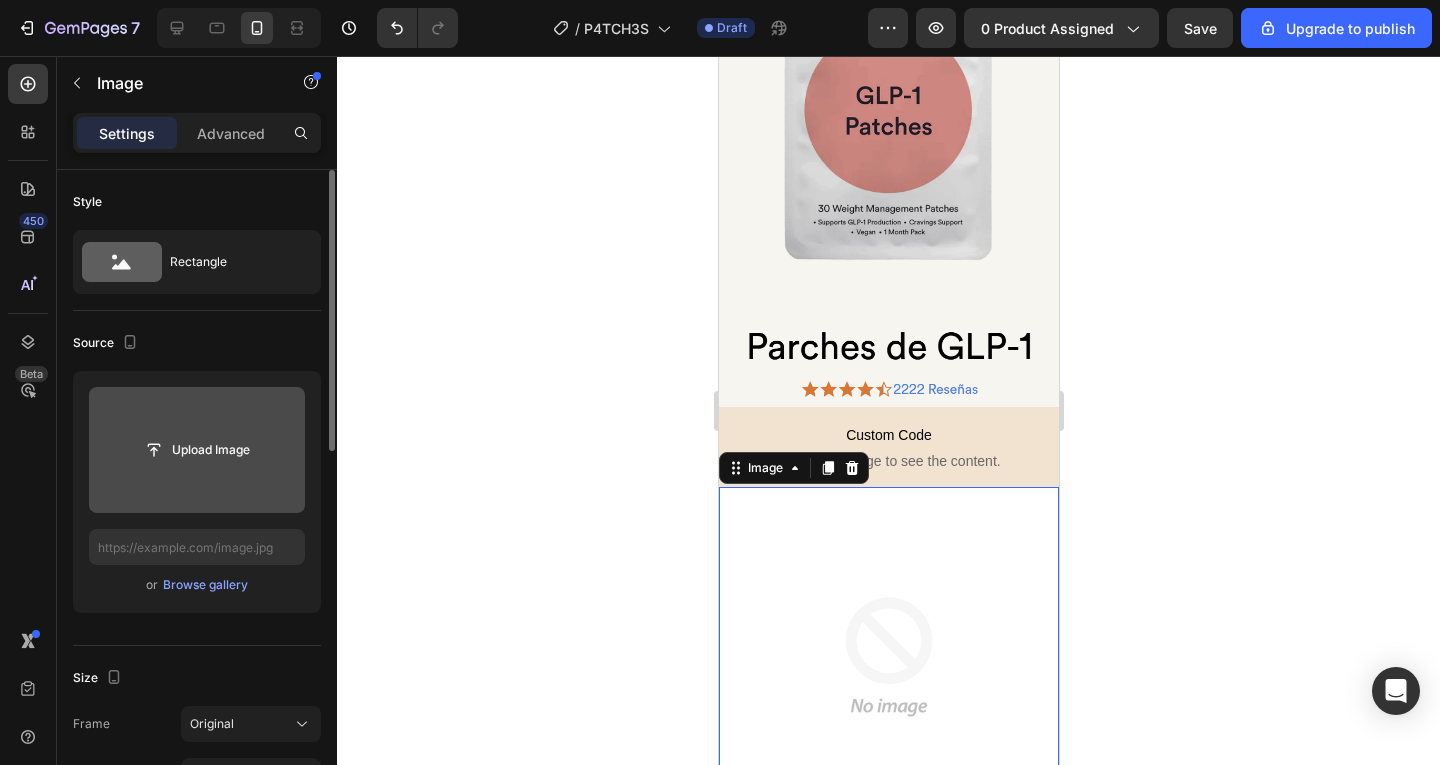 click 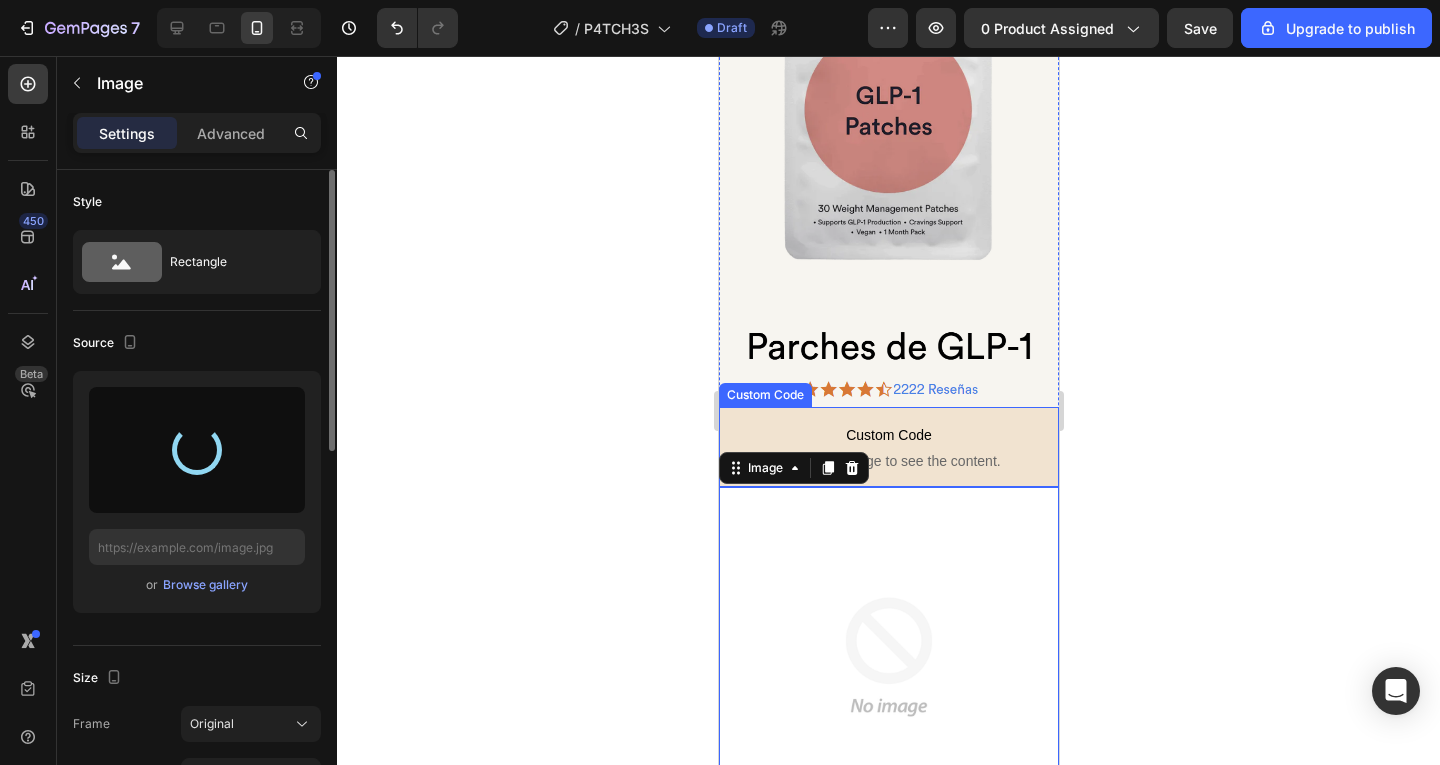 type on "https://cdn.shopify.com/s/files/1/0949/8565/0468/files/gempages_571945982892180295-cefcaefe-5f57-456f-ab9e-67c758bc6bf9.png" 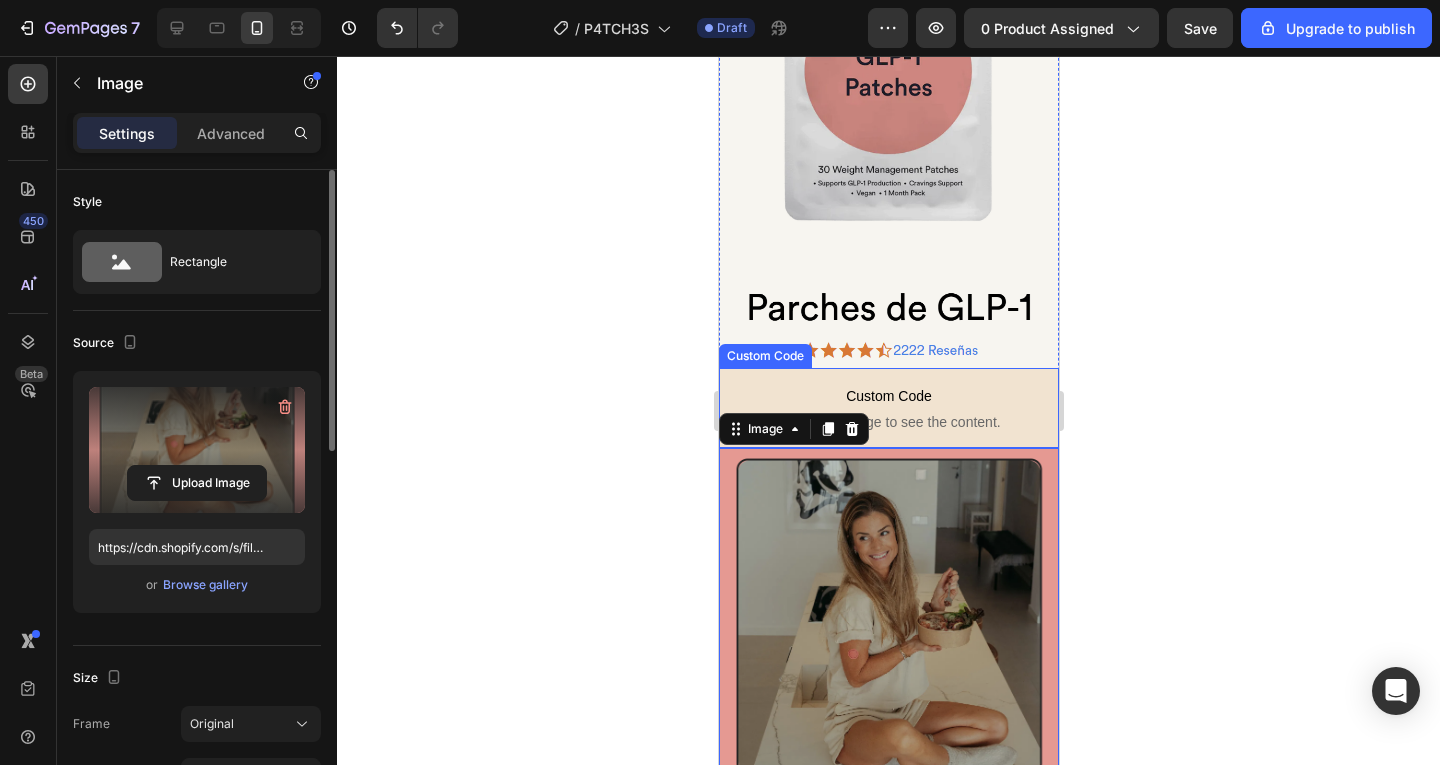 scroll, scrollTop: 200, scrollLeft: 0, axis: vertical 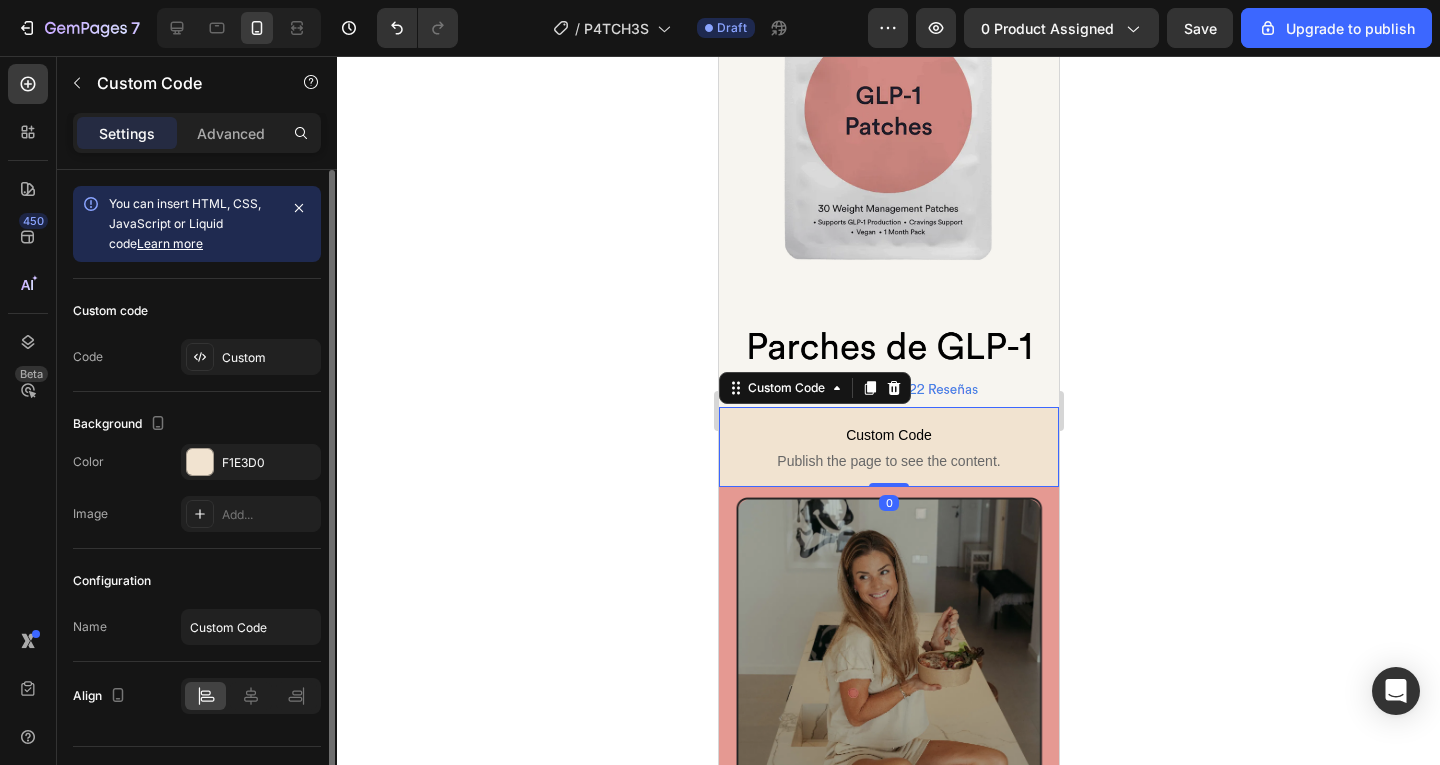 click on "Custom Code" at bounding box center (888, 435) 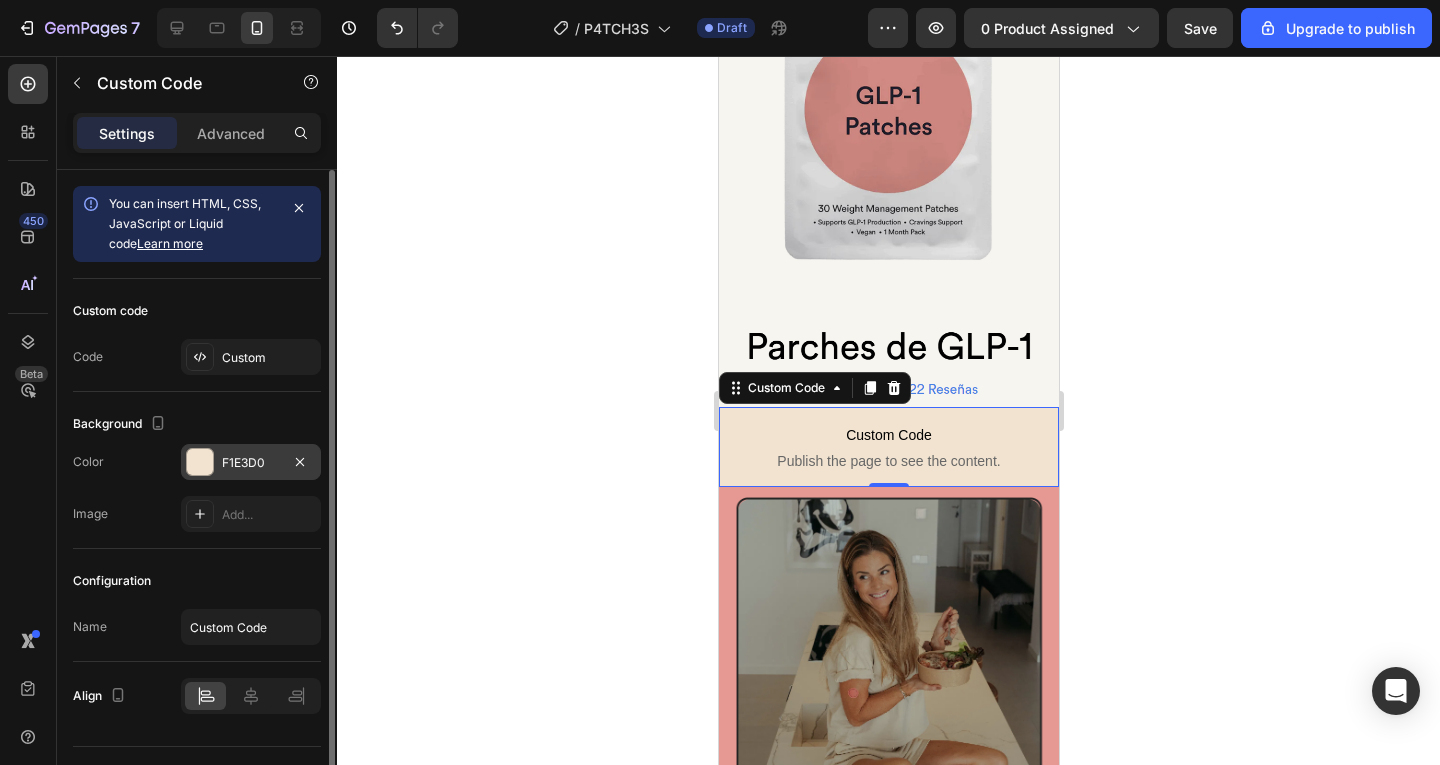 click on "F1E3D0" at bounding box center [251, 462] 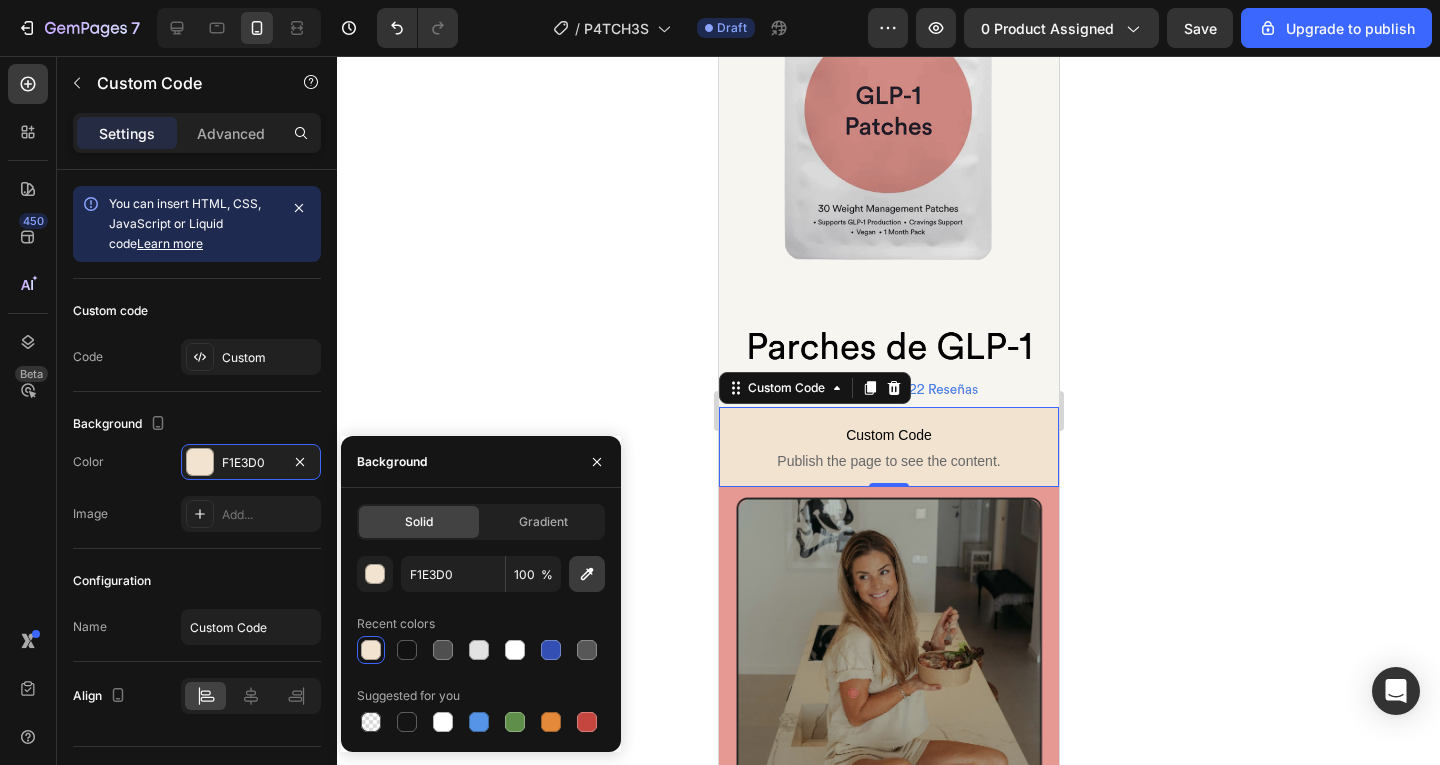 click 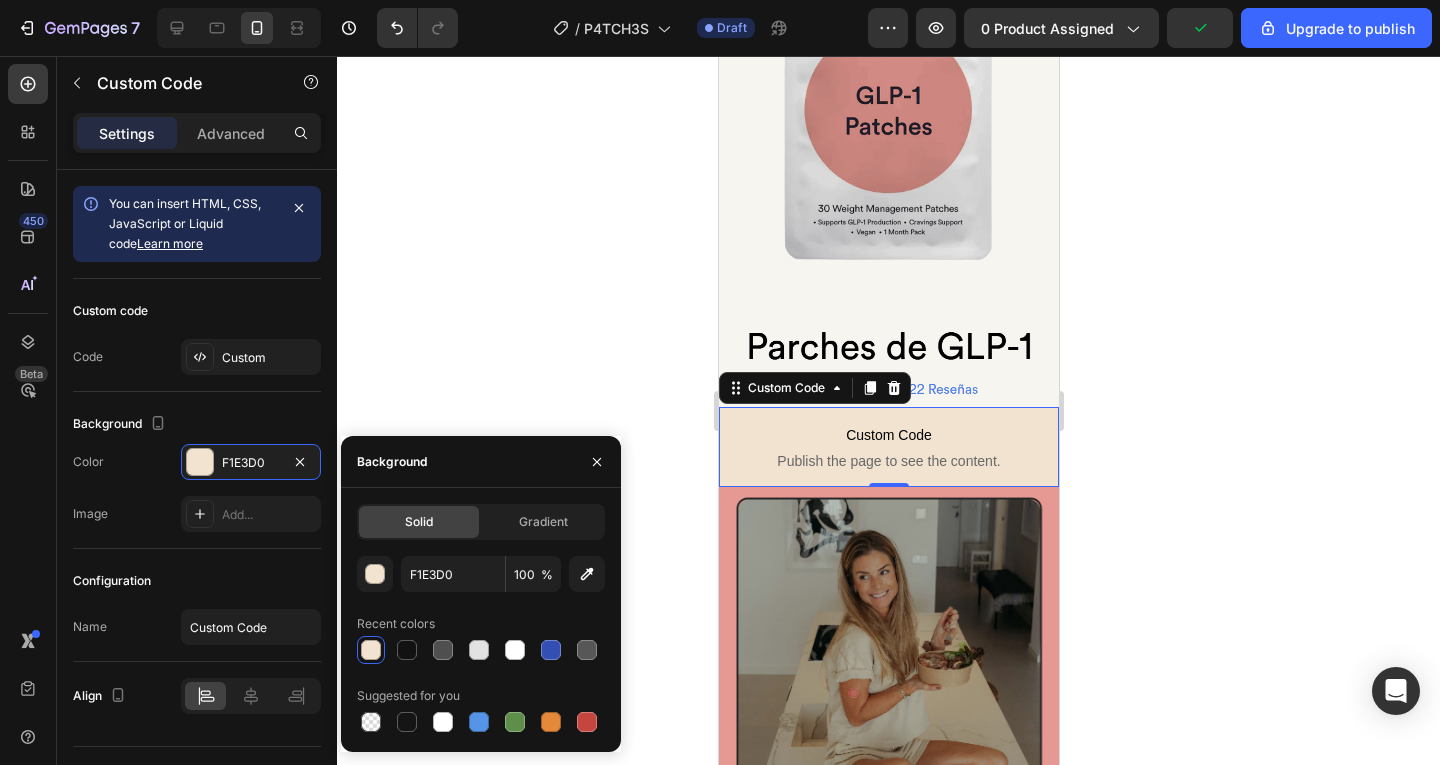 type on "DA9B94" 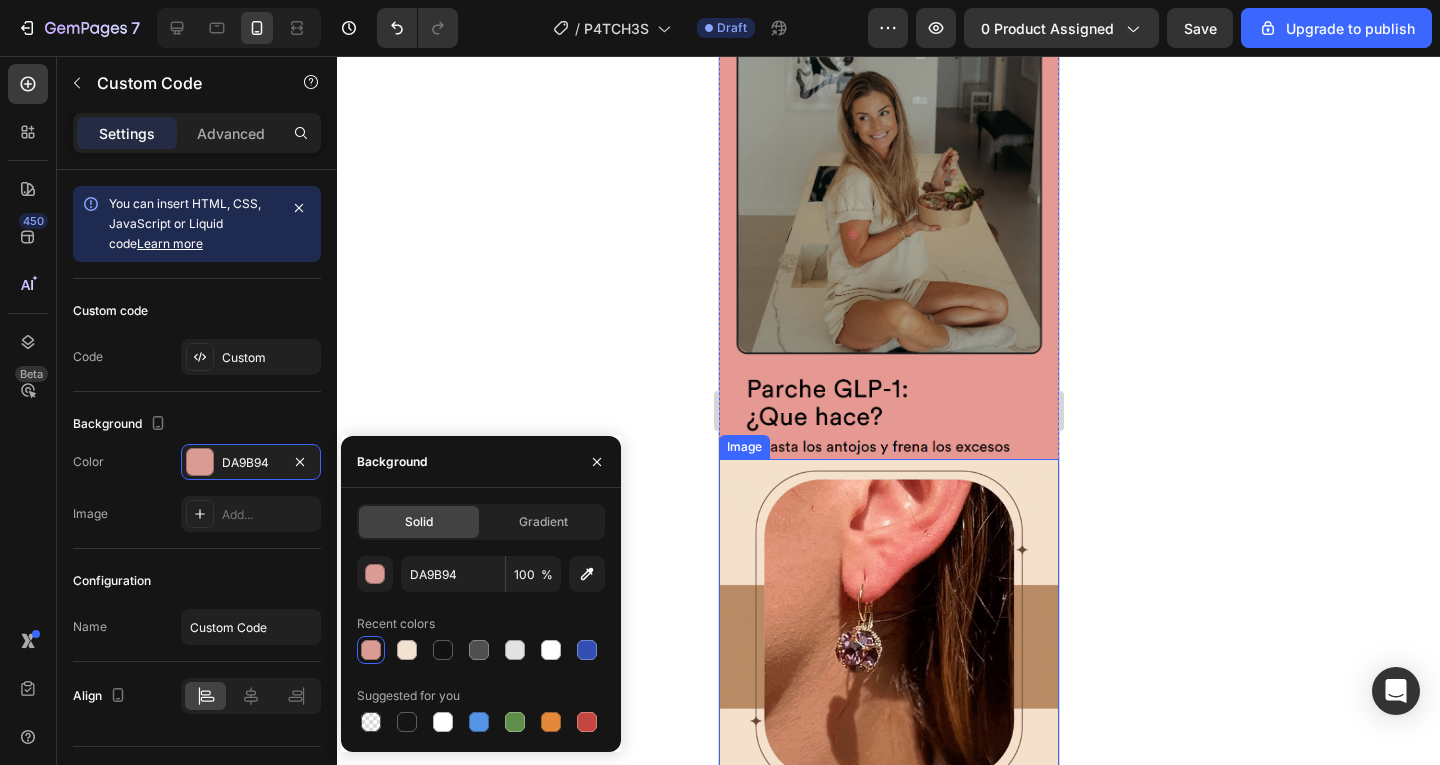 scroll, scrollTop: 700, scrollLeft: 0, axis: vertical 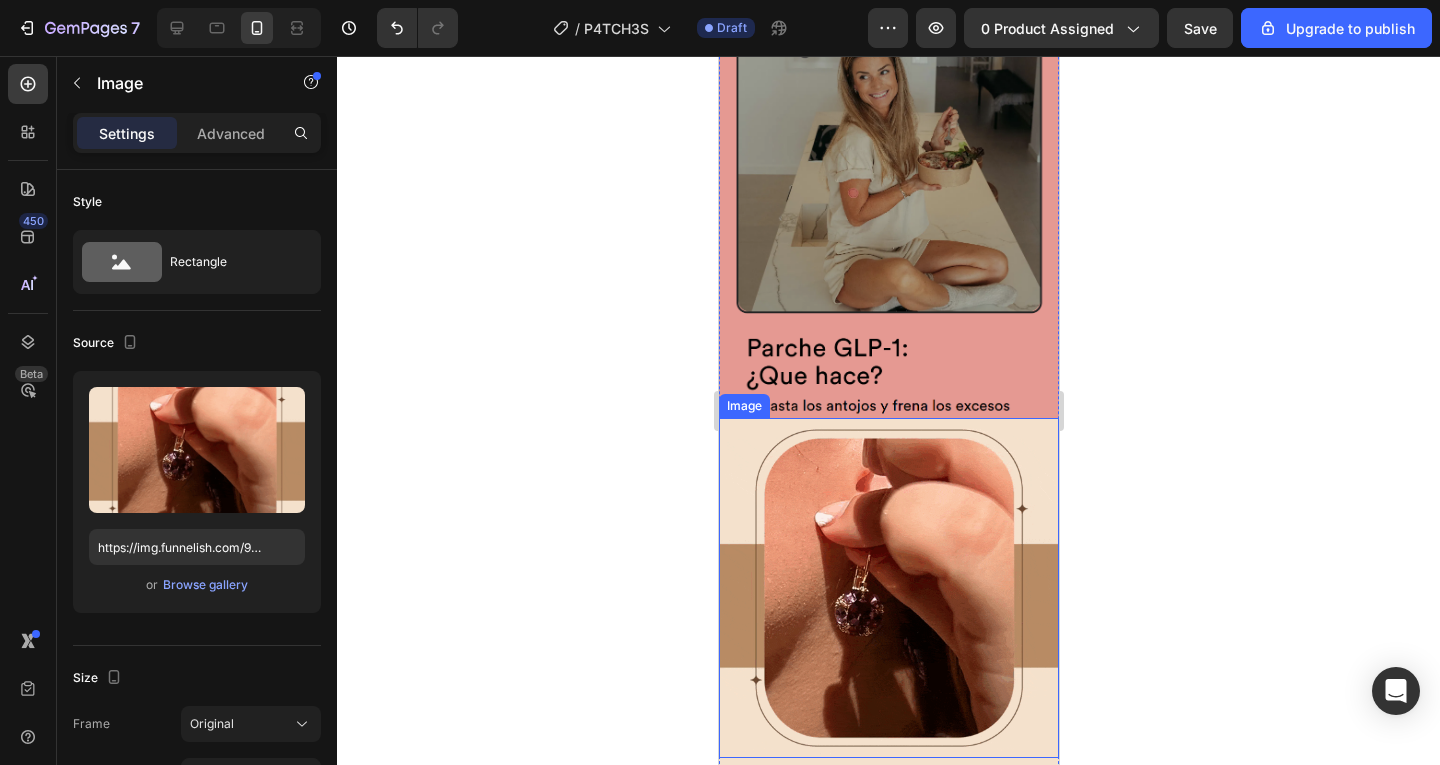 click at bounding box center (888, 588) 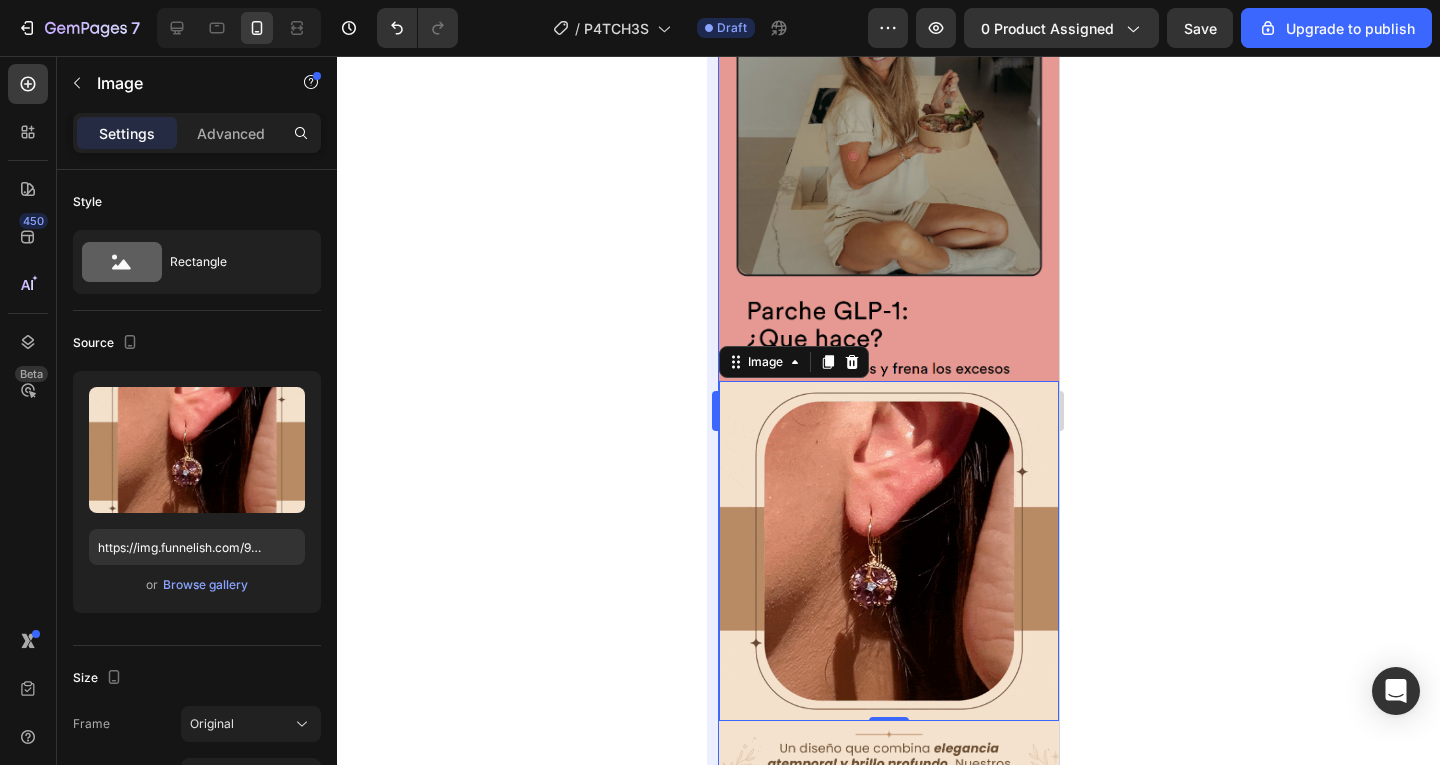 scroll, scrollTop: 700, scrollLeft: 0, axis: vertical 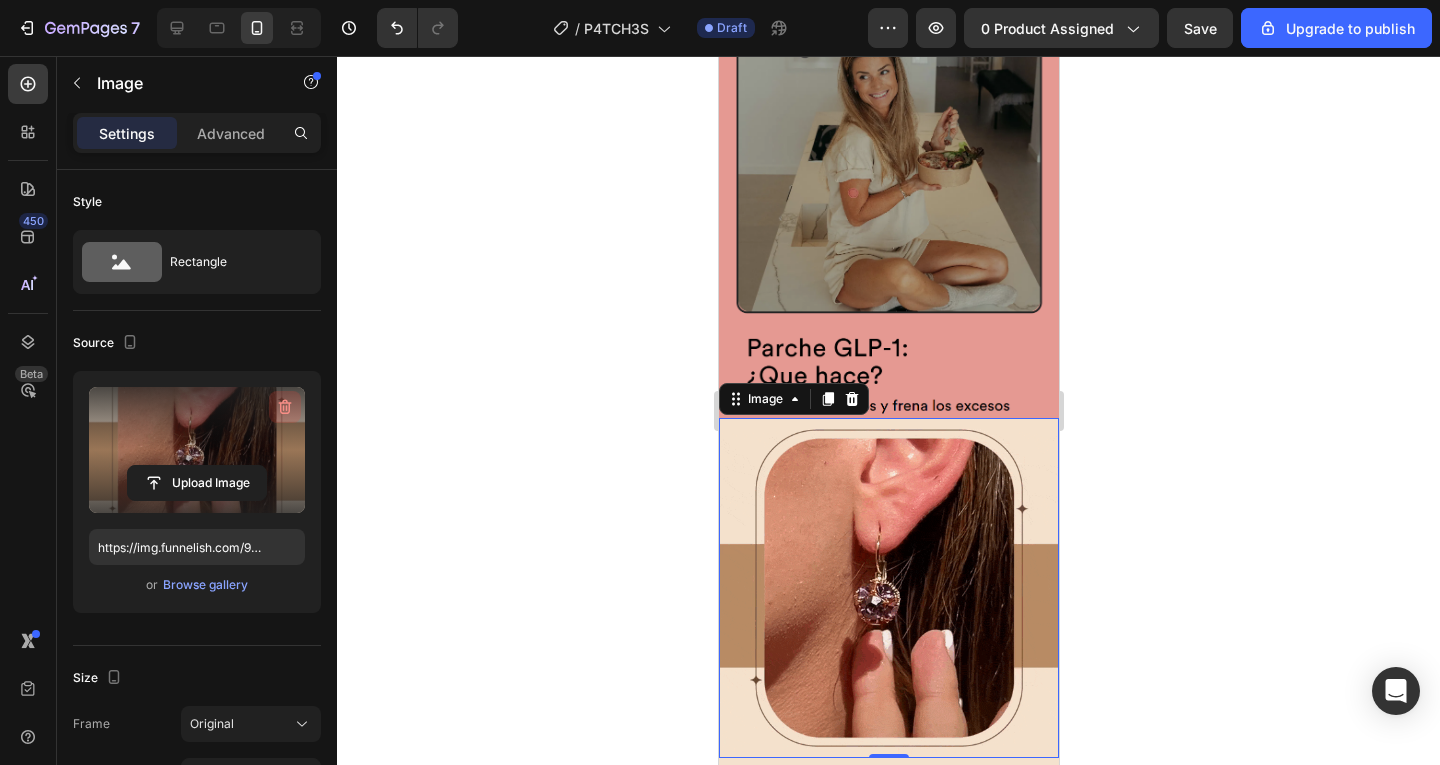click 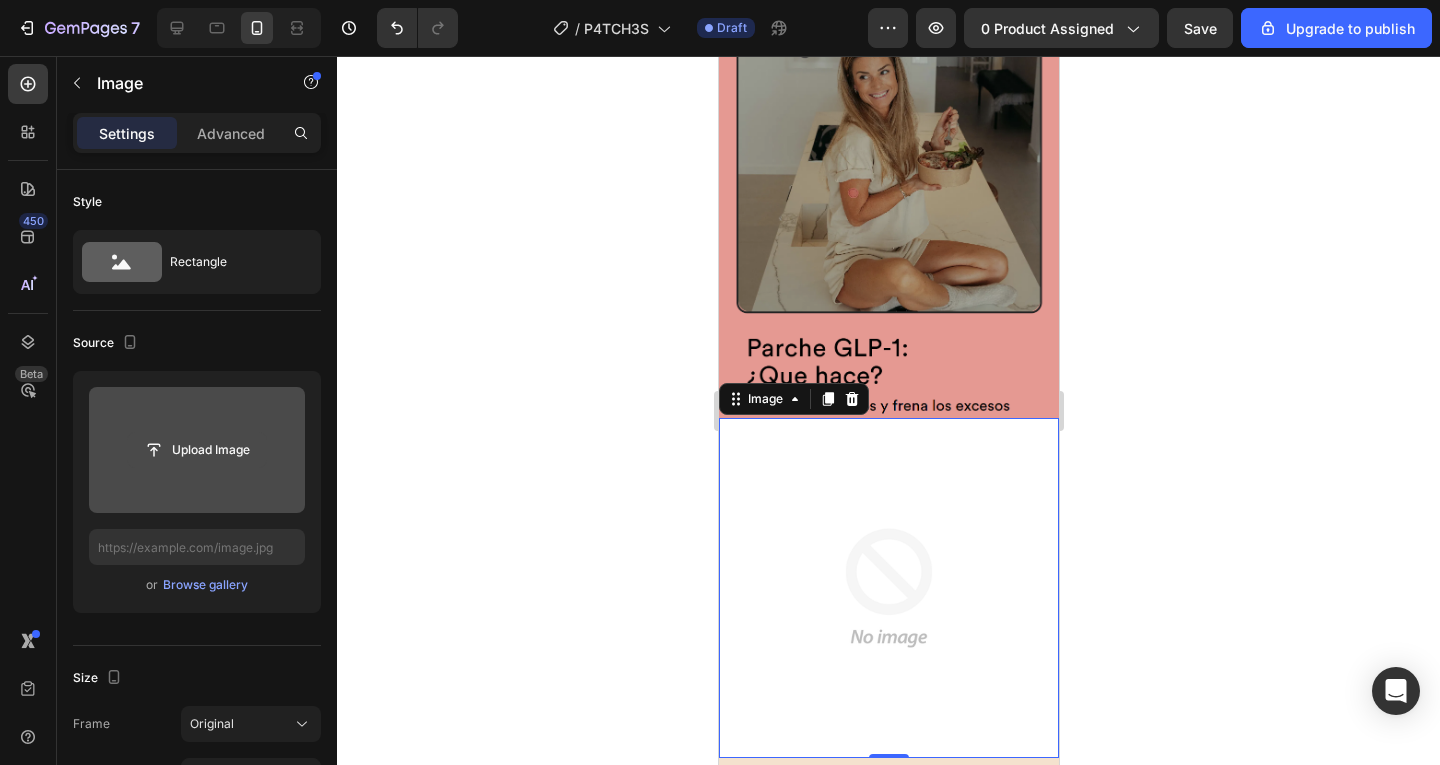 click 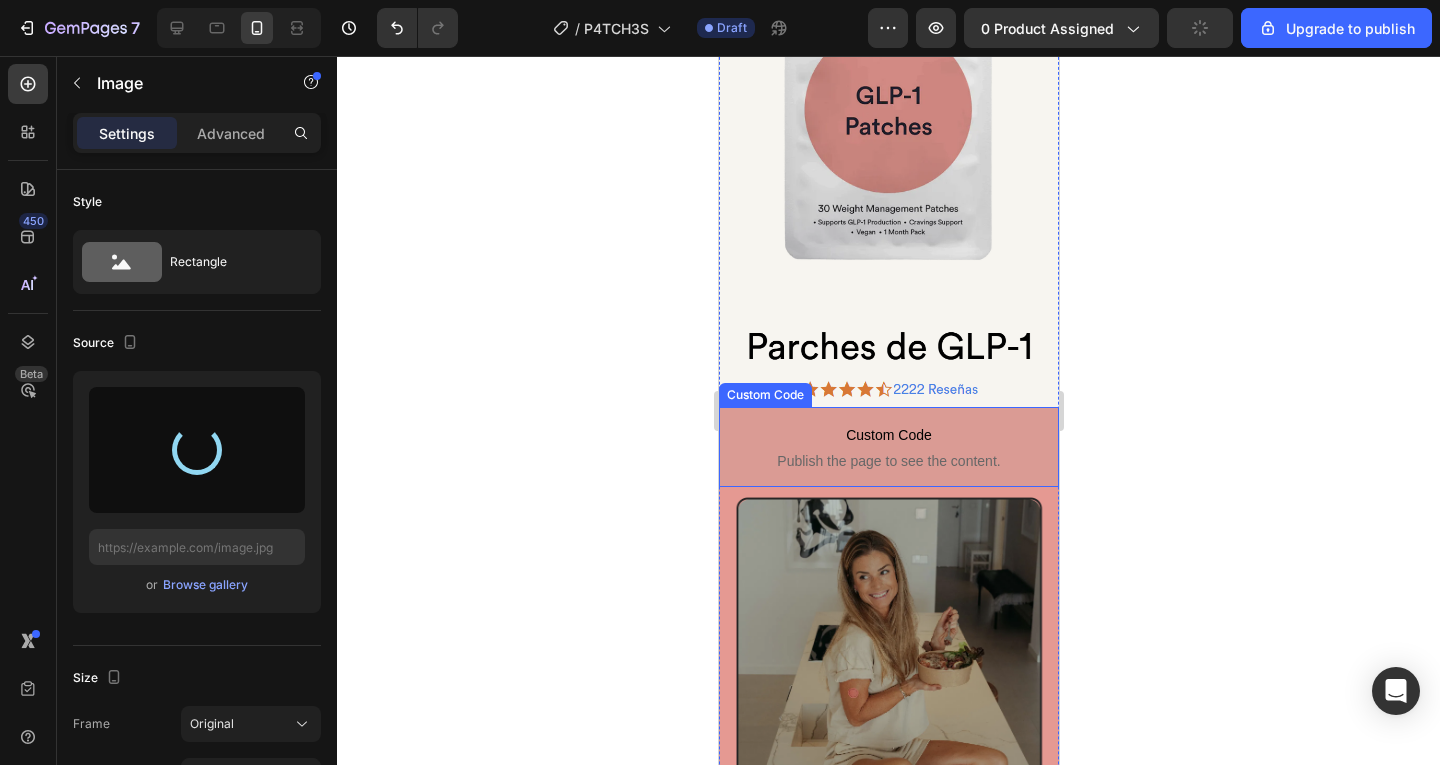 scroll, scrollTop: 0, scrollLeft: 0, axis: both 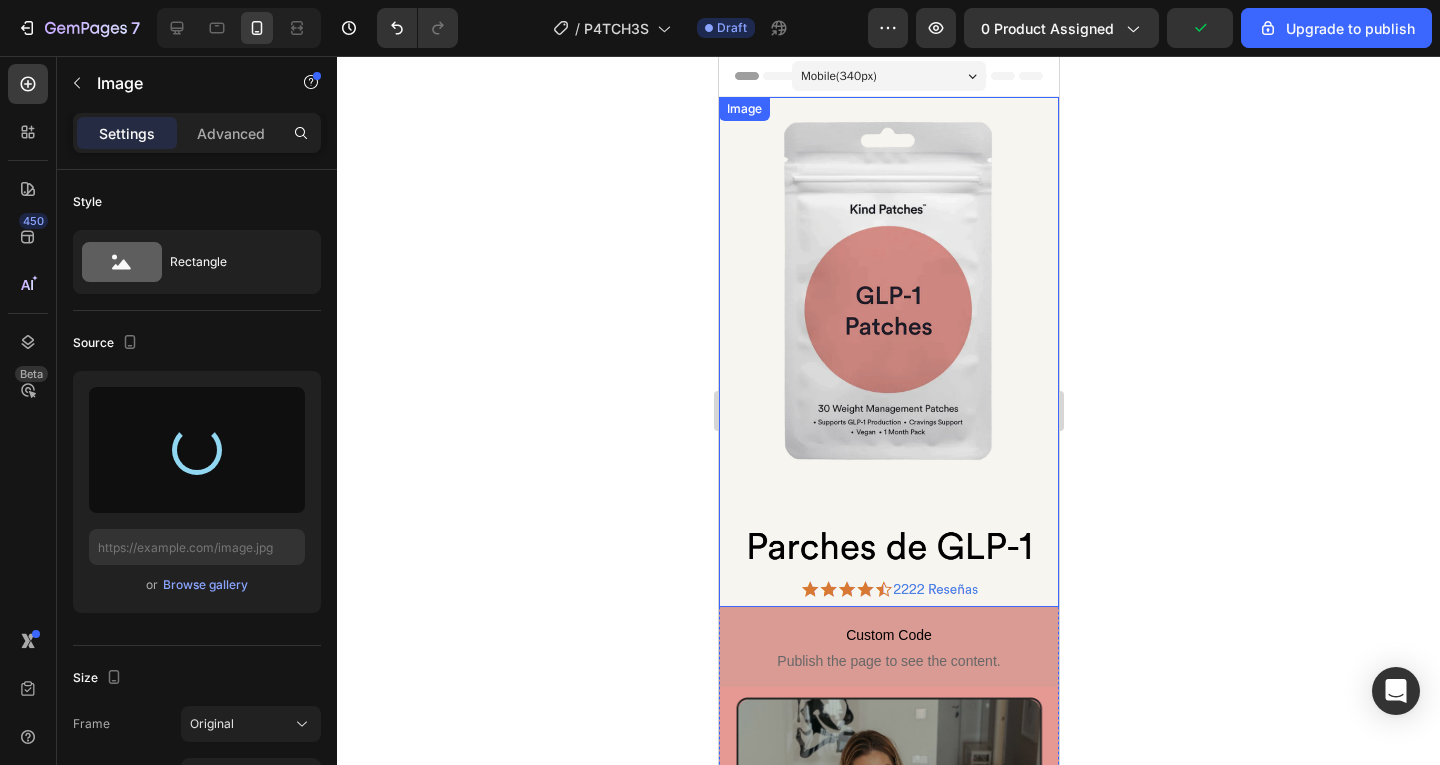 type on "https://cdn.shopify.com/s/files/1/0949/8565/0468/files/gempages_571945982892180295-d73f99ea-d934-49f0-a9f6-51dff690e3e0.png" 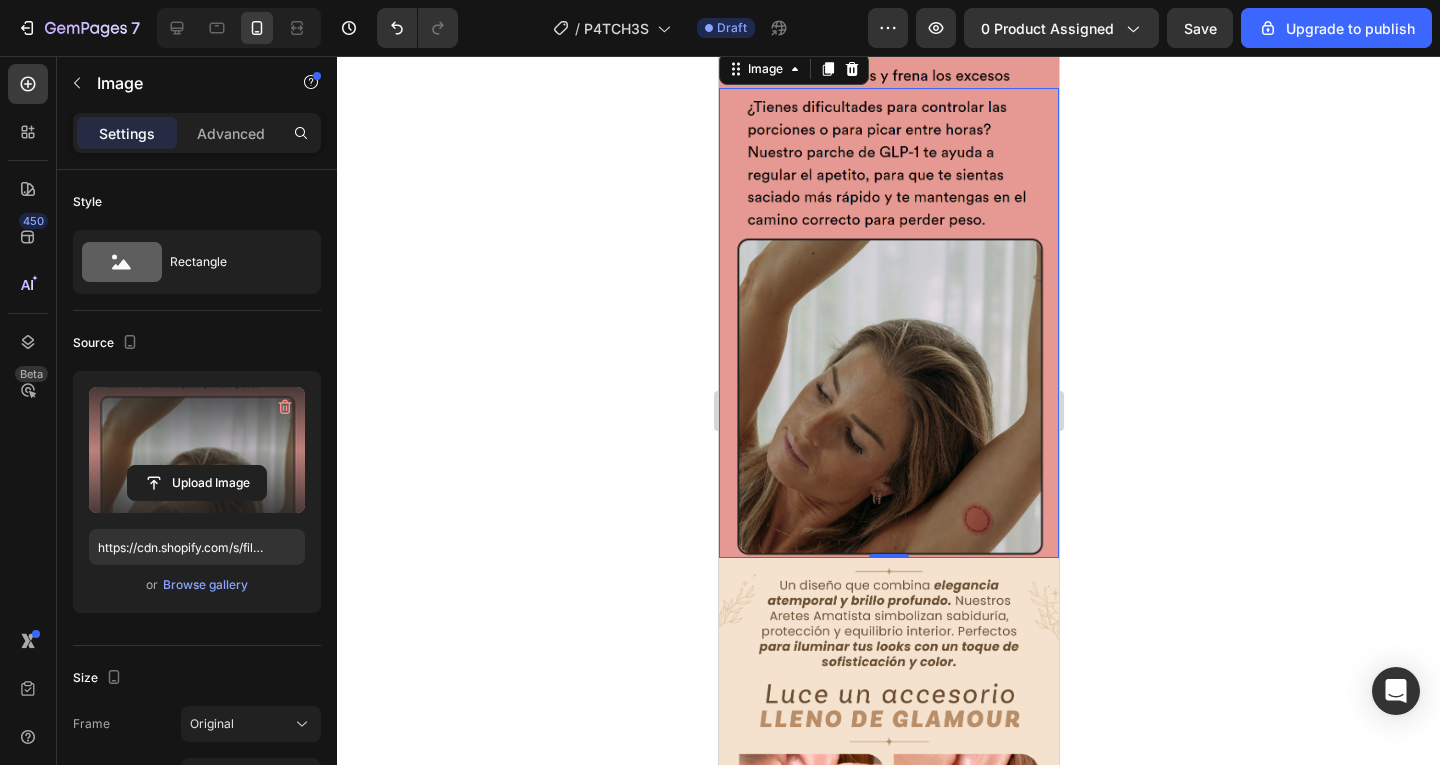 scroll, scrollTop: 1100, scrollLeft: 0, axis: vertical 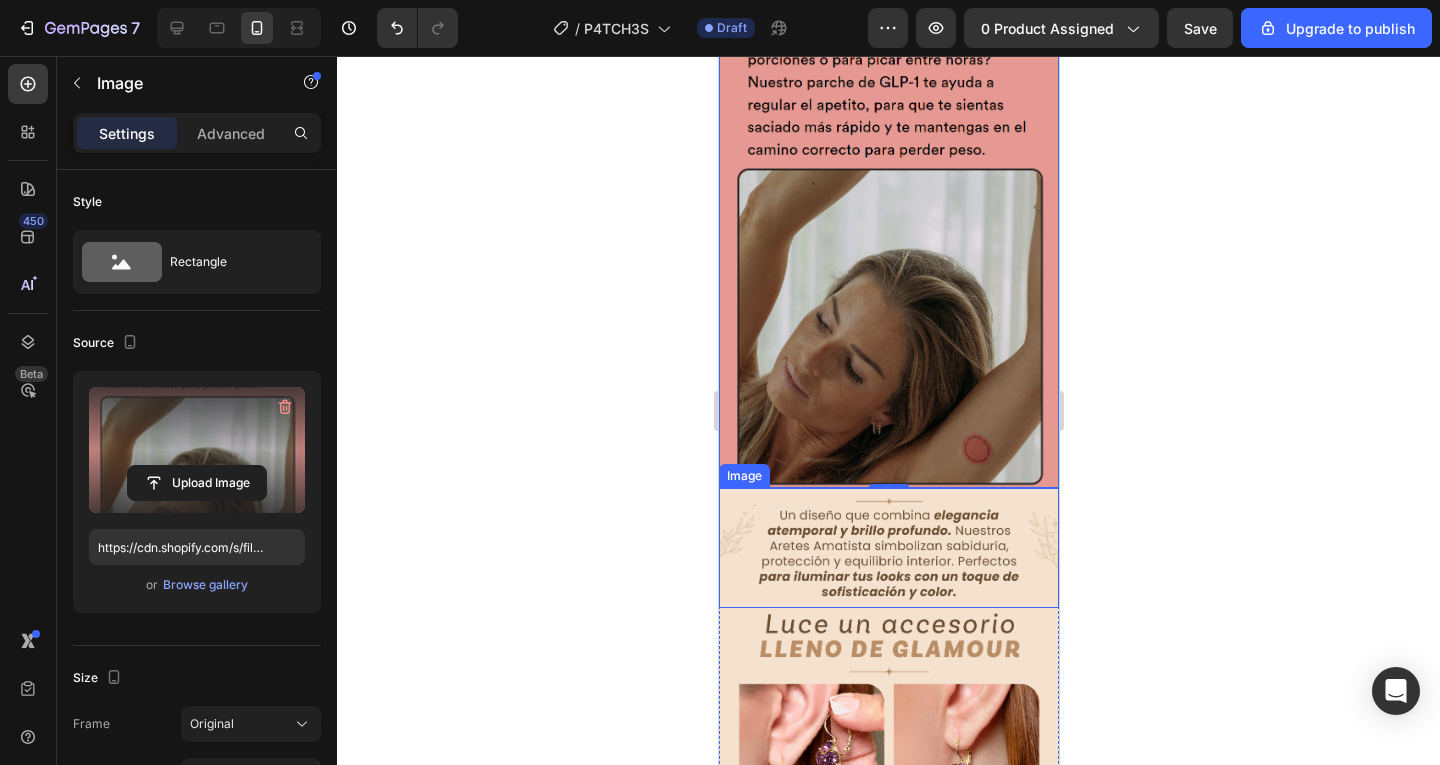 click at bounding box center (888, 548) 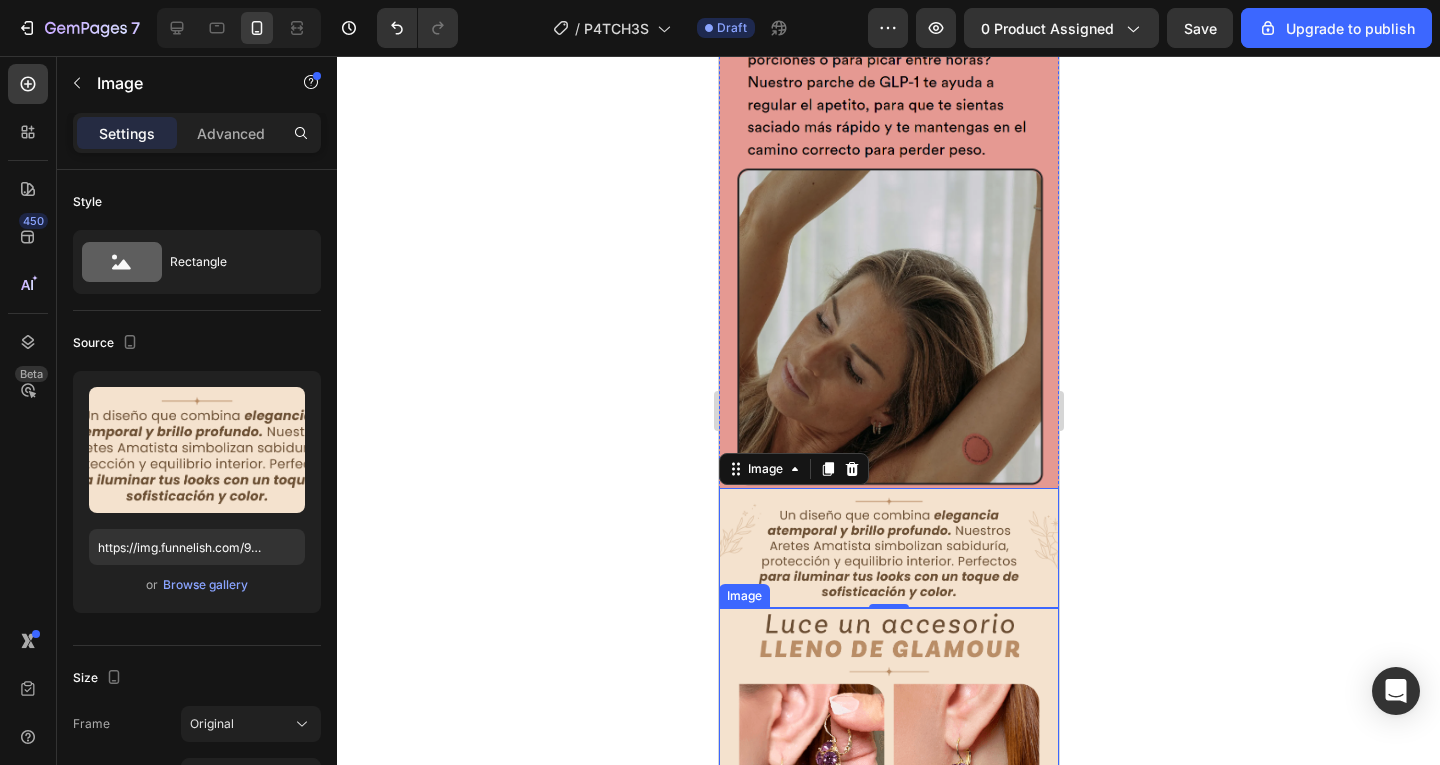 click at bounding box center [888, 768] 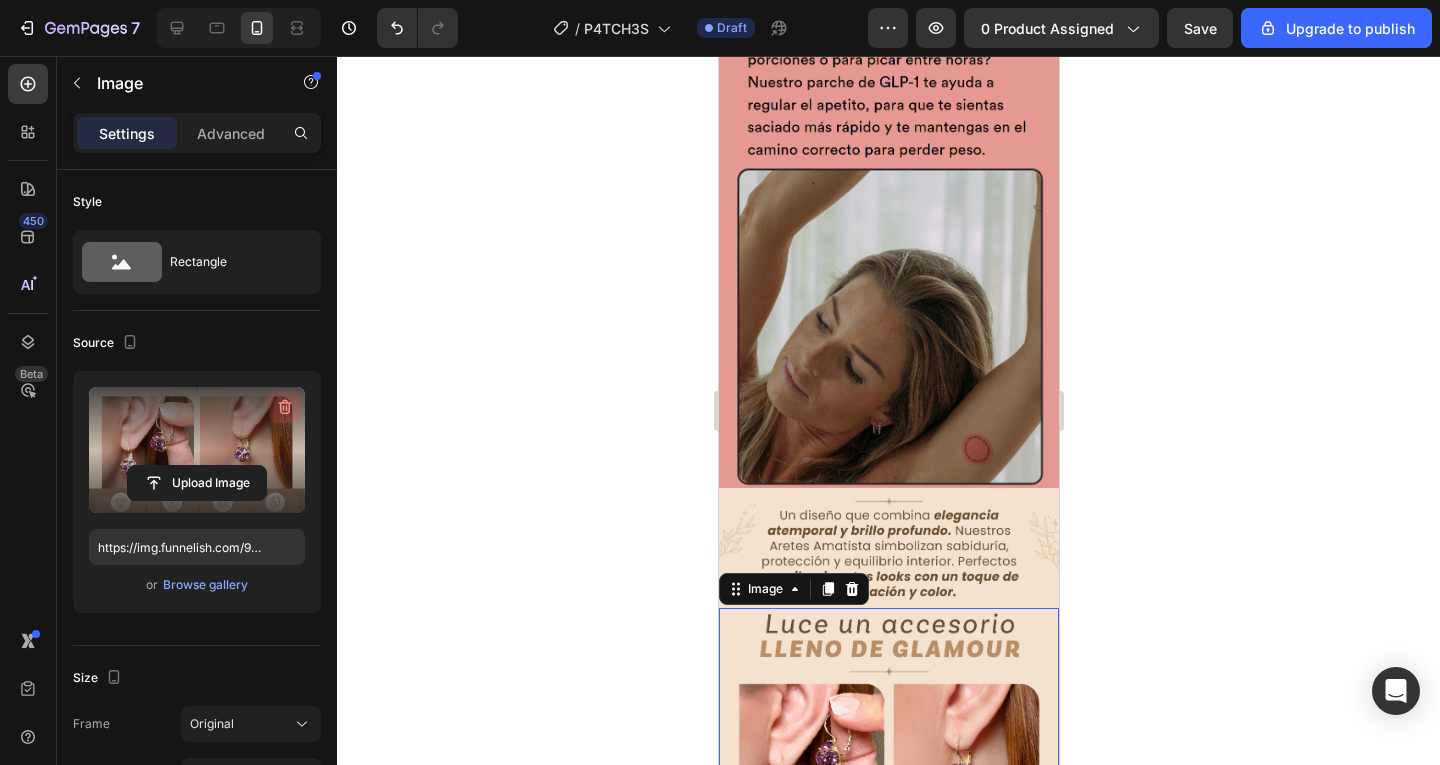 click 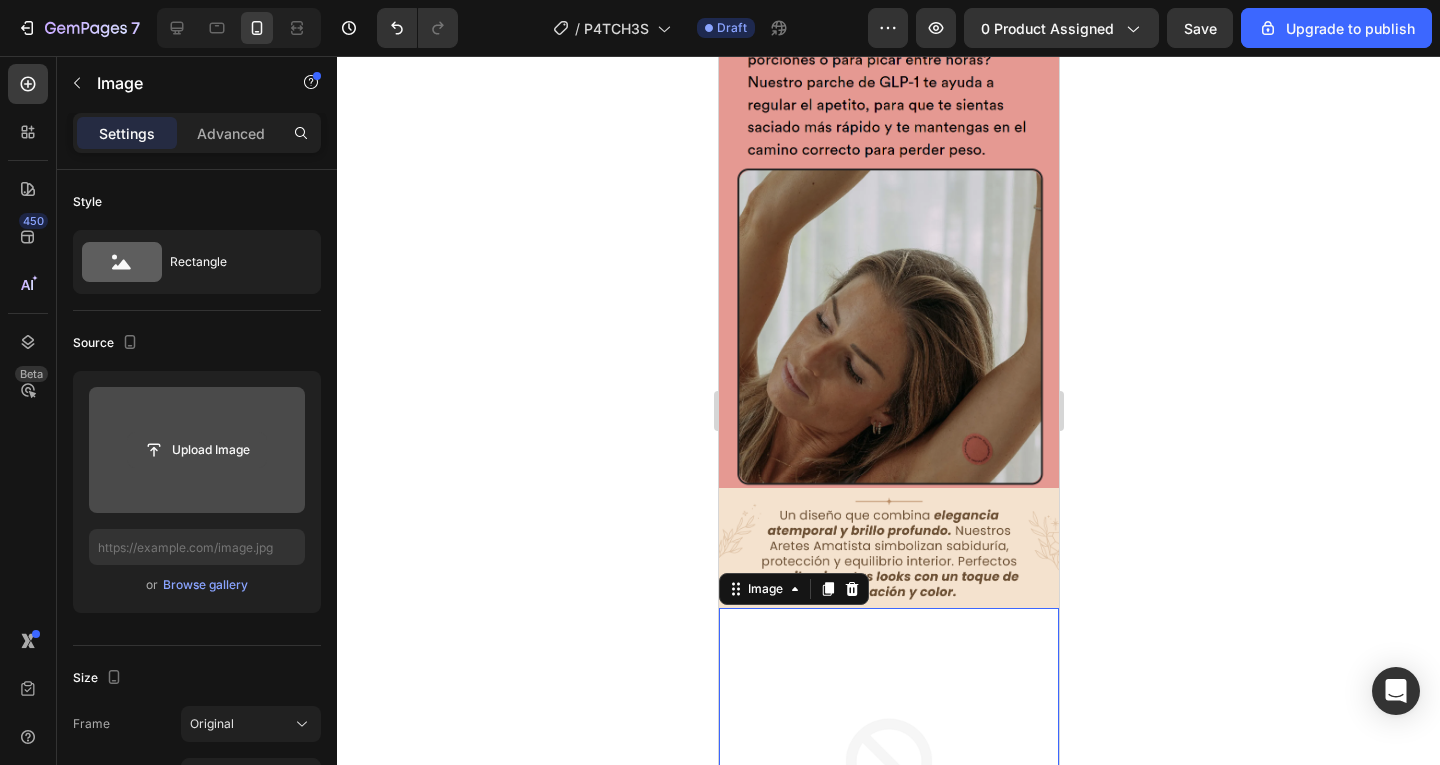 click 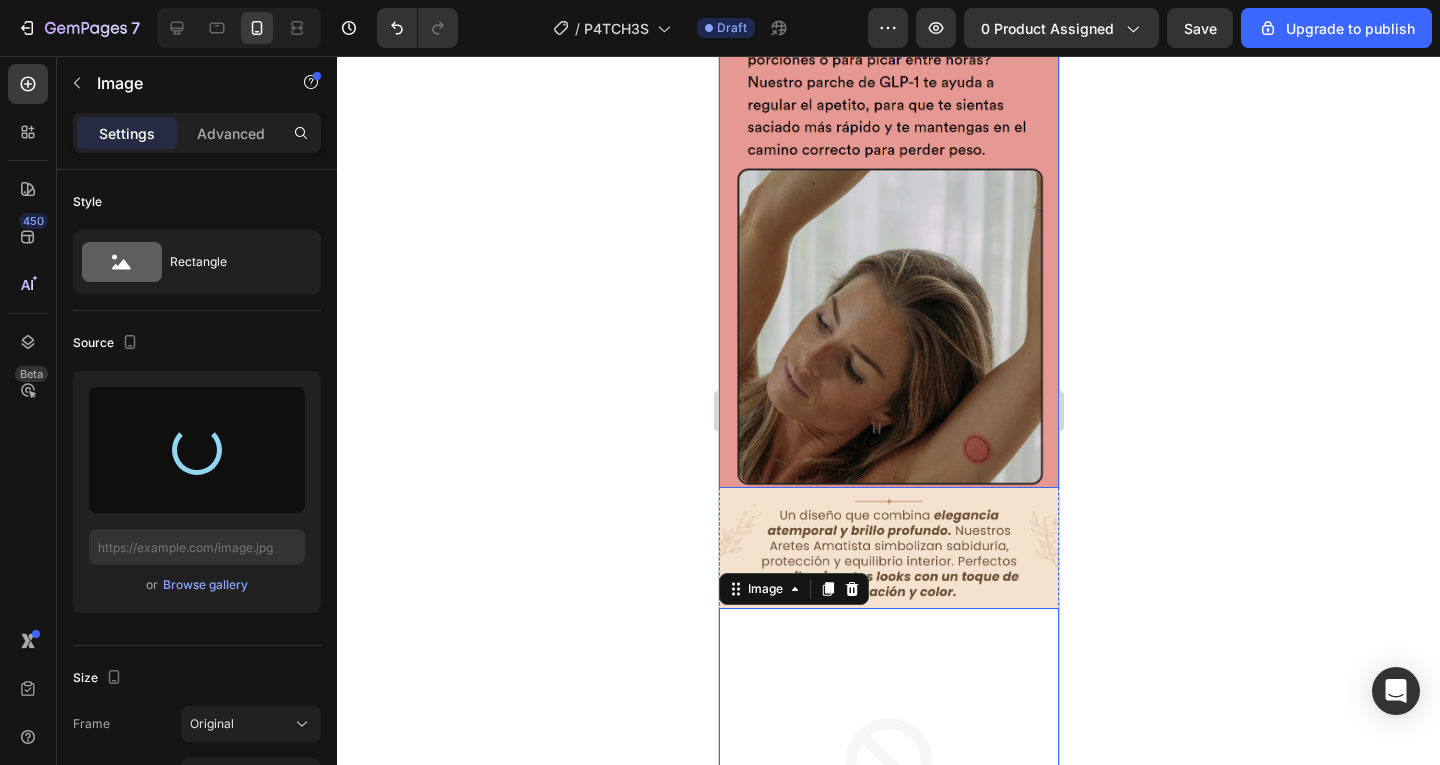 type on "https://cdn.shopify.com/s/files/1/0949/8565/0468/files/gempages_571945982892180295-2bf9c696-f026-46a8-9d71-655373edd0df.png" 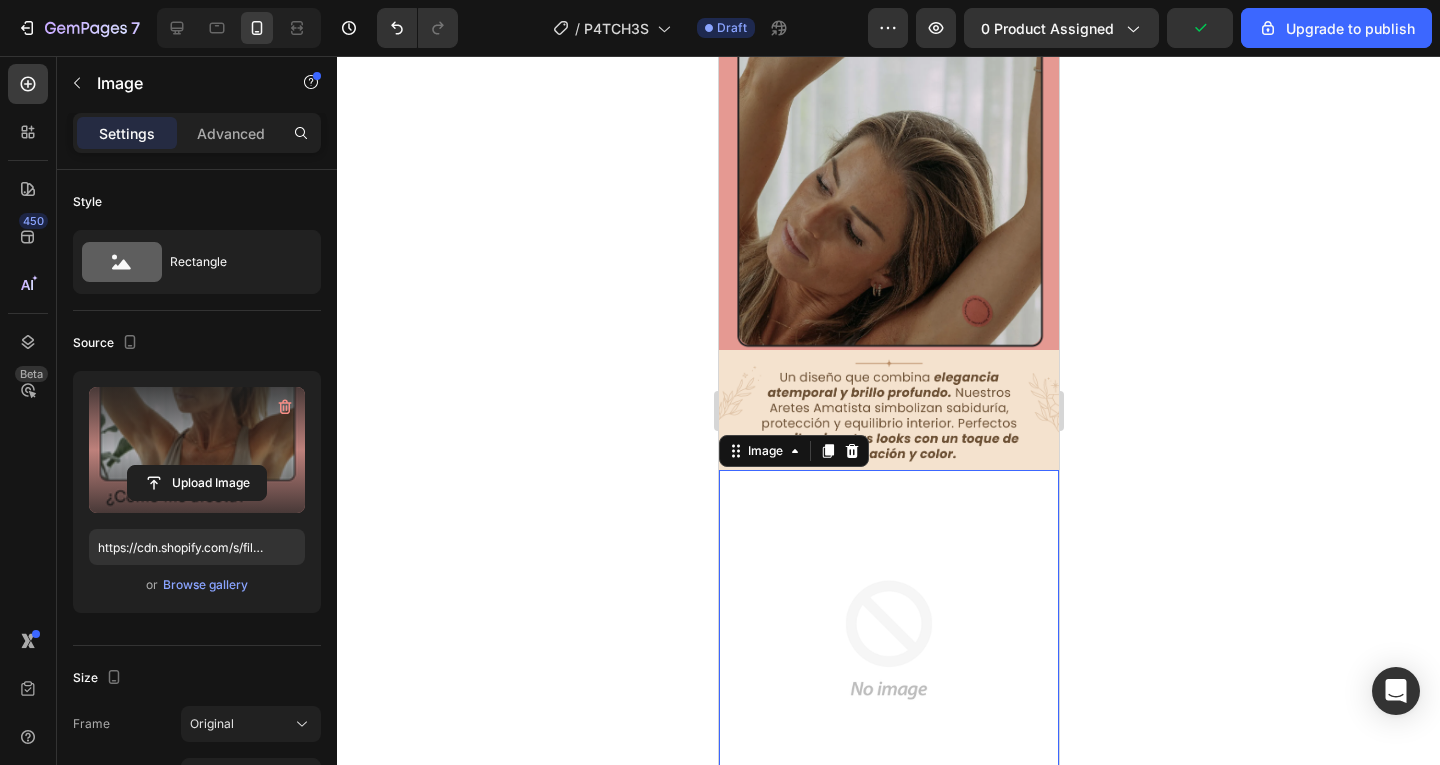 scroll, scrollTop: 1200, scrollLeft: 0, axis: vertical 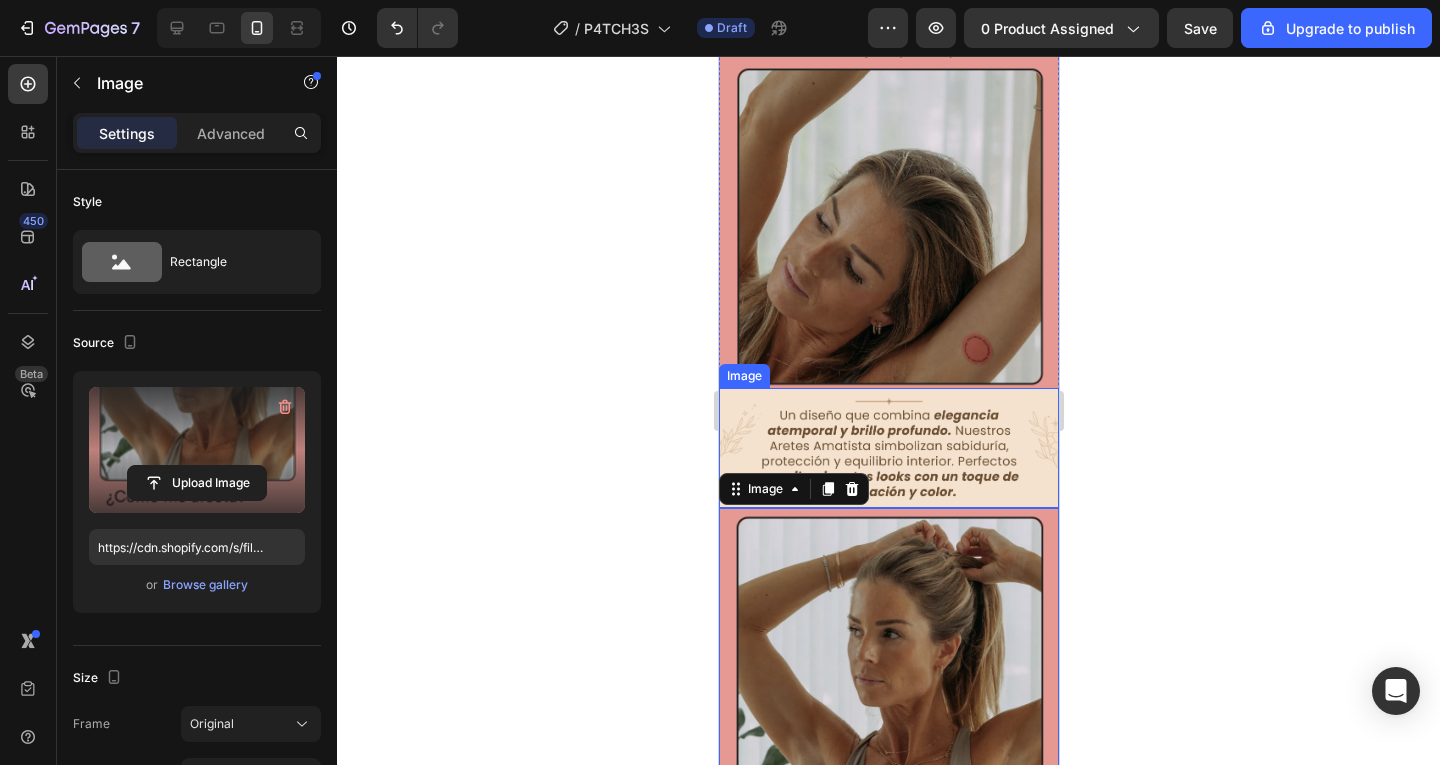 click at bounding box center (888, 448) 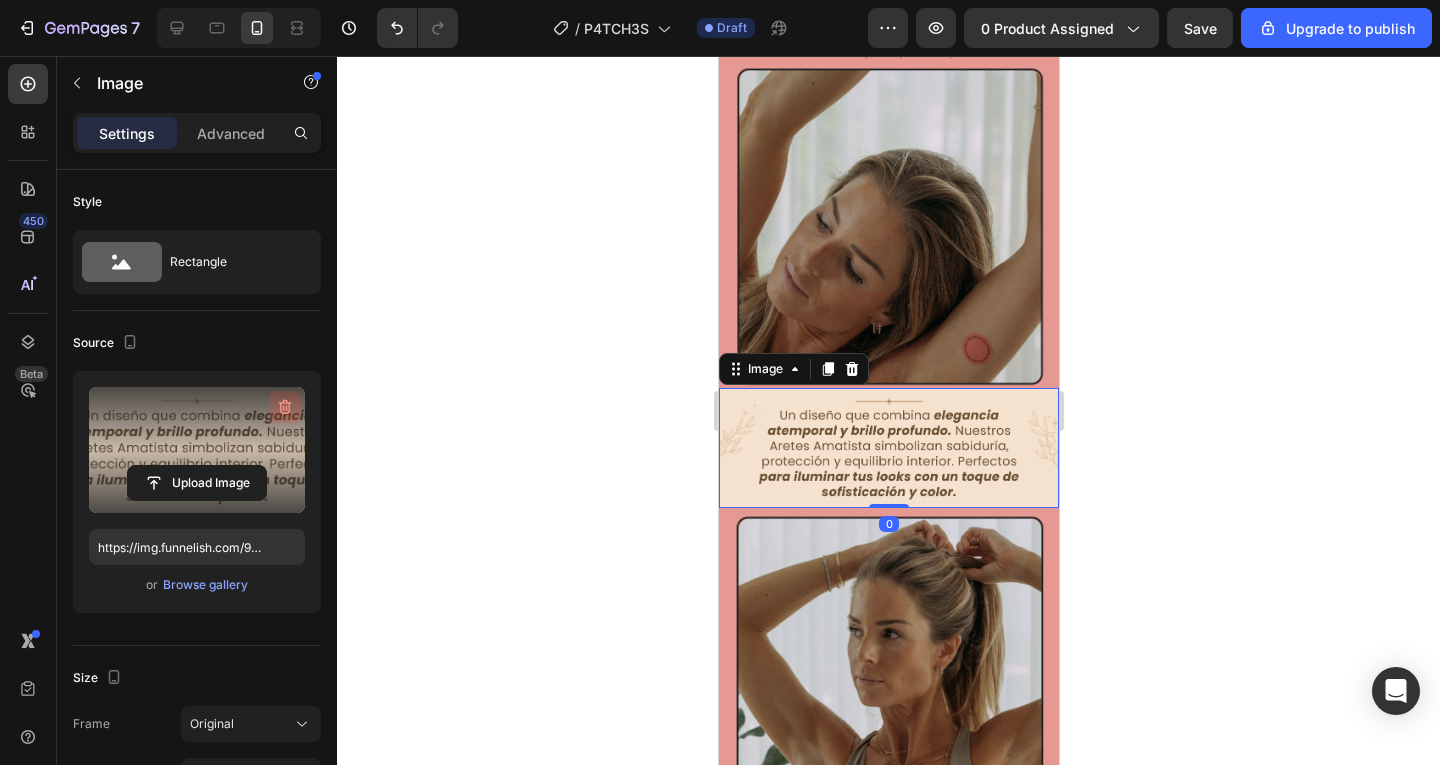 click 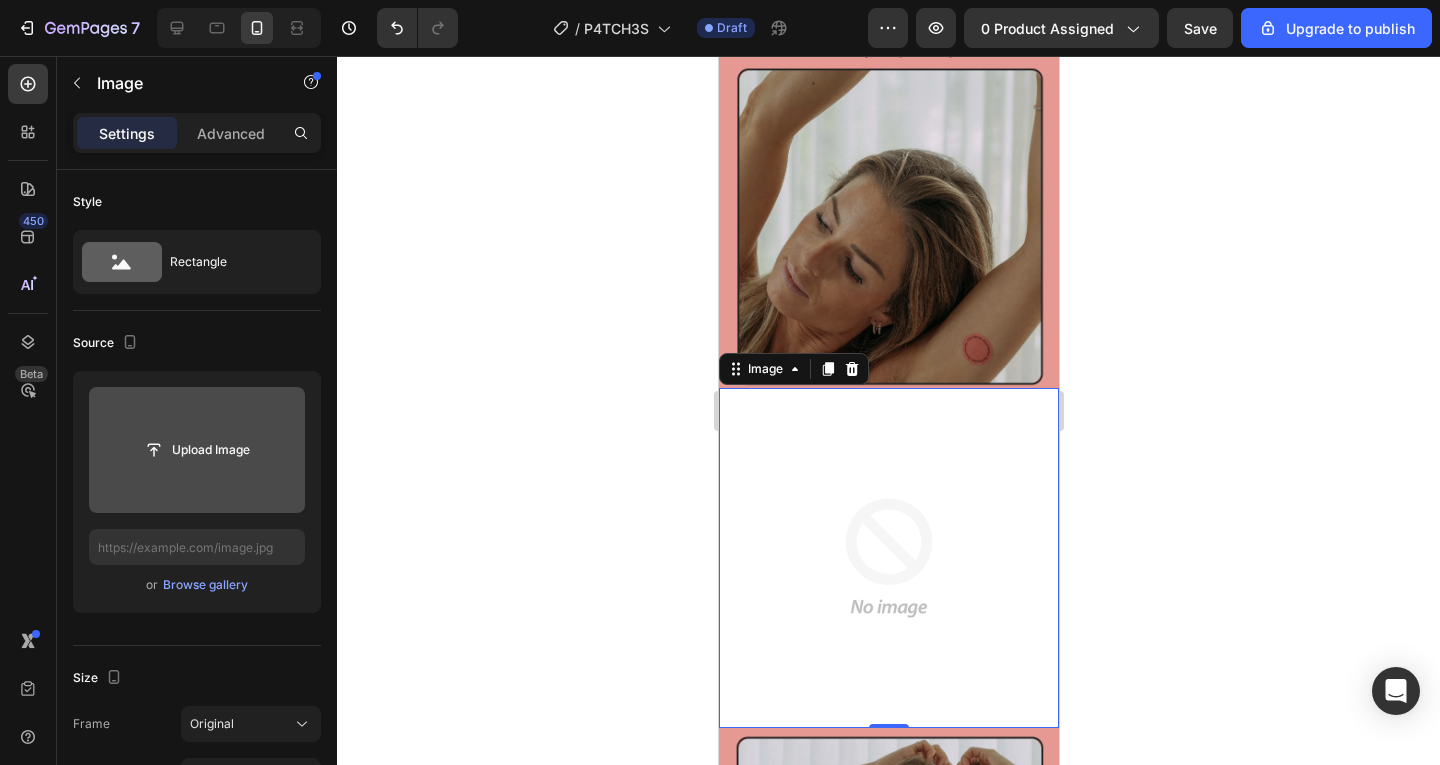 click 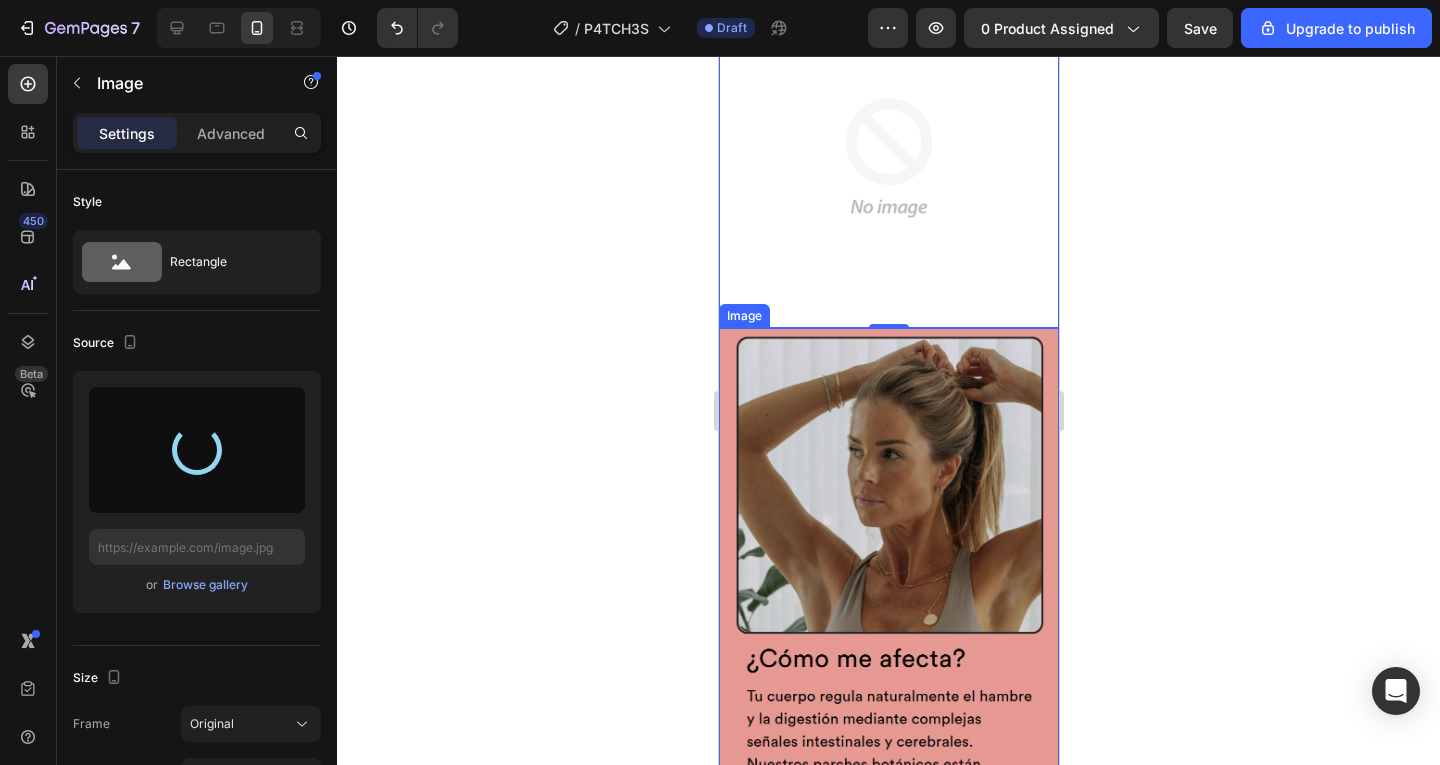 type on "https://cdn.shopify.com/s/files/1/0949/8565/0468/files/gempages_571945982892180295-66c35590-35d3-46e0-a75a-2f1910337aaf.png" 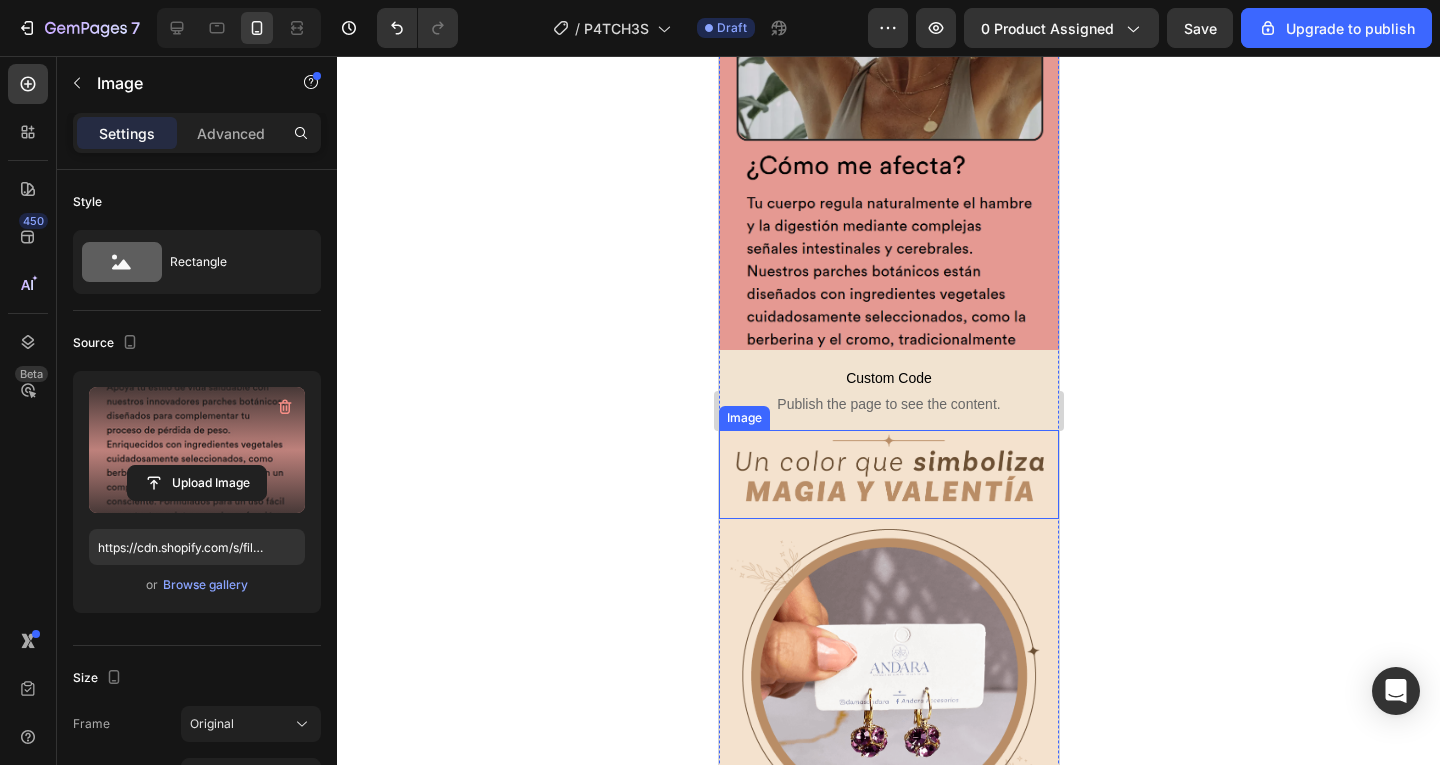 scroll, scrollTop: 1992, scrollLeft: 0, axis: vertical 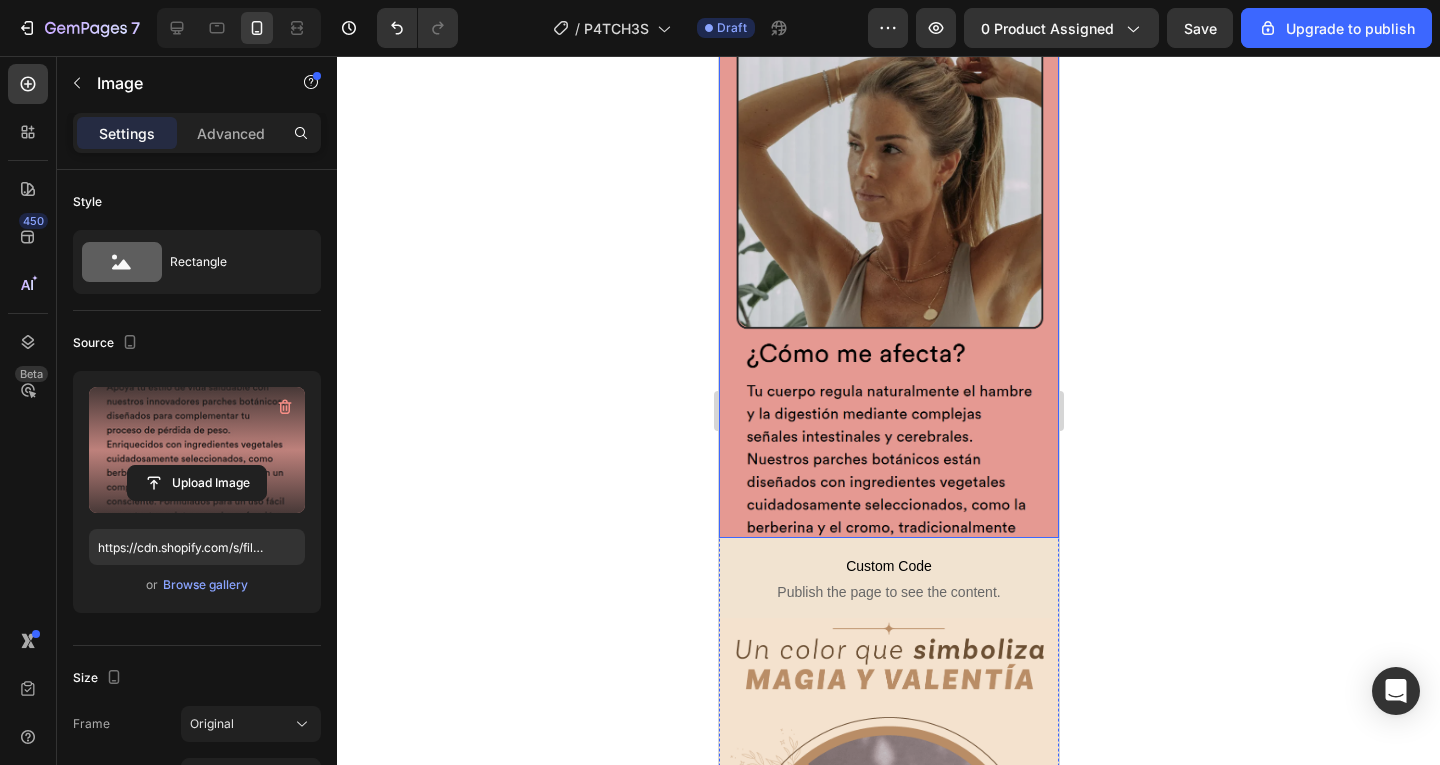 click at bounding box center (888, 280) 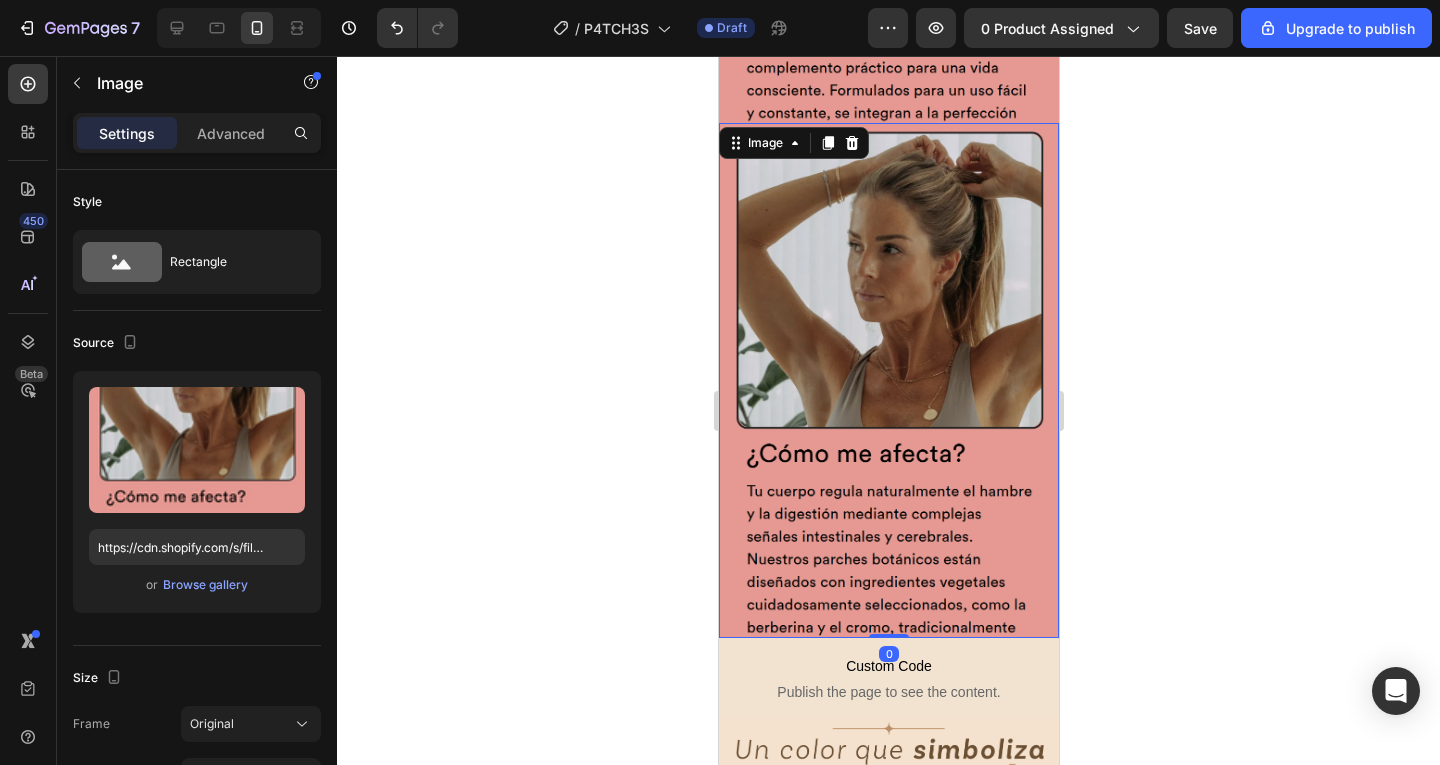 scroll, scrollTop: 1592, scrollLeft: 0, axis: vertical 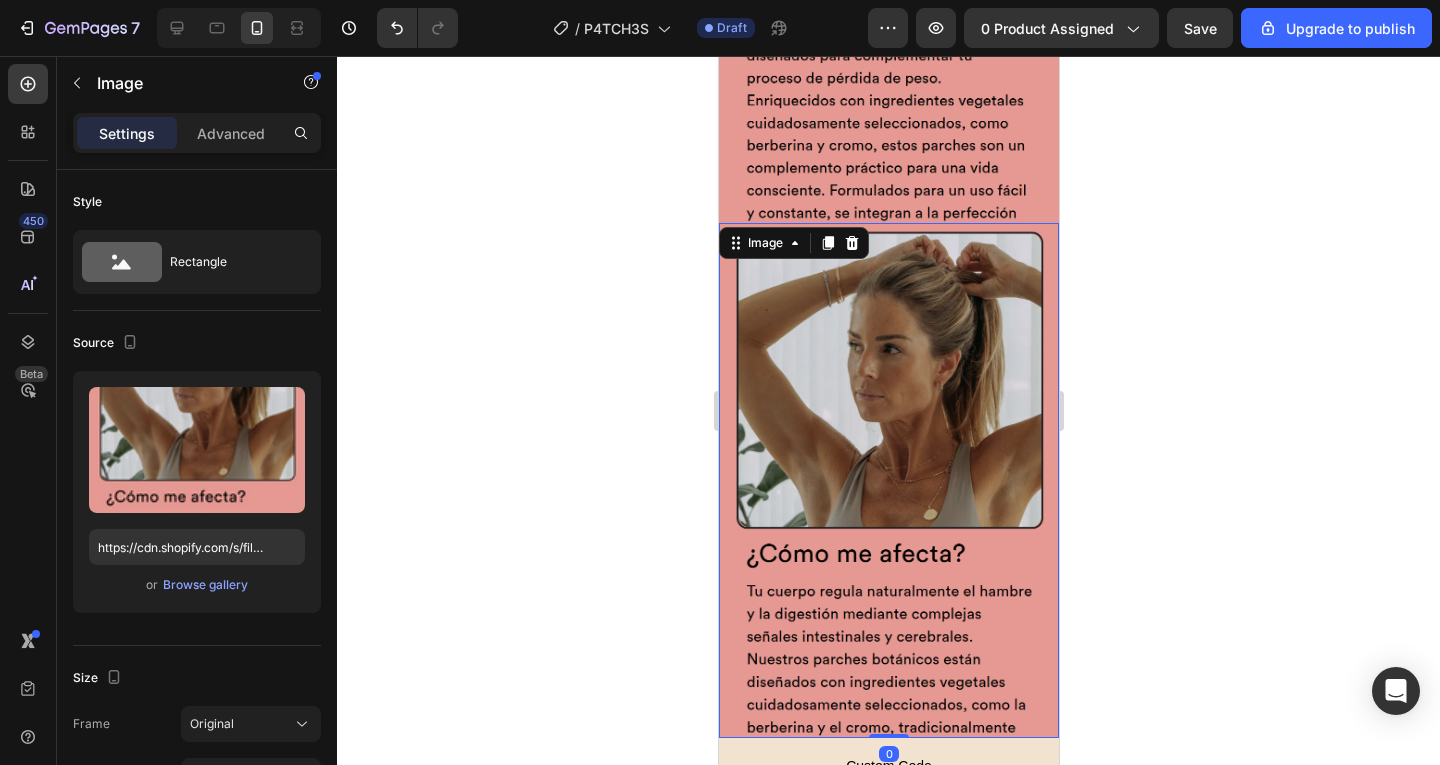 click 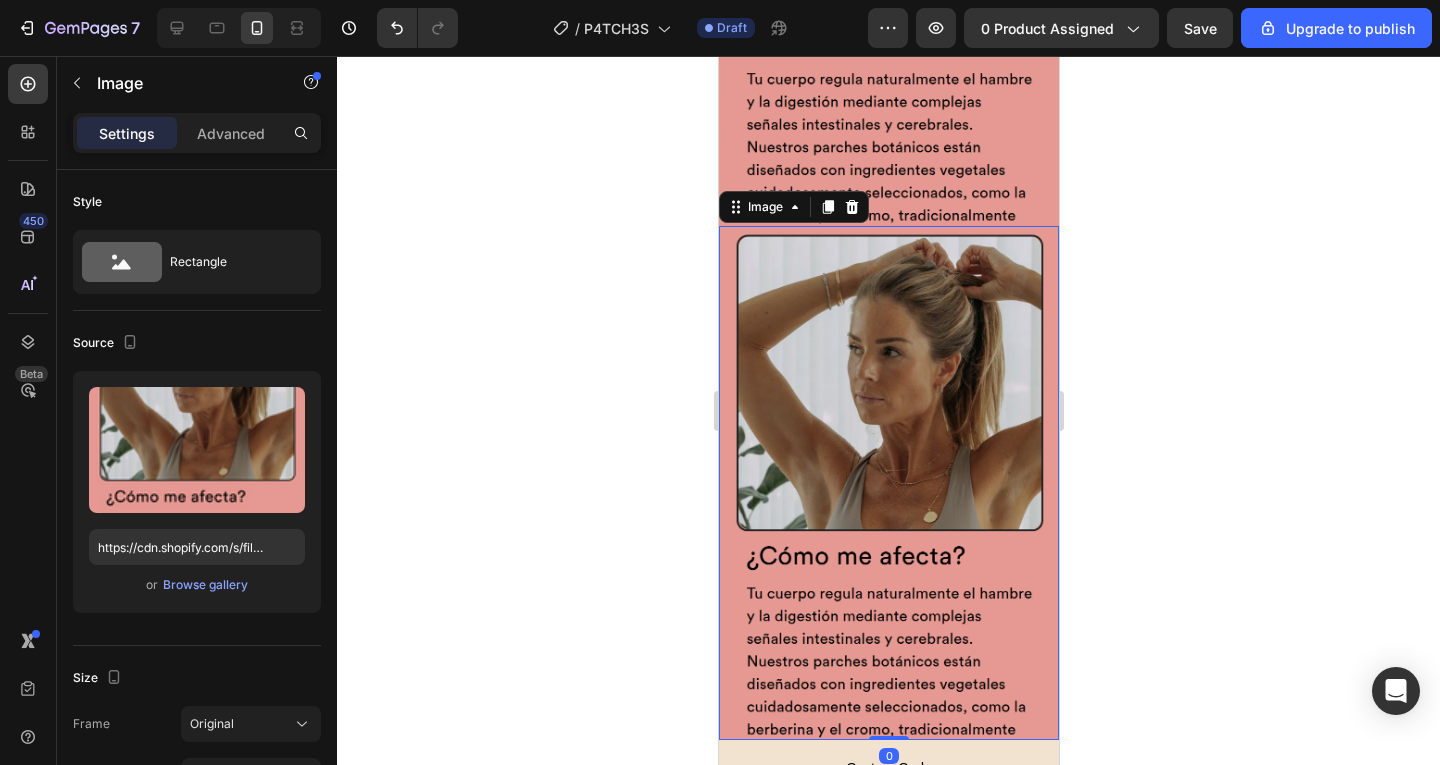 scroll, scrollTop: 2109, scrollLeft: 0, axis: vertical 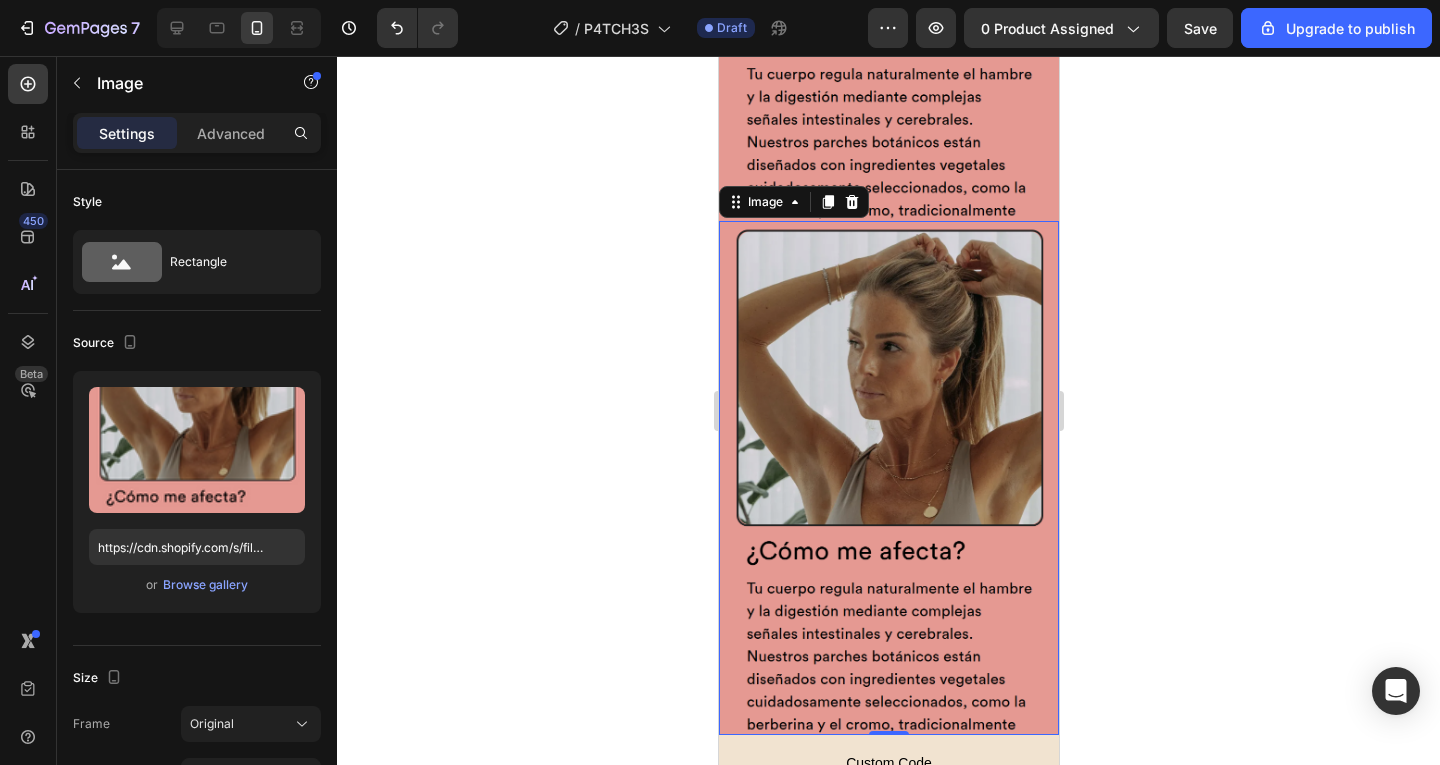 click at bounding box center [888, 478] 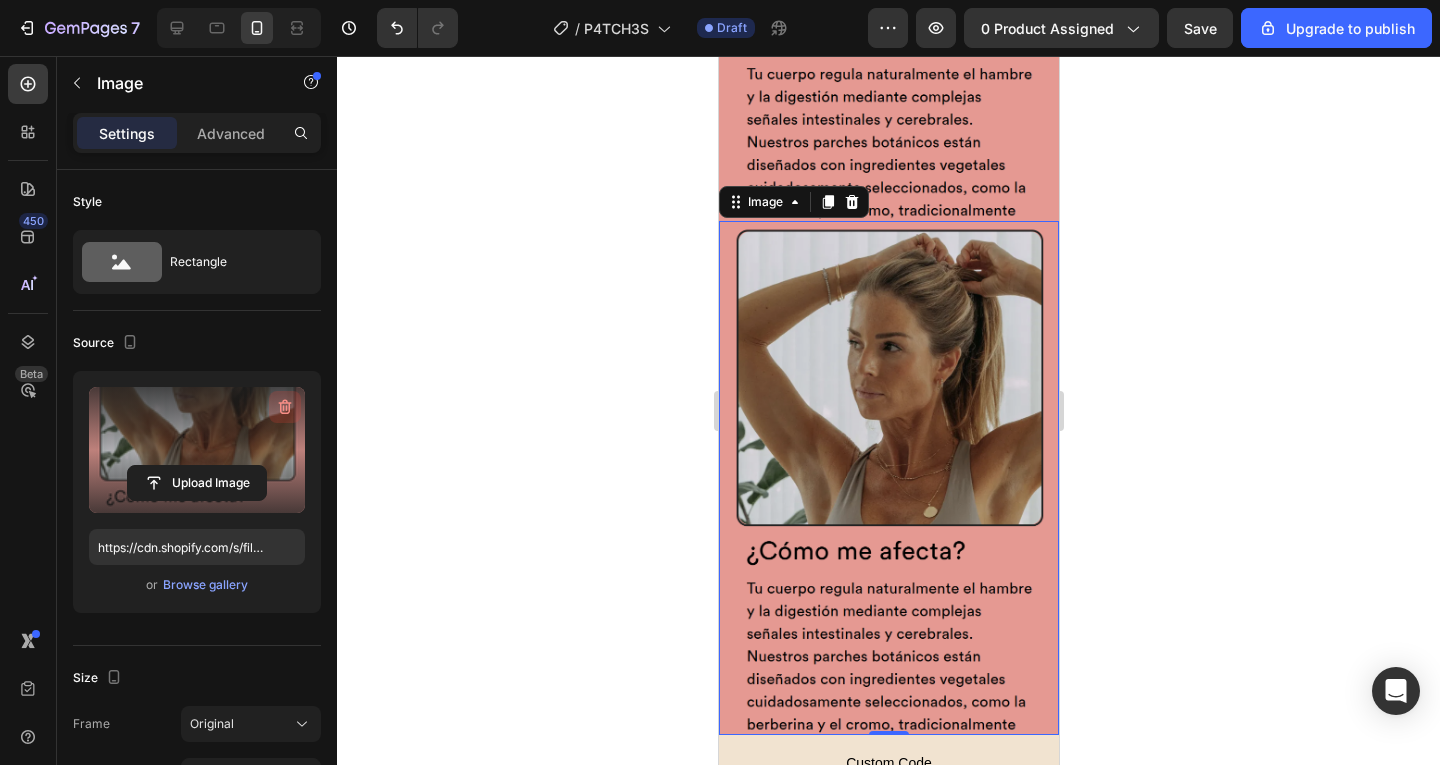click 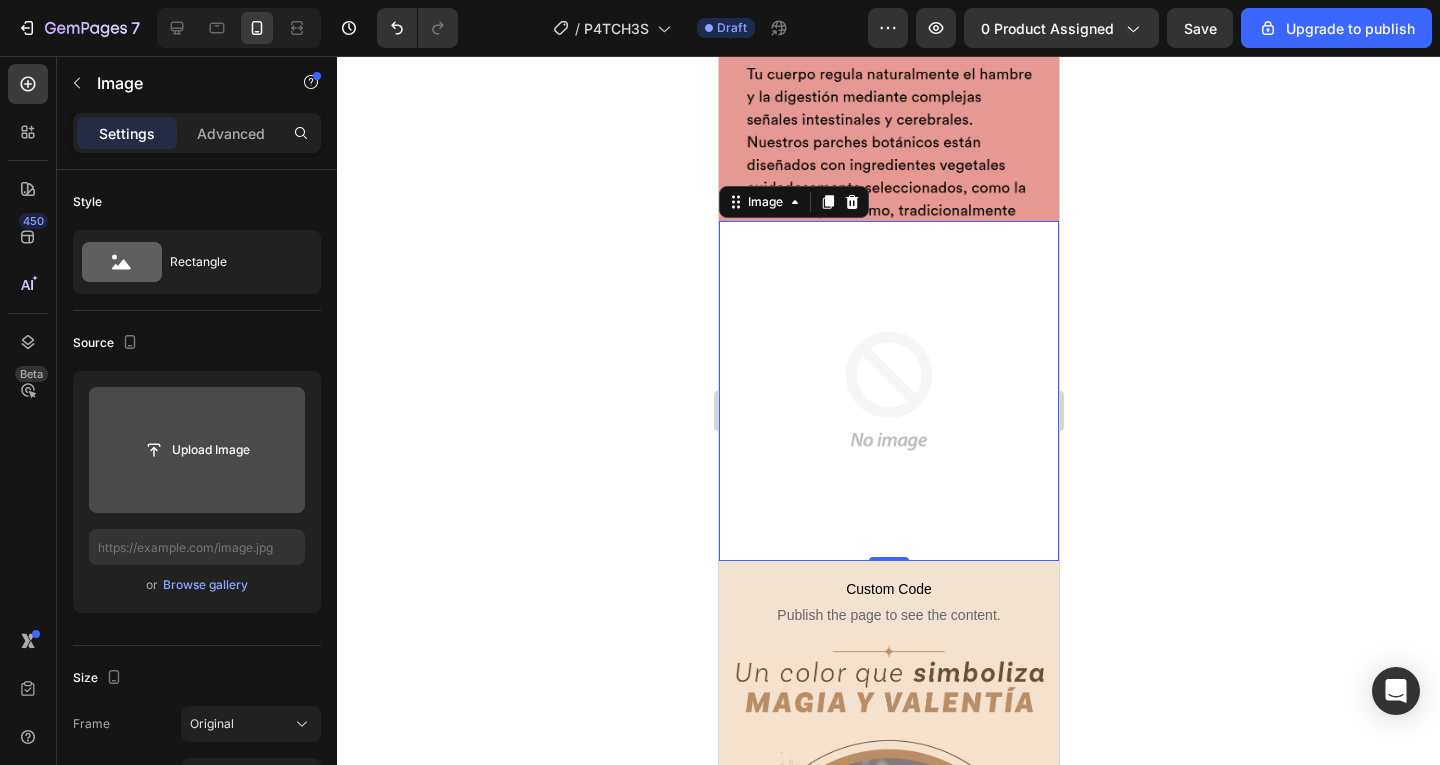 click 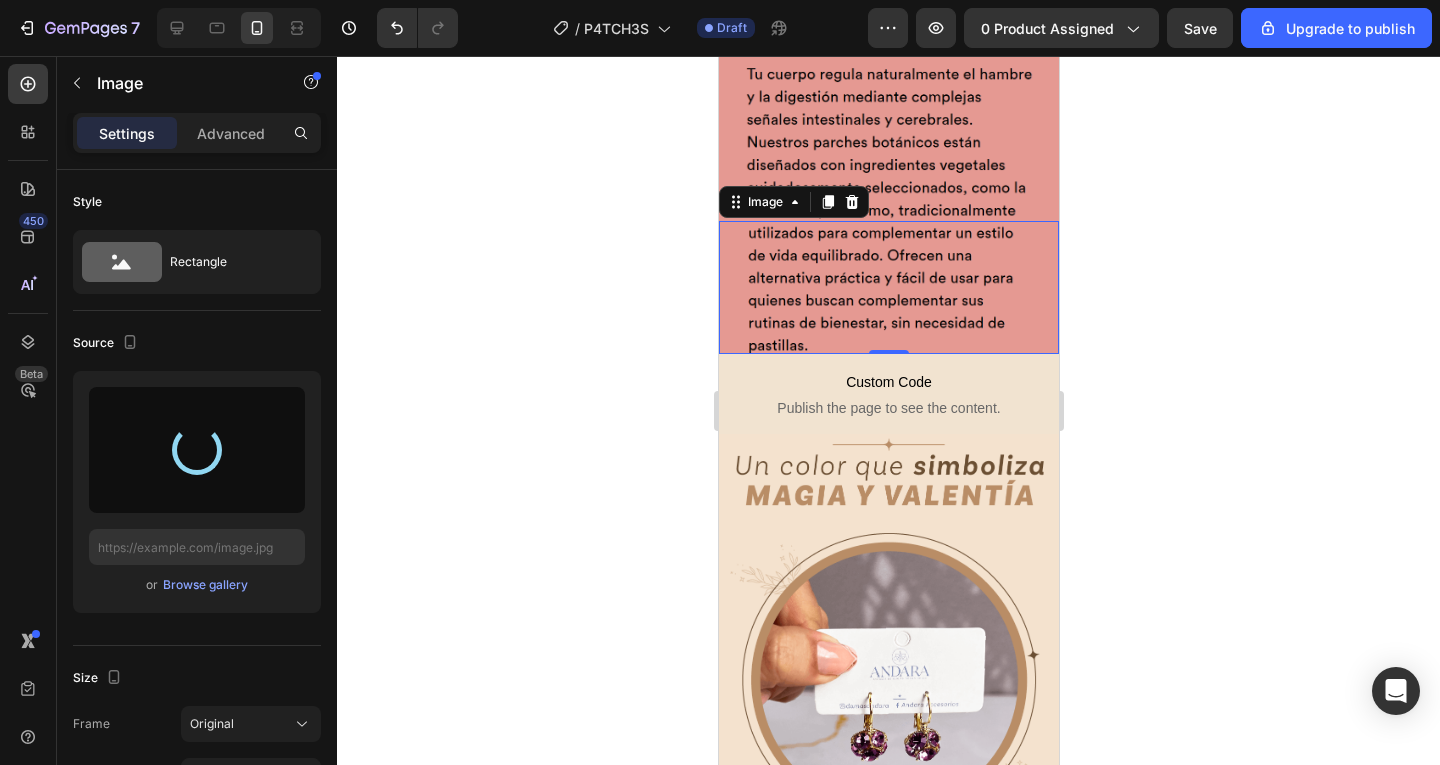 type on "https://cdn.shopify.com/s/files/1/0949/8565/0468/files/gempages_571945982892180295-65a7cc24-22a2-4a97-8c83-50b38cf592e6.png" 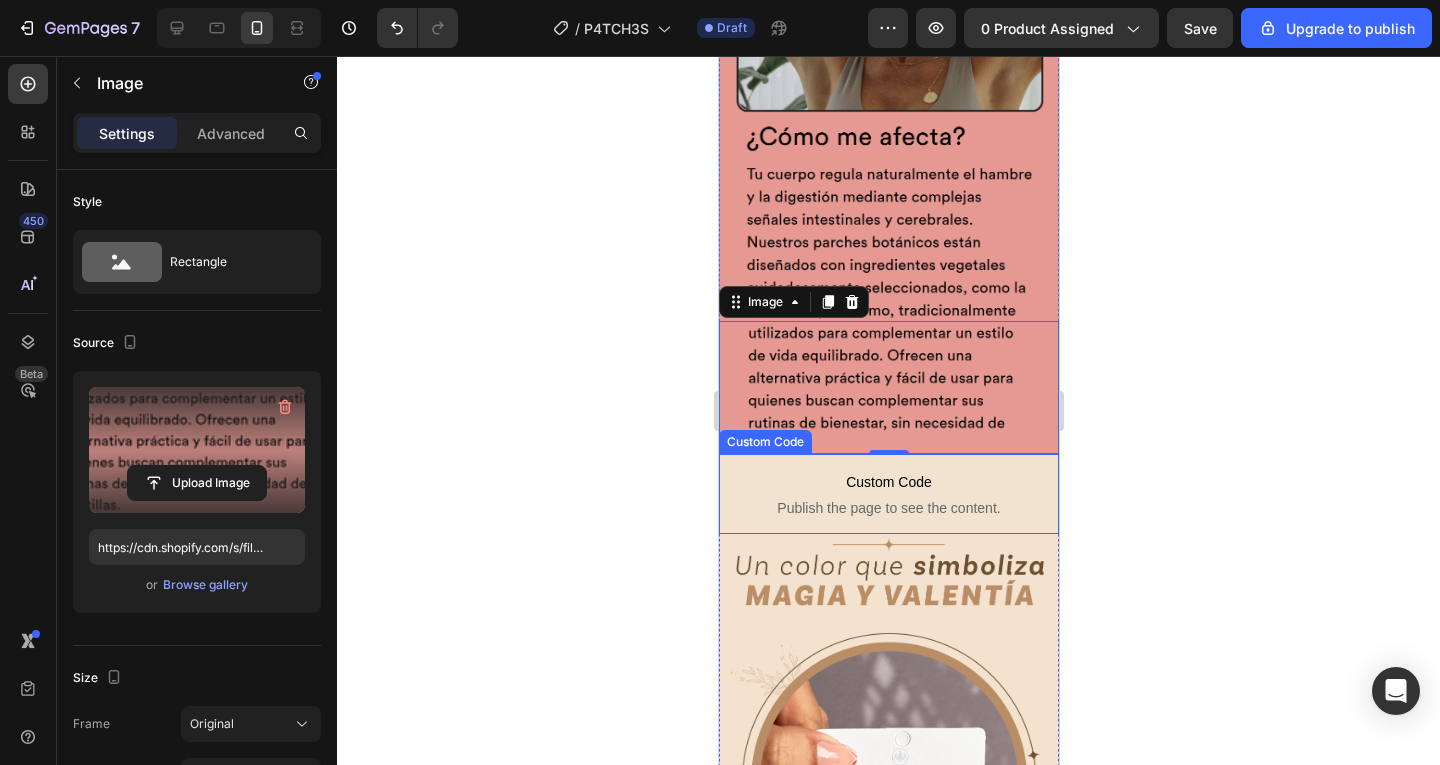 scroll, scrollTop: 1909, scrollLeft: 0, axis: vertical 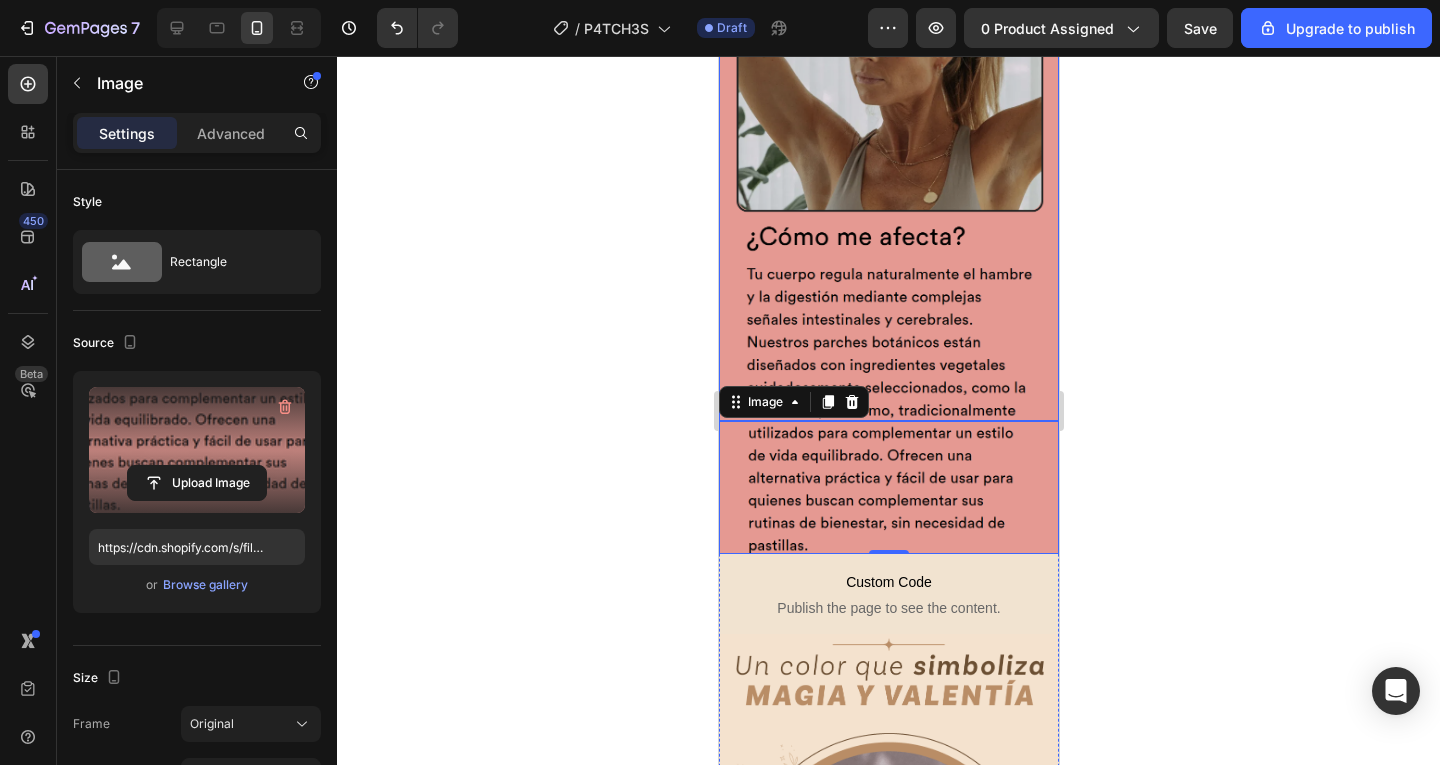 click at bounding box center [888, 163] 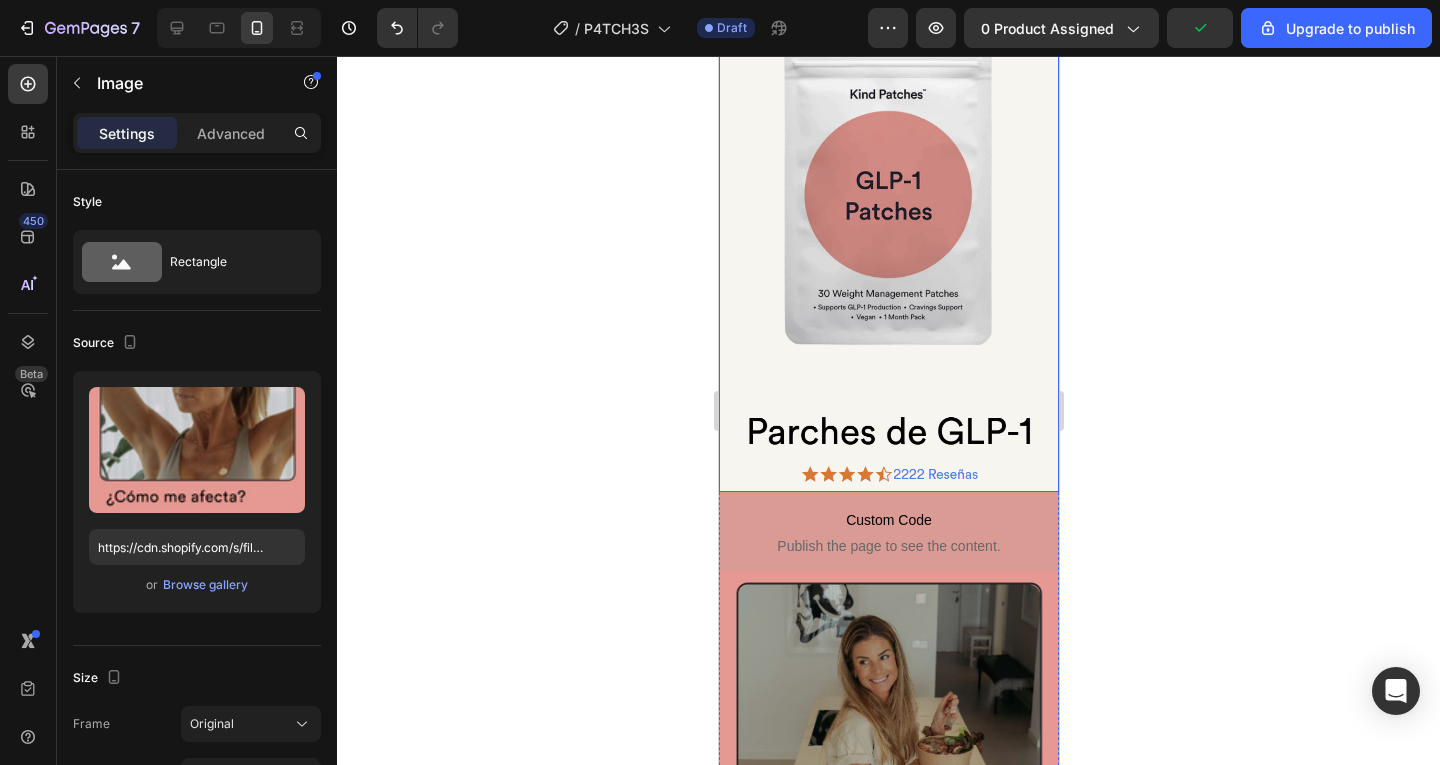 scroll, scrollTop: 109, scrollLeft: 0, axis: vertical 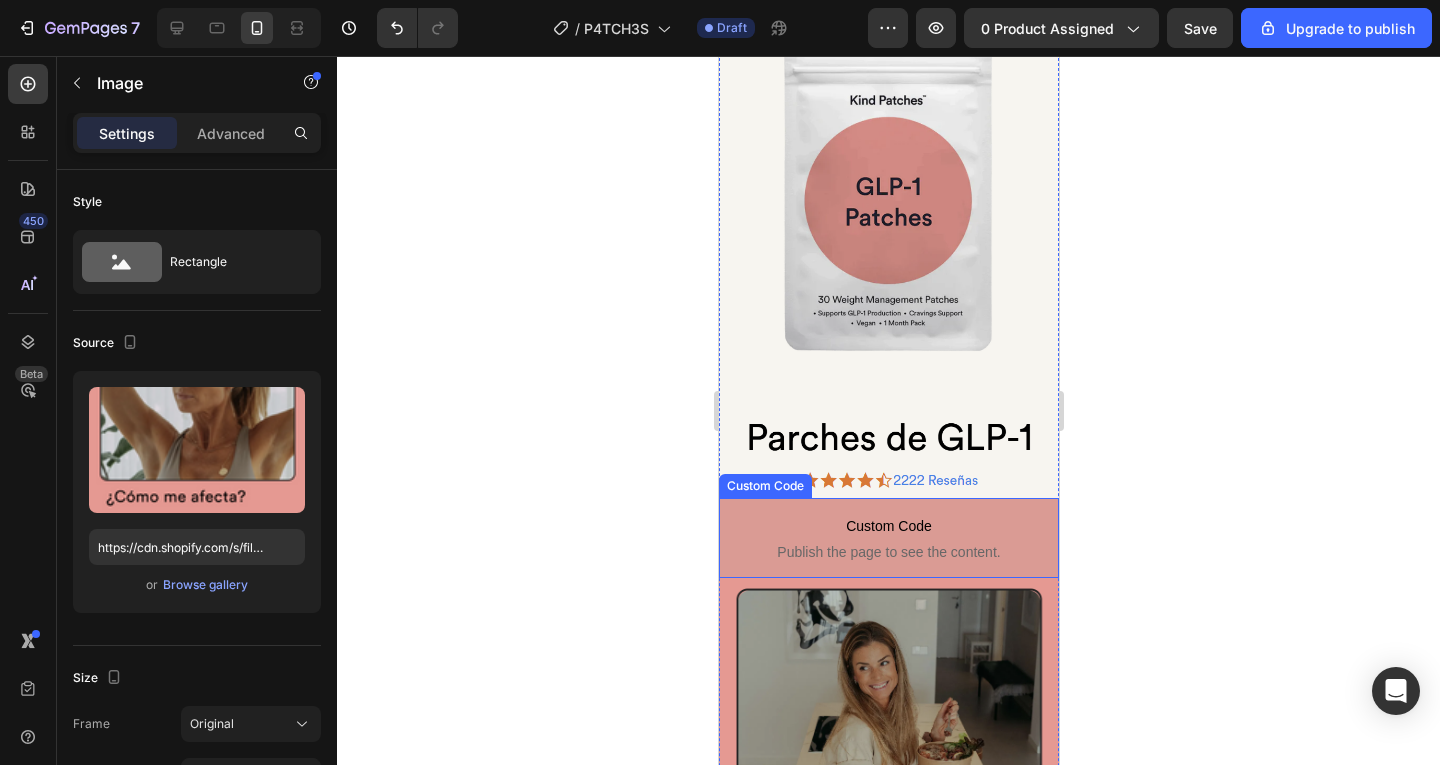 click on "Custom Code" at bounding box center (888, 526) 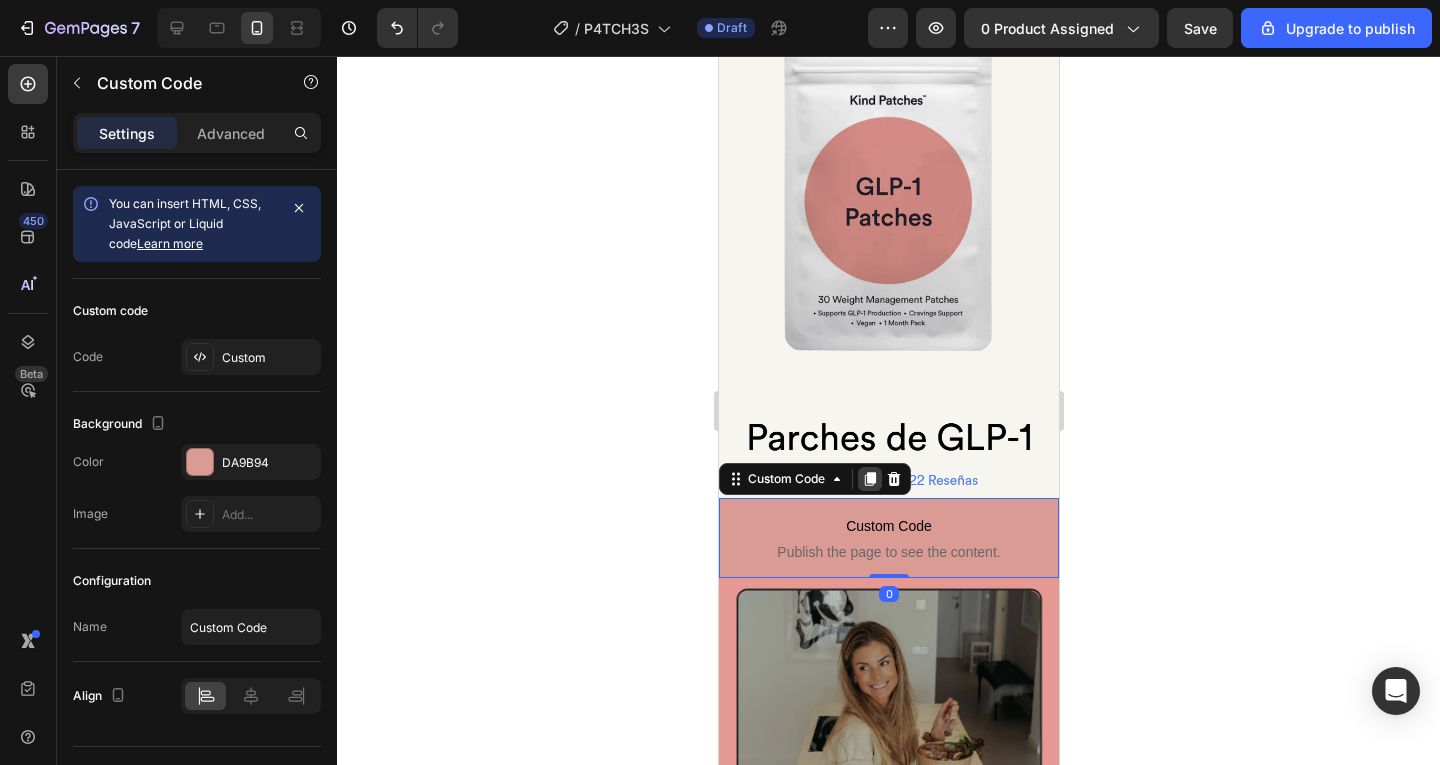 click 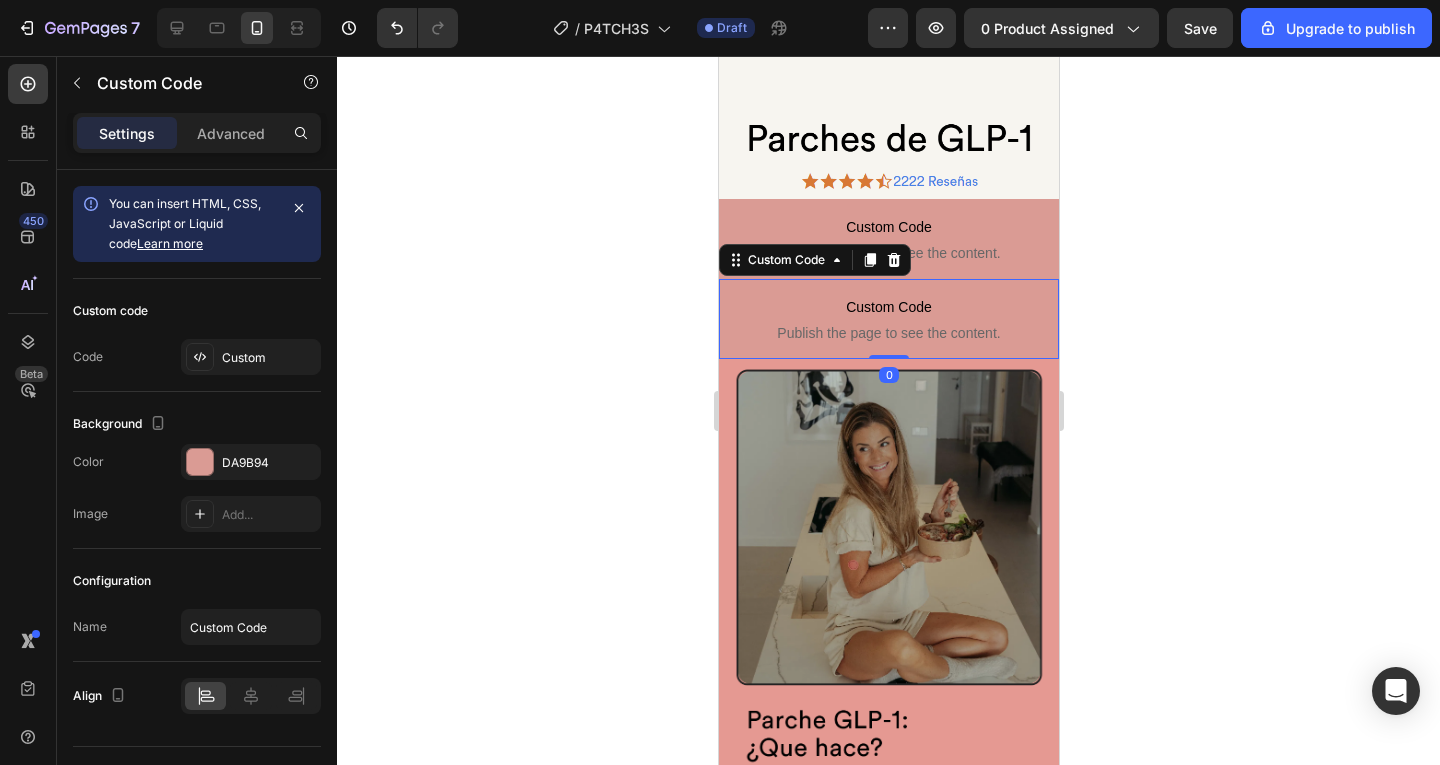scroll, scrollTop: 409, scrollLeft: 0, axis: vertical 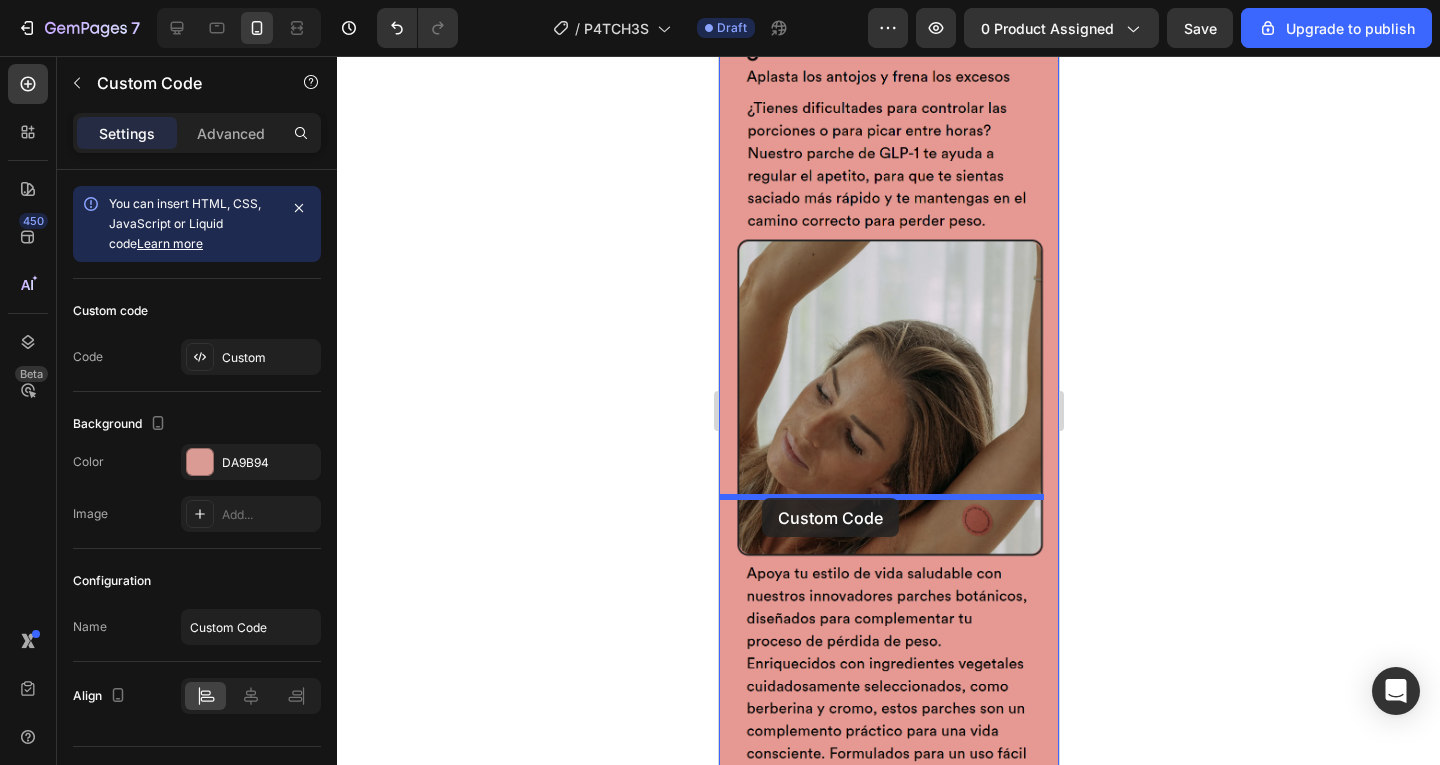 drag, startPoint x: 732, startPoint y: 237, endPoint x: 761, endPoint y: 498, distance: 262.60617 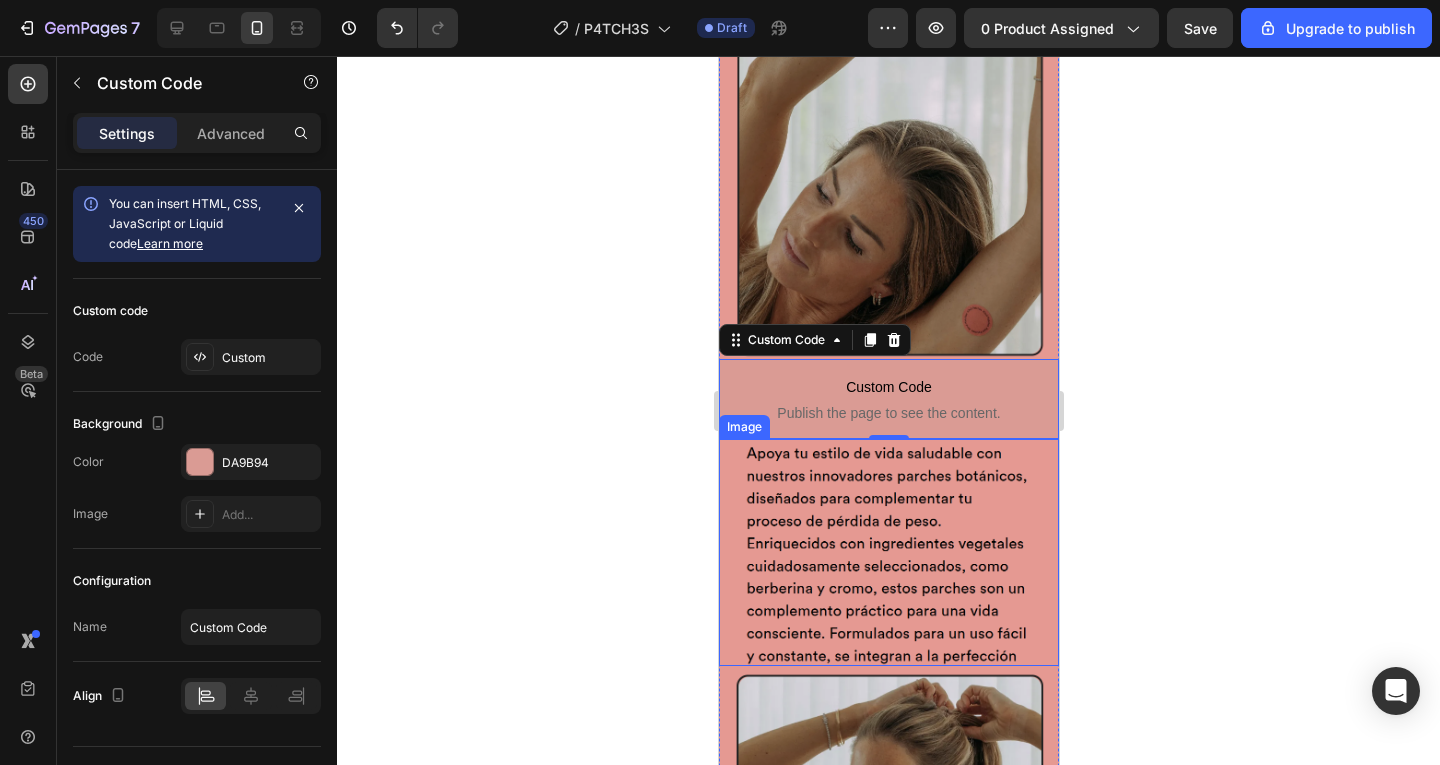 scroll, scrollTop: 1229, scrollLeft: 0, axis: vertical 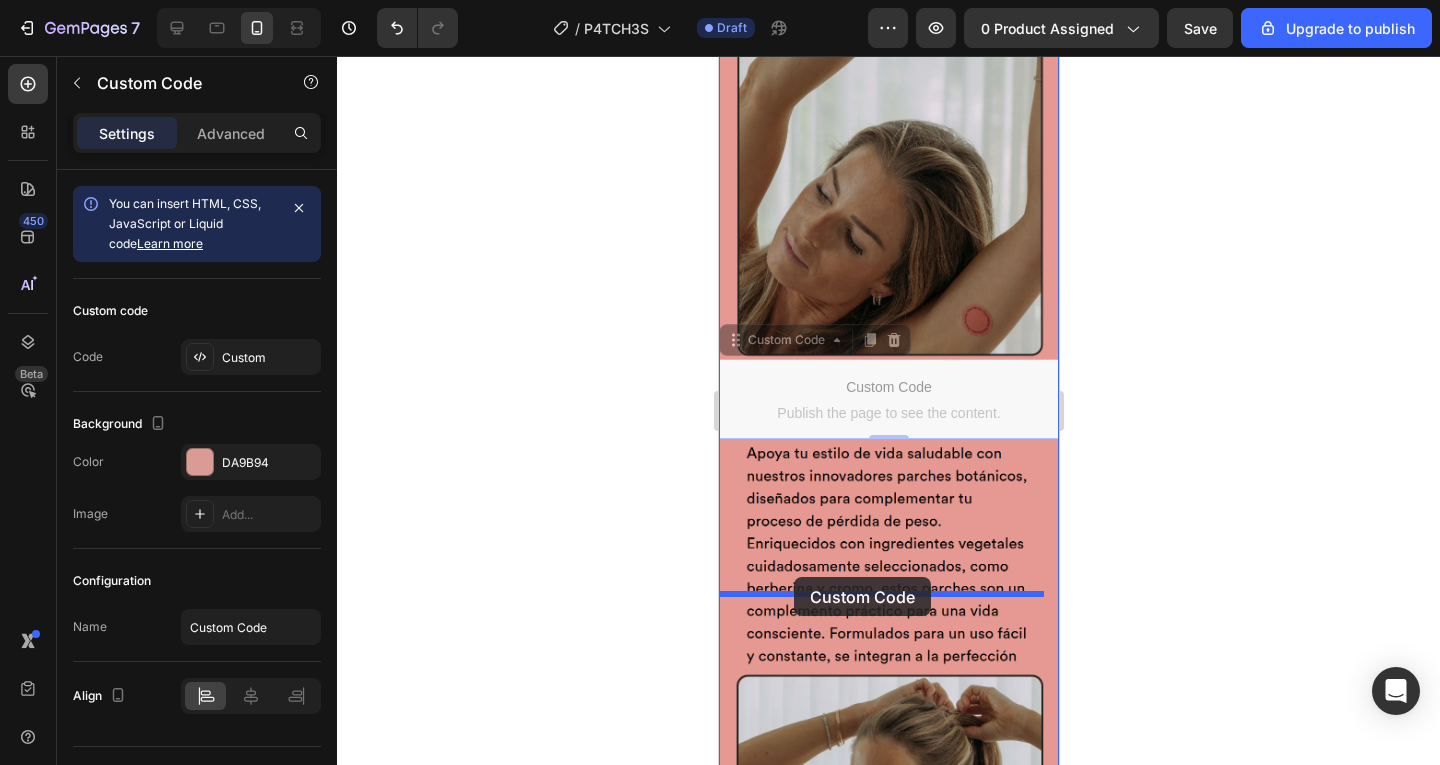 drag, startPoint x: 730, startPoint y: 280, endPoint x: 793, endPoint y: 577, distance: 303.6083 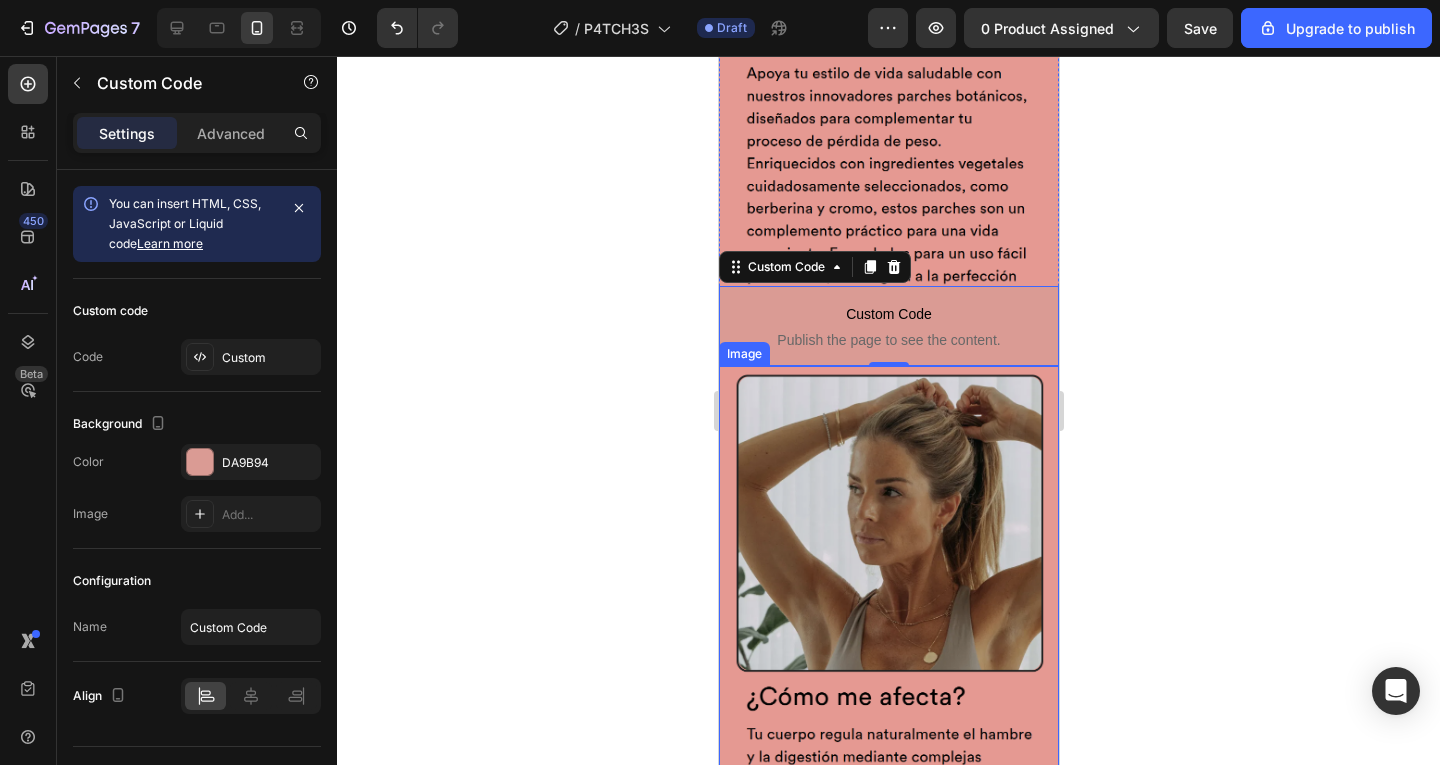 scroll, scrollTop: 1529, scrollLeft: 0, axis: vertical 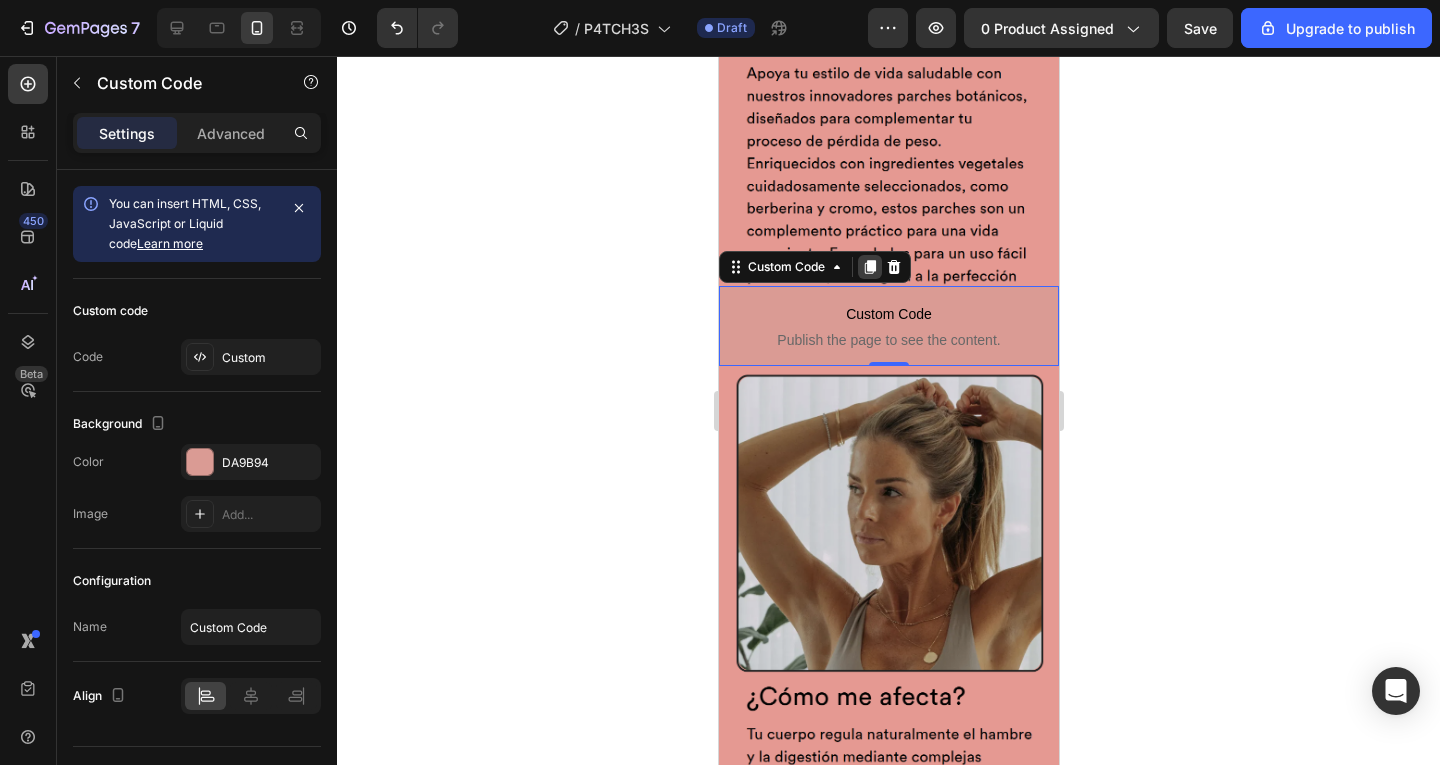 click 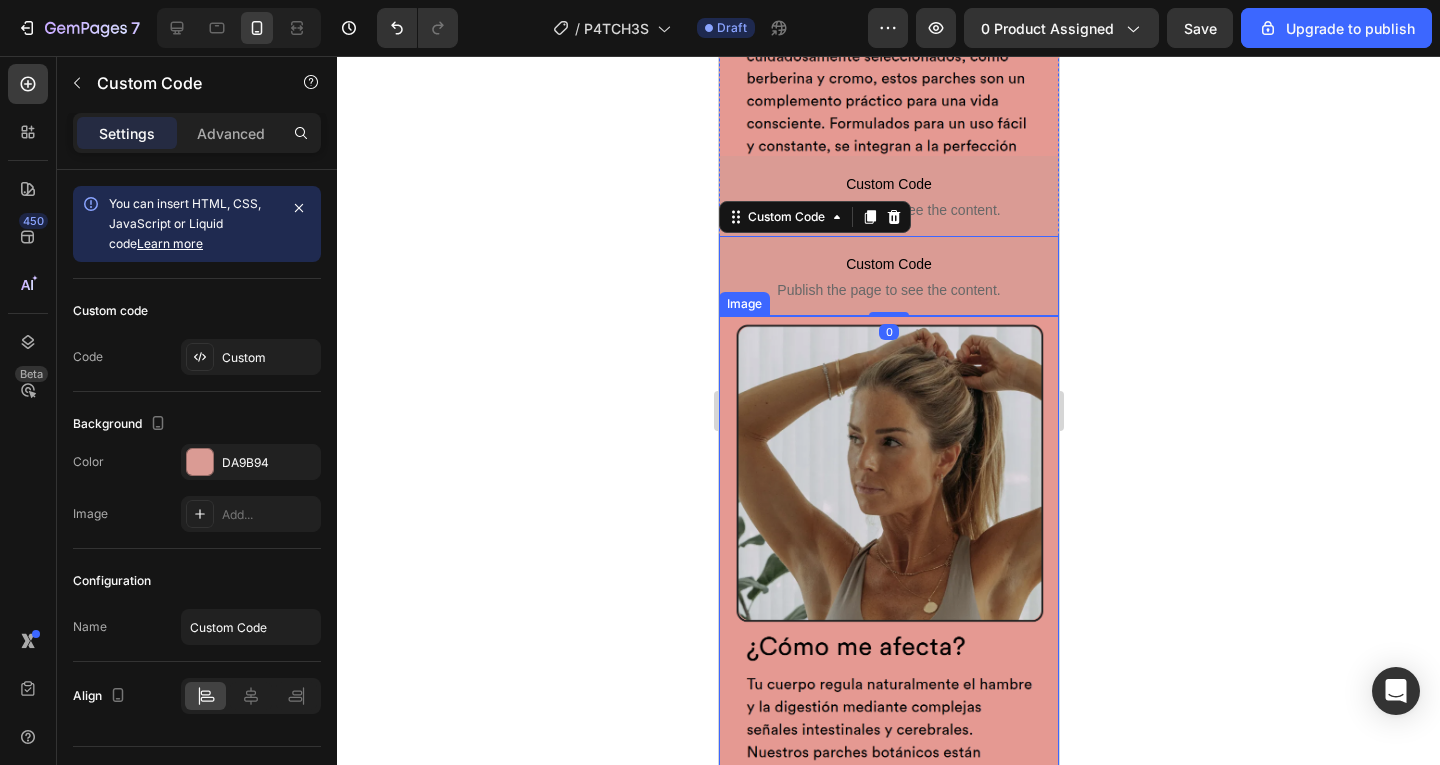 scroll, scrollTop: 1729, scrollLeft: 0, axis: vertical 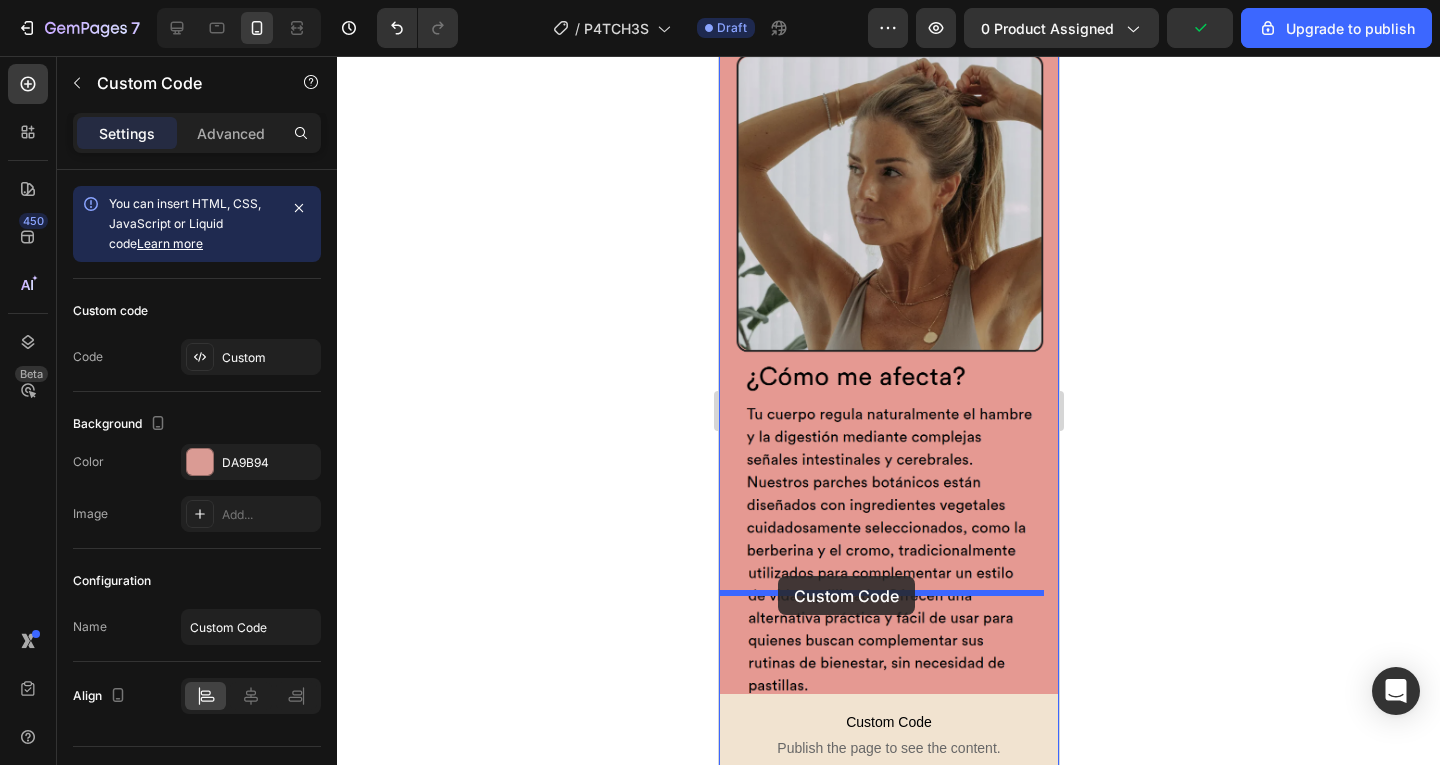 drag, startPoint x: 735, startPoint y: 75, endPoint x: 777, endPoint y: 577, distance: 503.7539 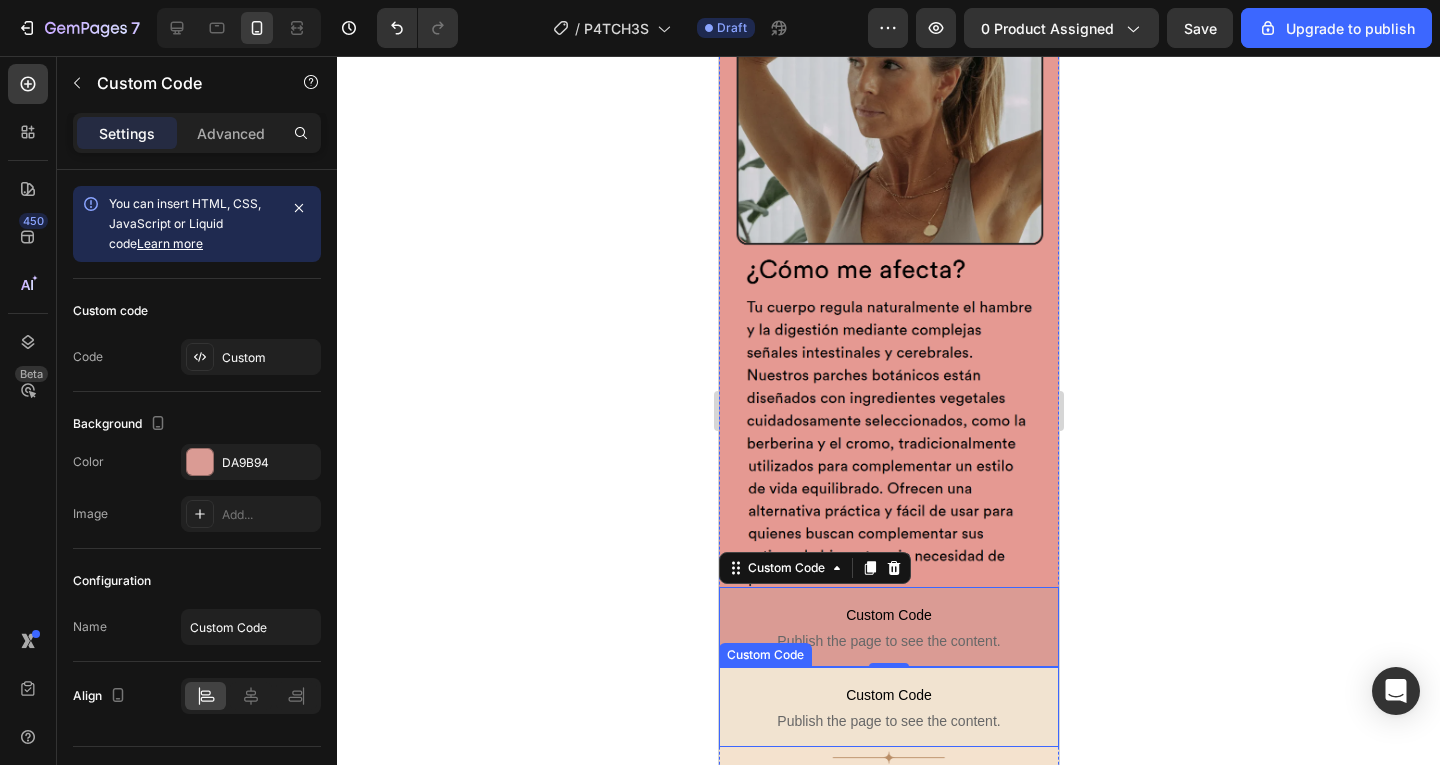 scroll, scrollTop: 2049, scrollLeft: 0, axis: vertical 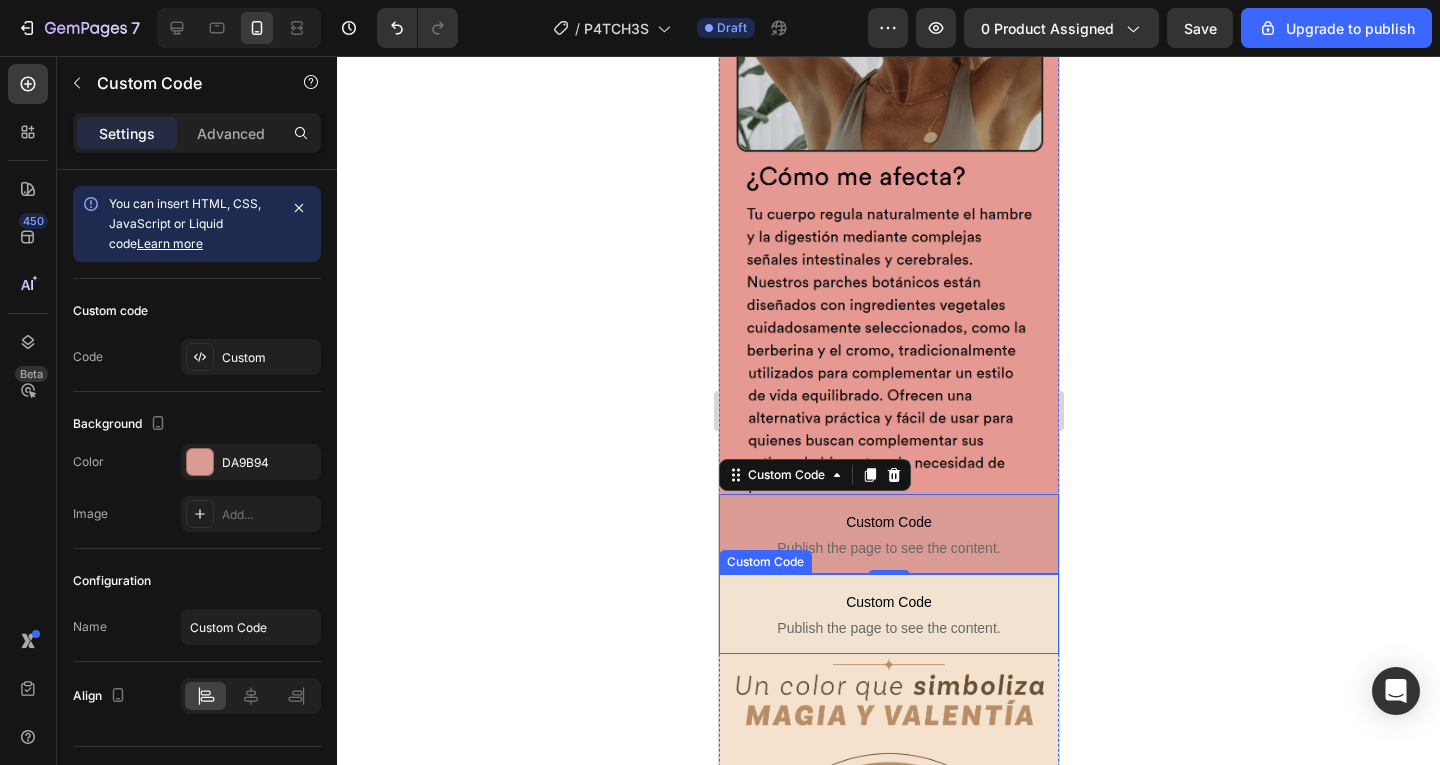 click on "Custom Code" at bounding box center [888, 602] 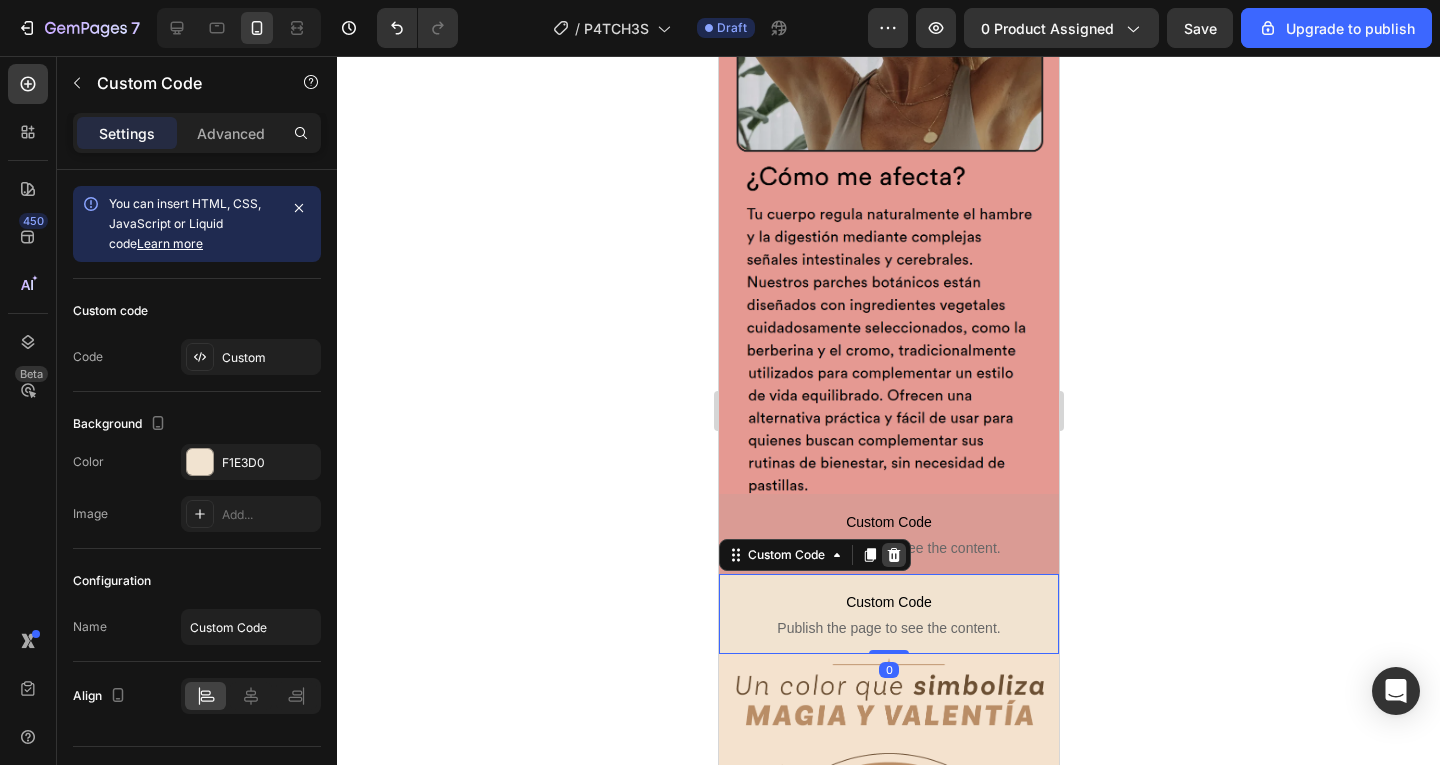 click 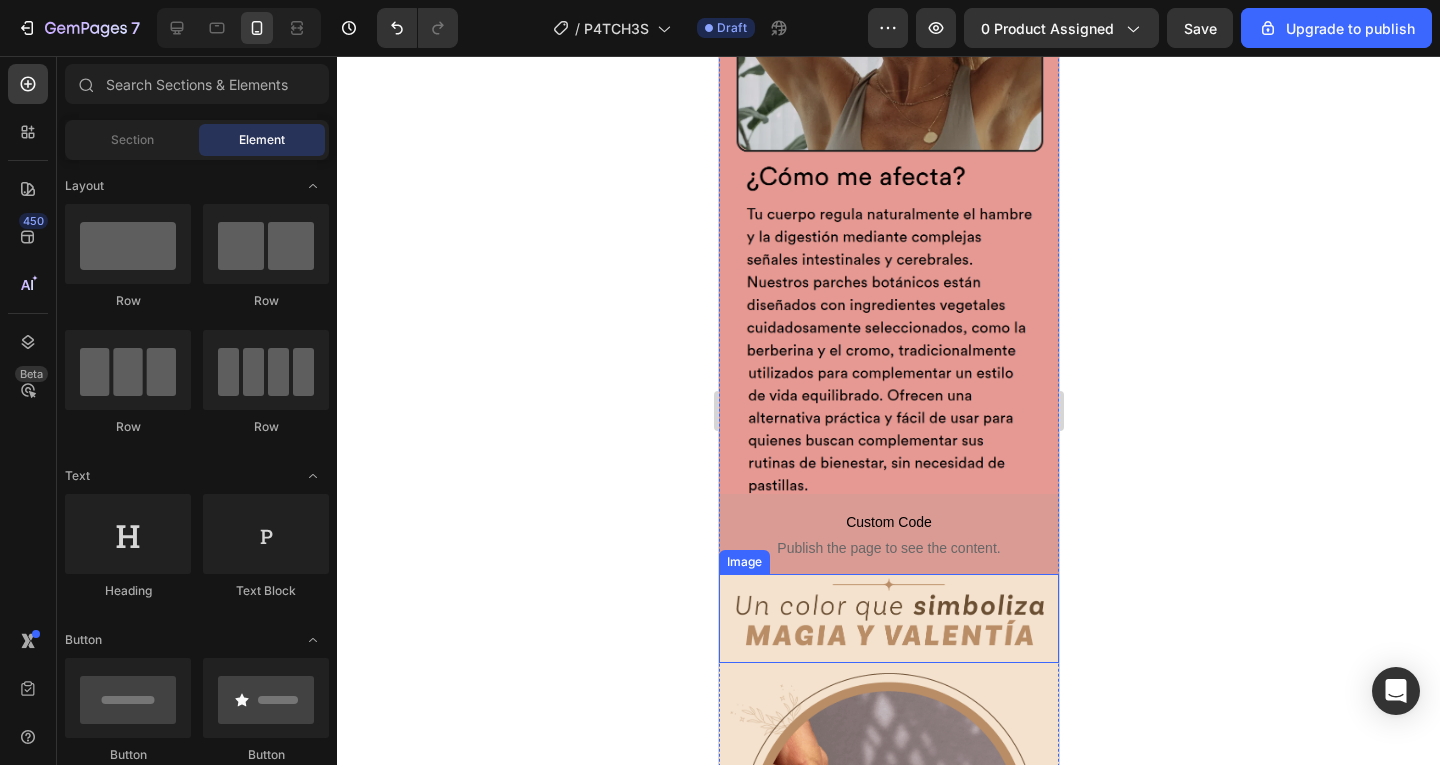 click at bounding box center (888, 618) 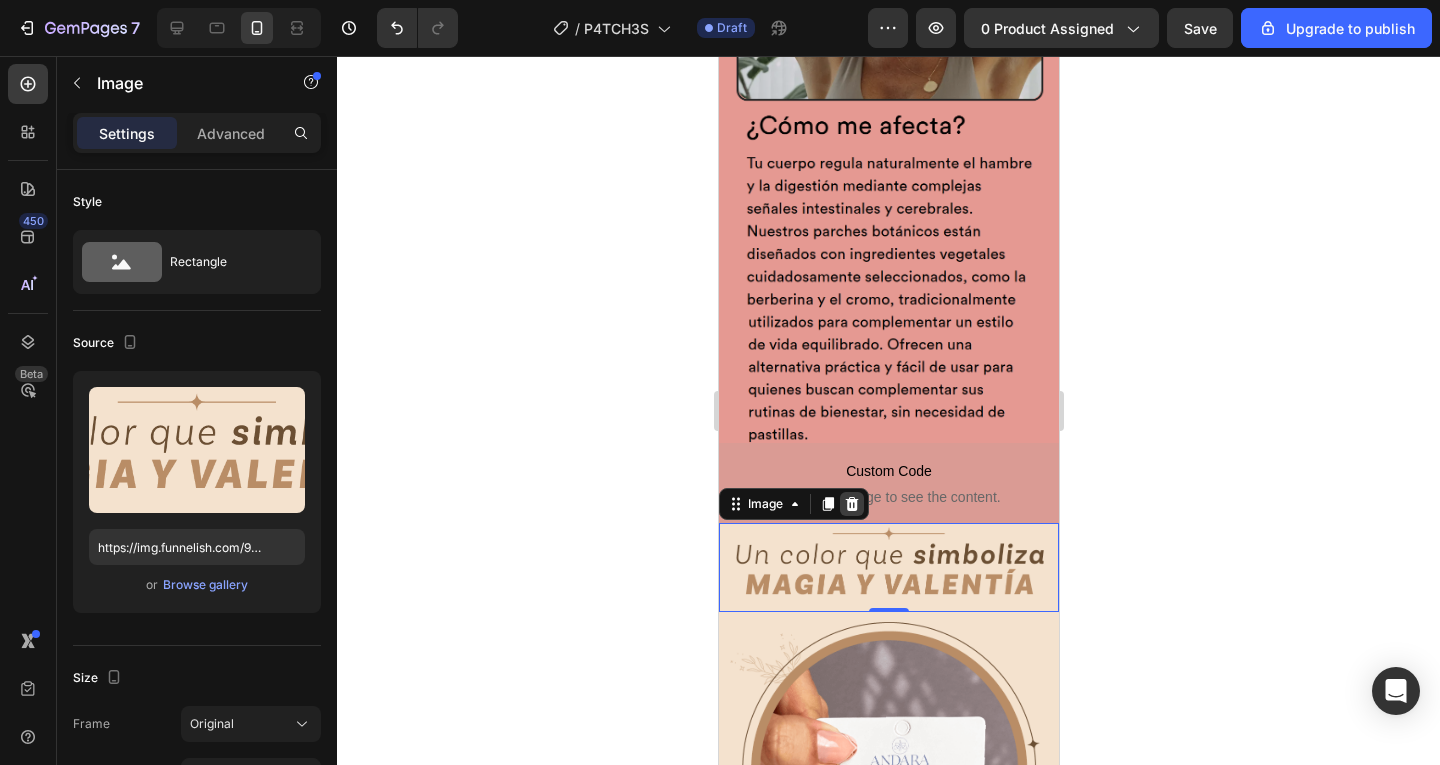 scroll, scrollTop: 2200, scrollLeft: 0, axis: vertical 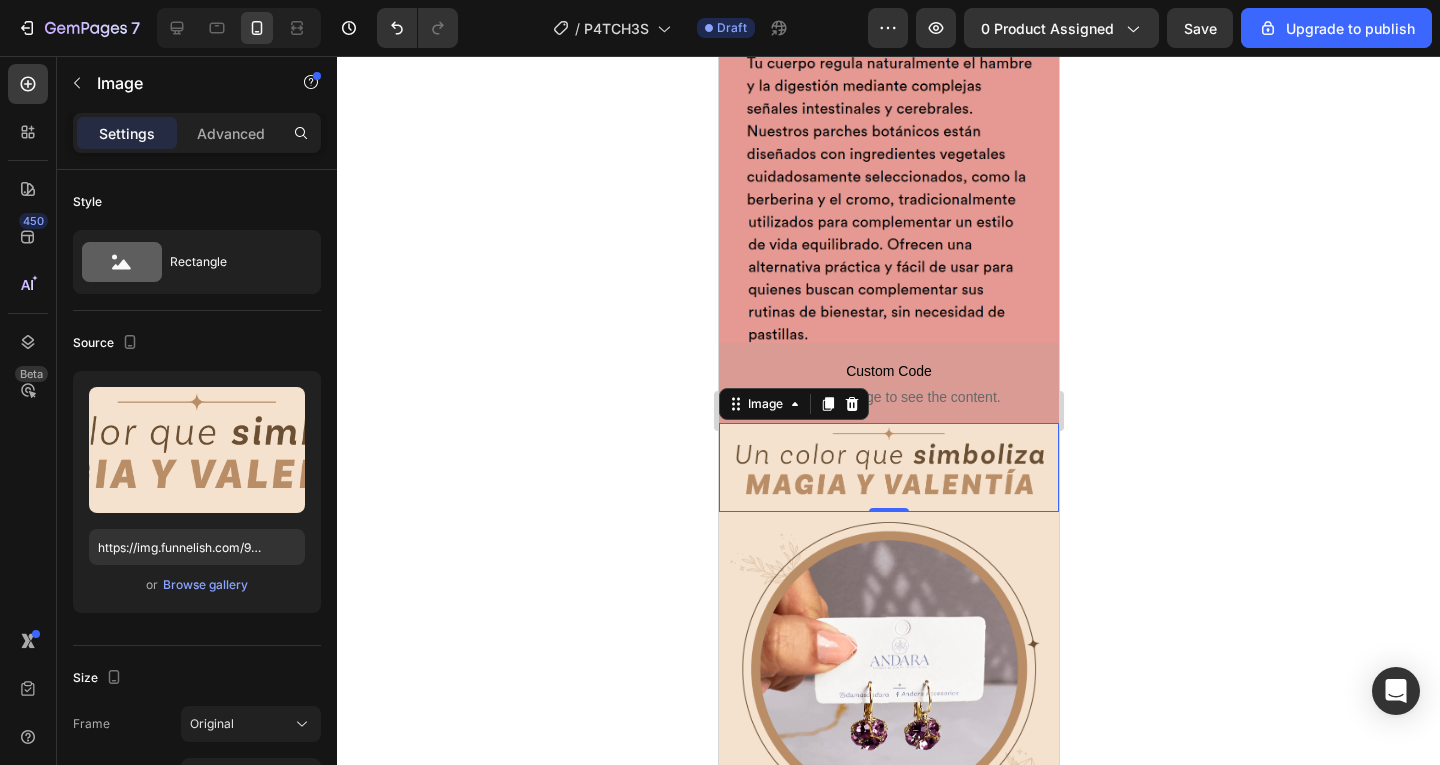 click at bounding box center [888, 467] 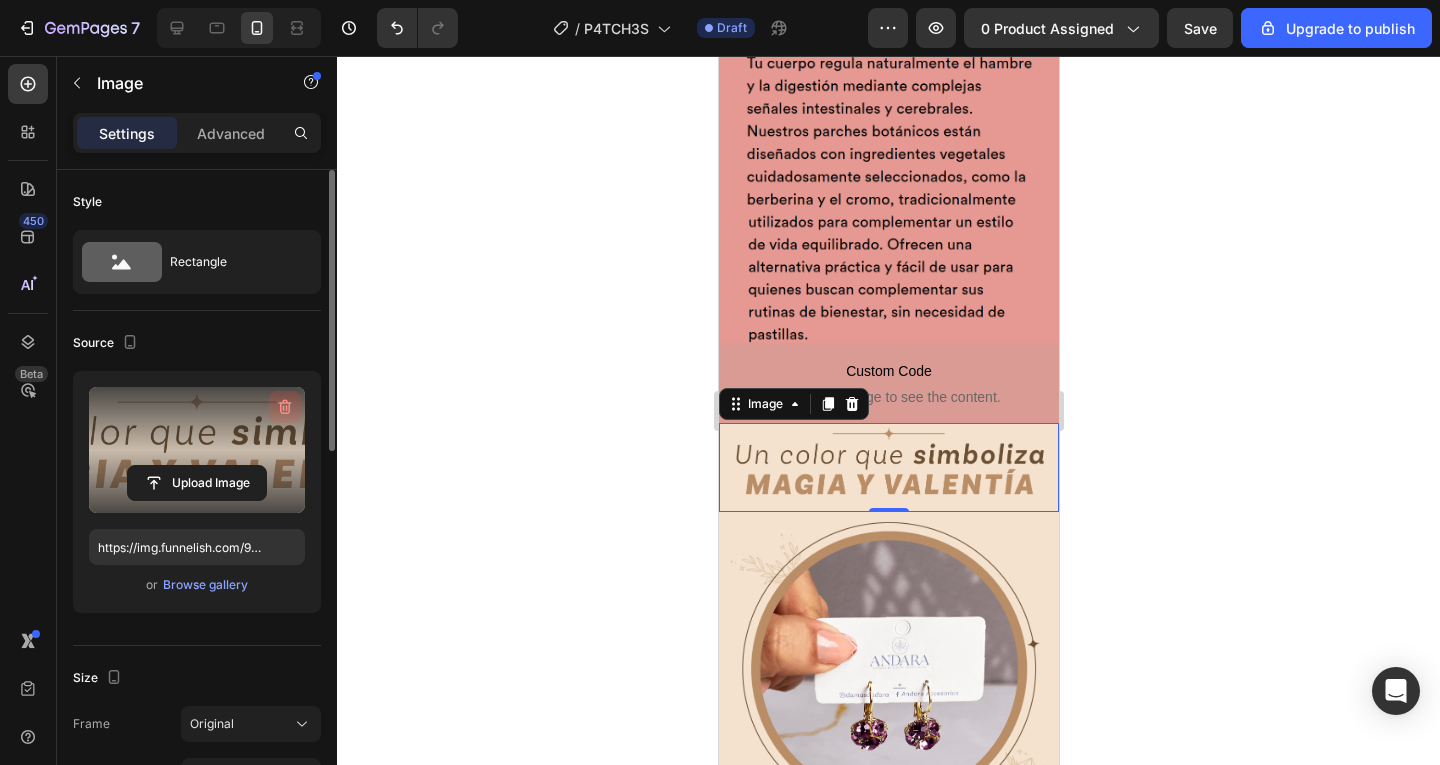 click 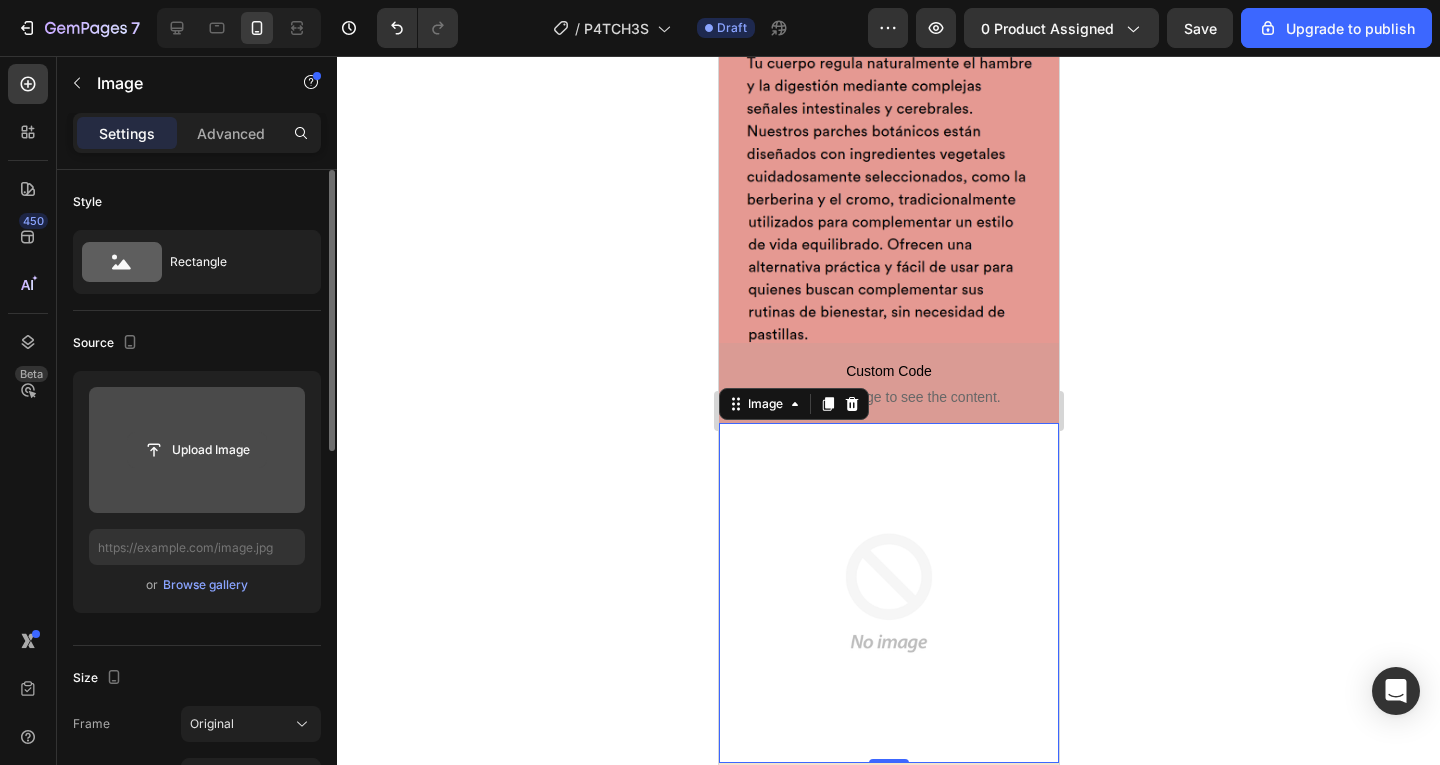 click 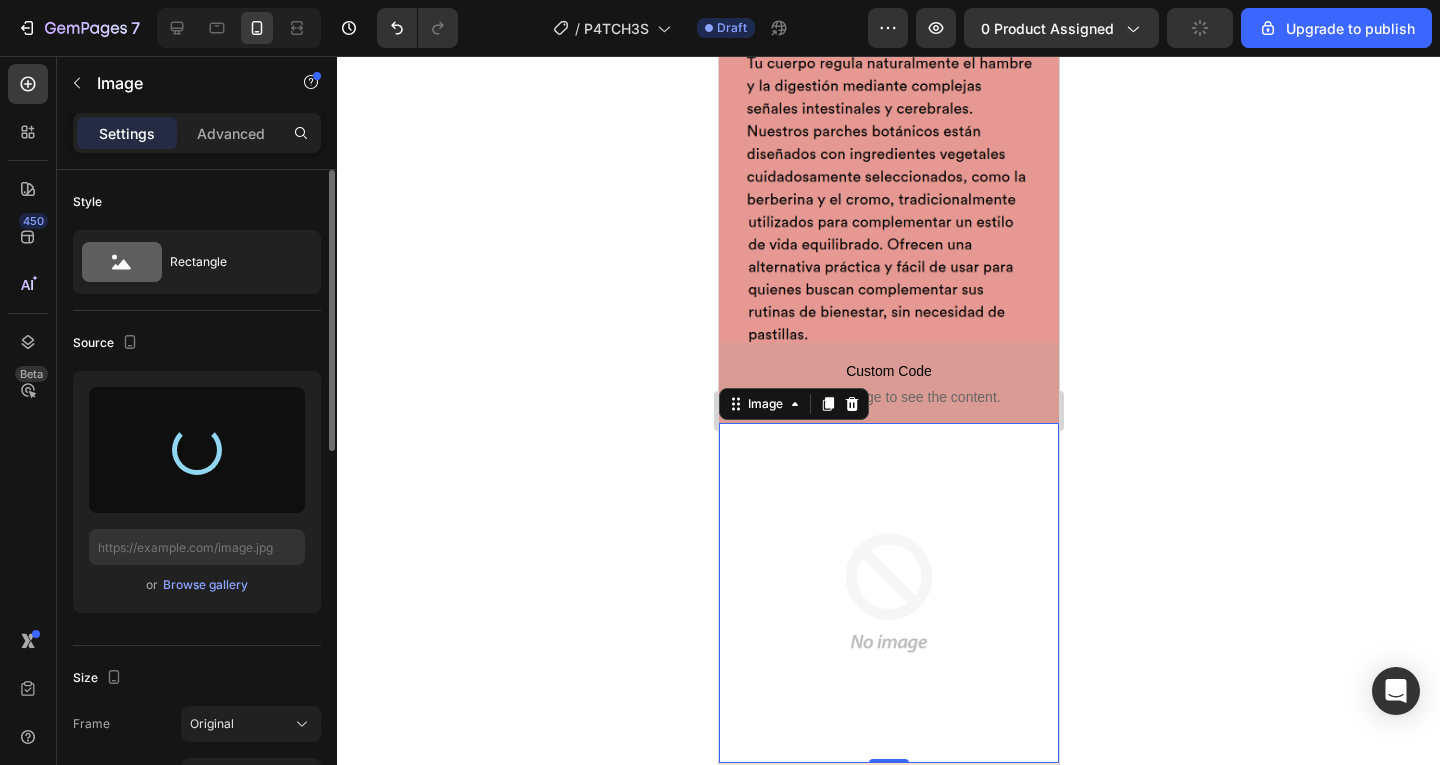 type on "https://cdn.shopify.com/s/files/1/0949/8565/0468/files/gempages_571945982892180295-6a93c2d1-f9c9-4fa5-a715-3fd2f08ddf70.png" 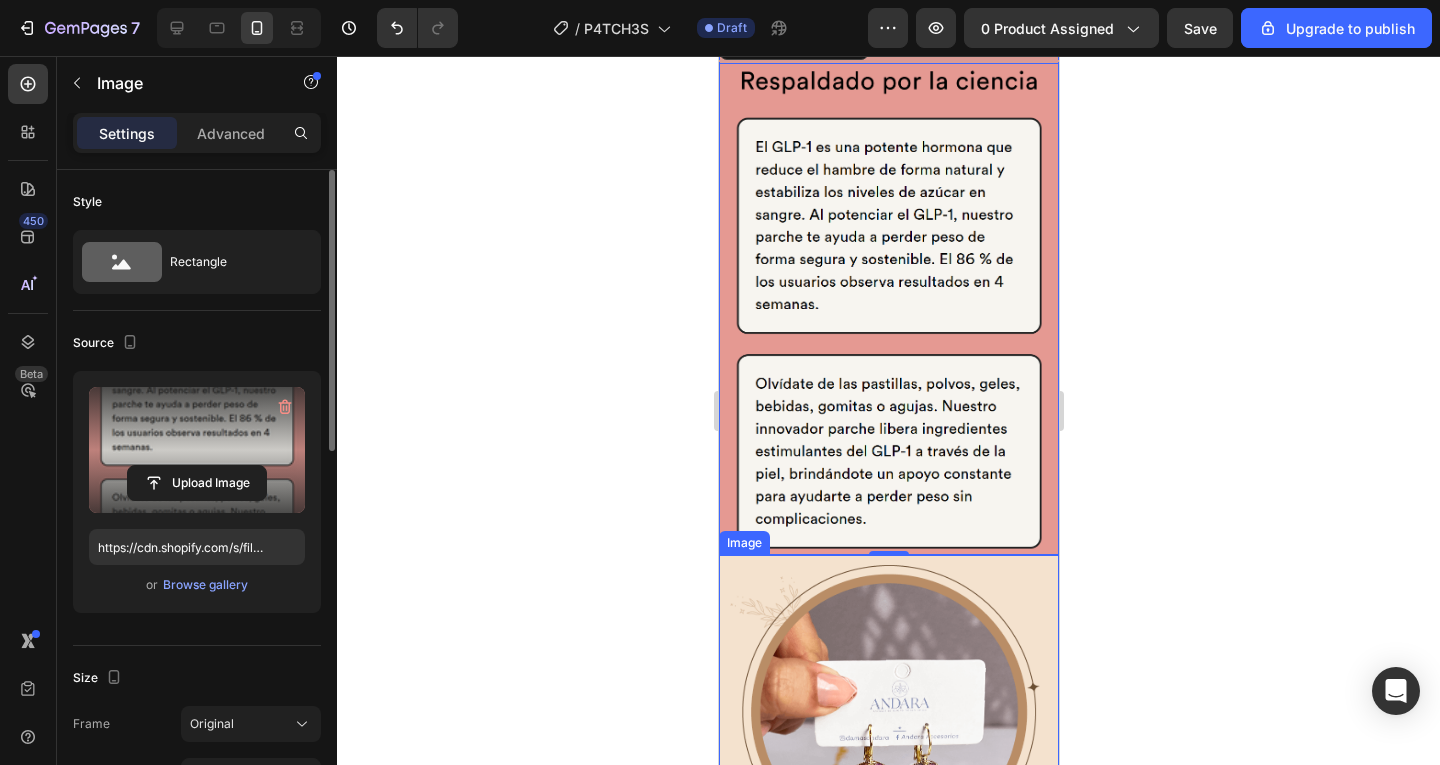 scroll, scrollTop: 2600, scrollLeft: 0, axis: vertical 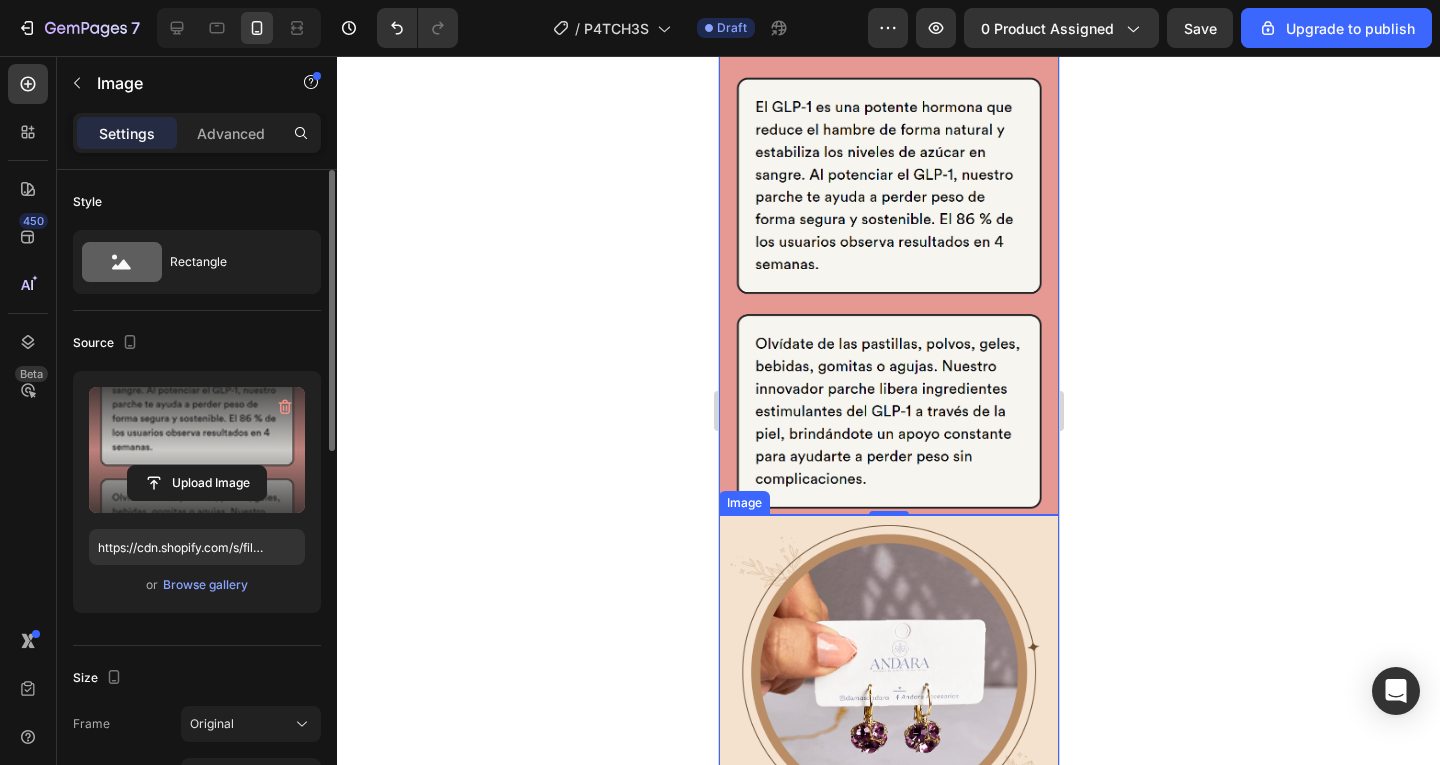 click at bounding box center (888, 672) 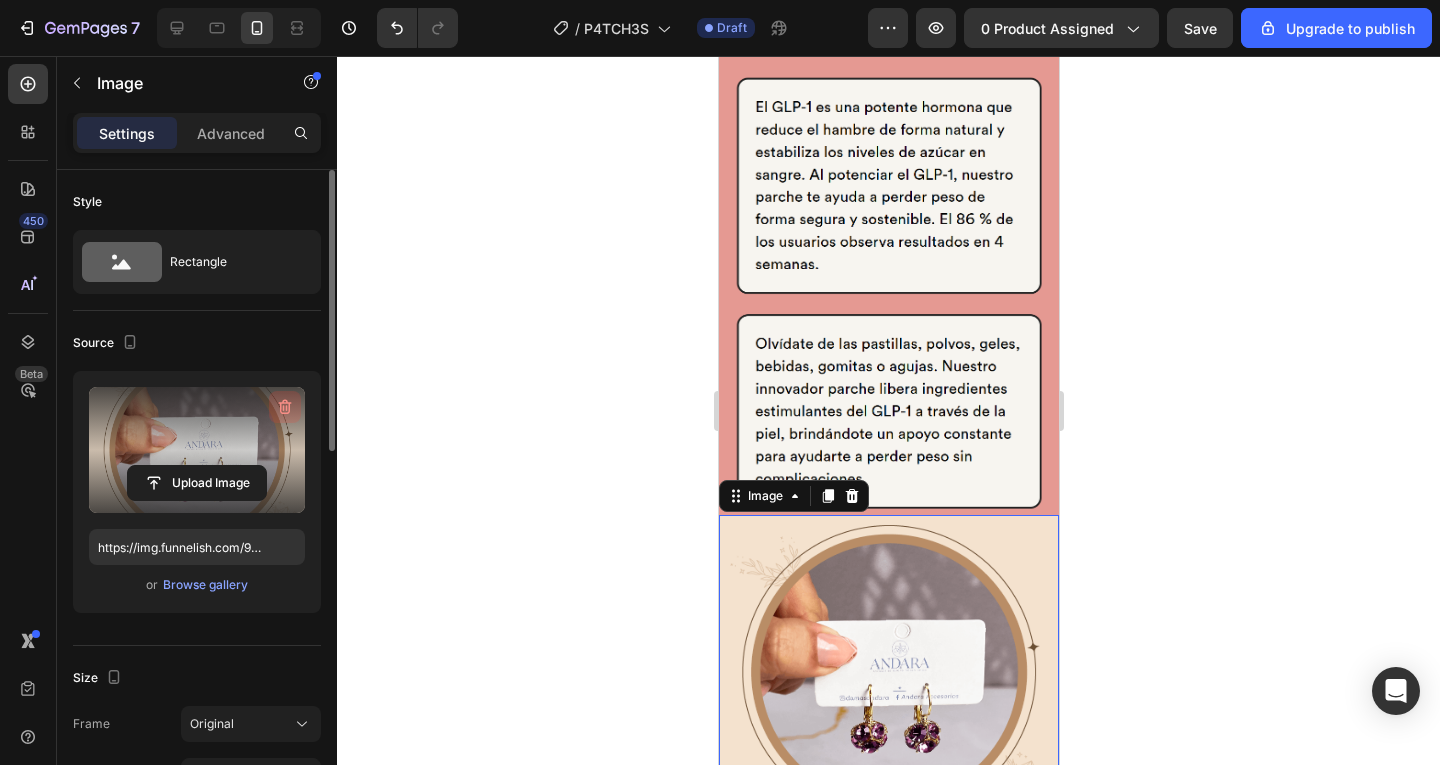 click 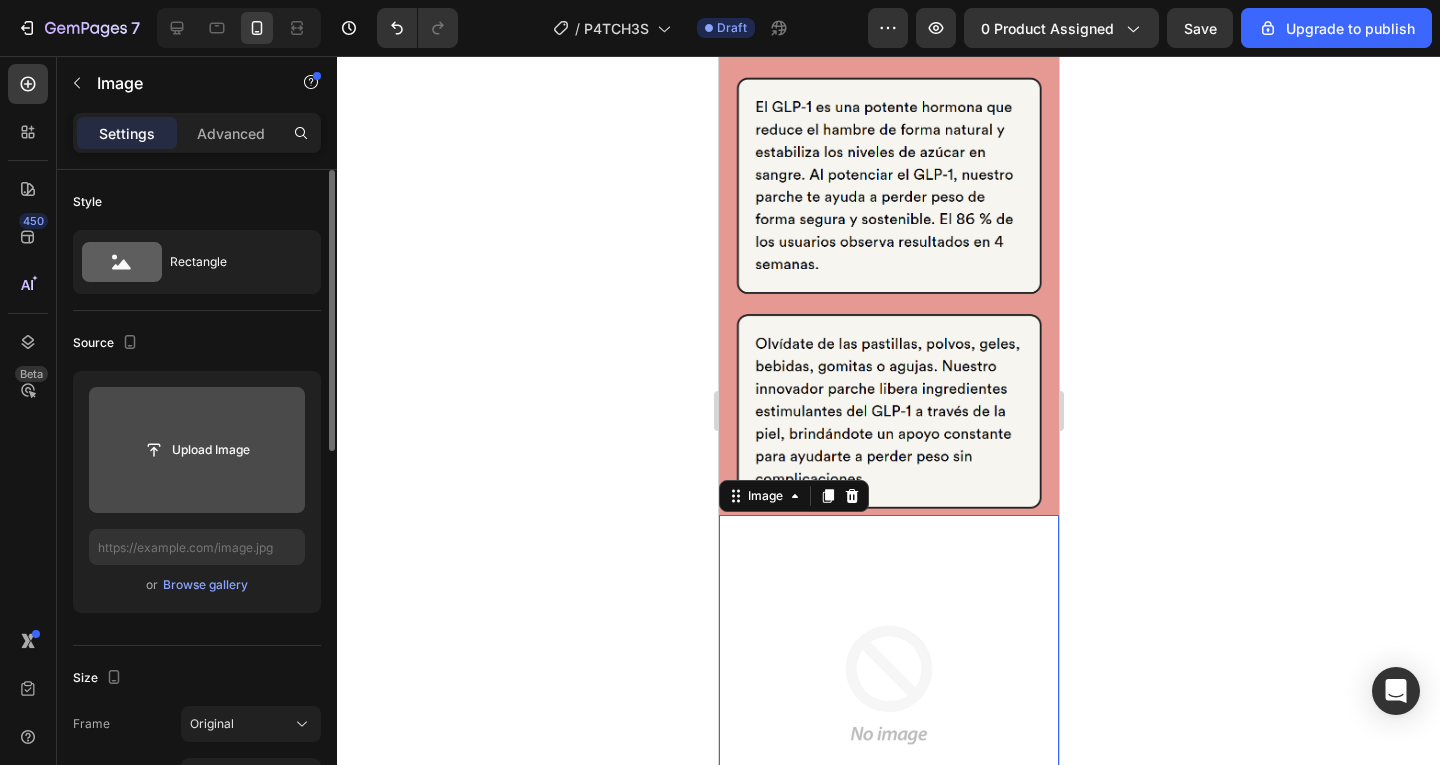 click 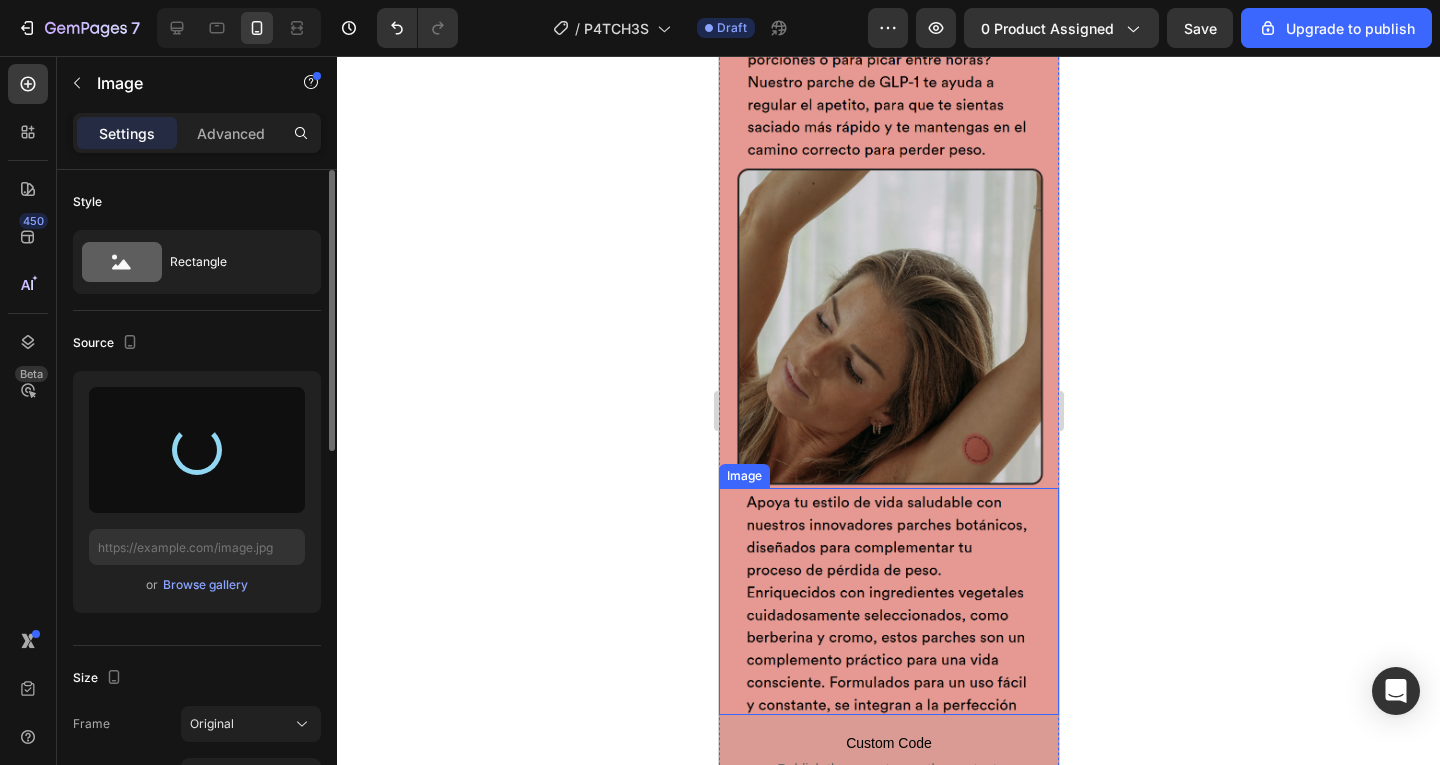 type on "https://cdn.shopify.com/s/files/1/0949/8565/0468/files/gempages_571945982892180295-c89cd321-c4d2-4e61-aaec-a43264cfe1aa.png" 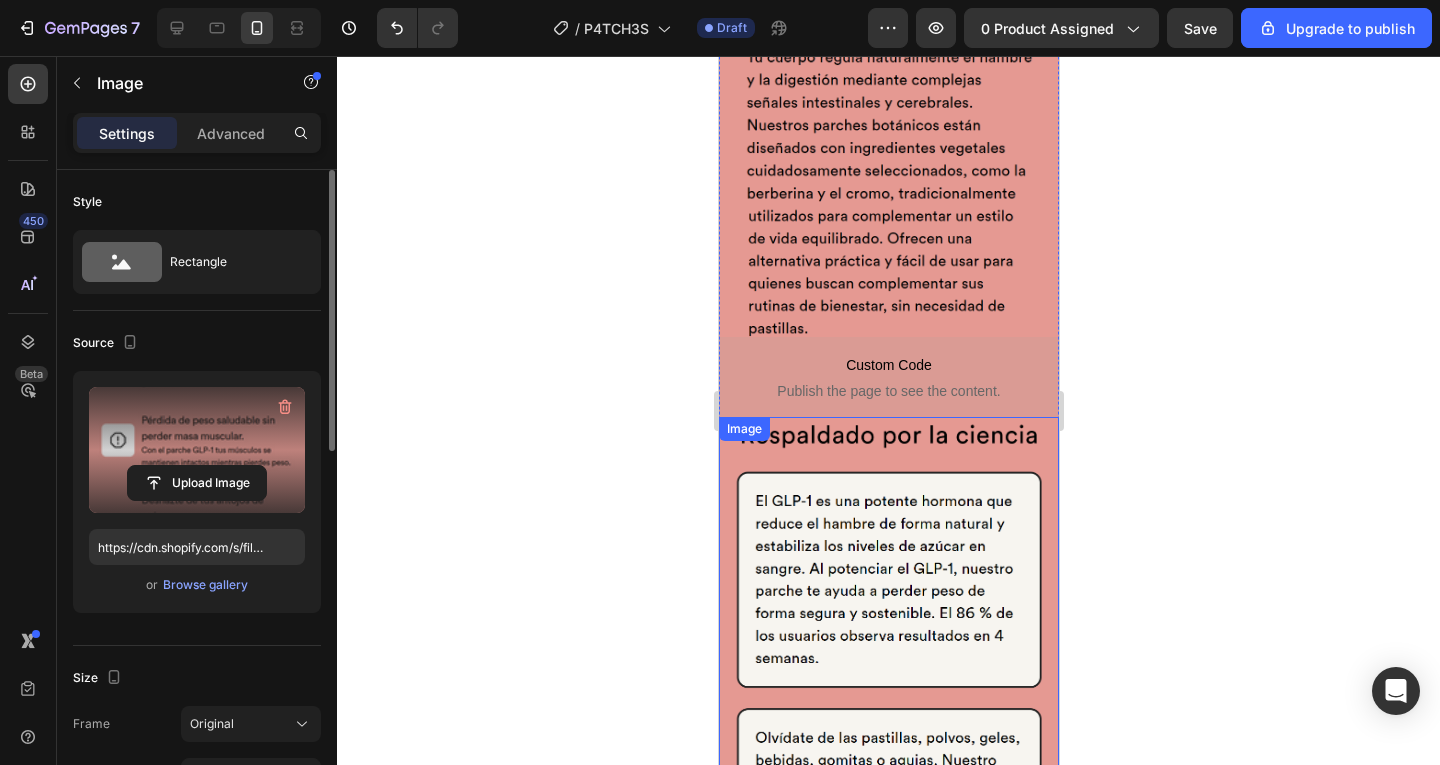 scroll, scrollTop: 2200, scrollLeft: 0, axis: vertical 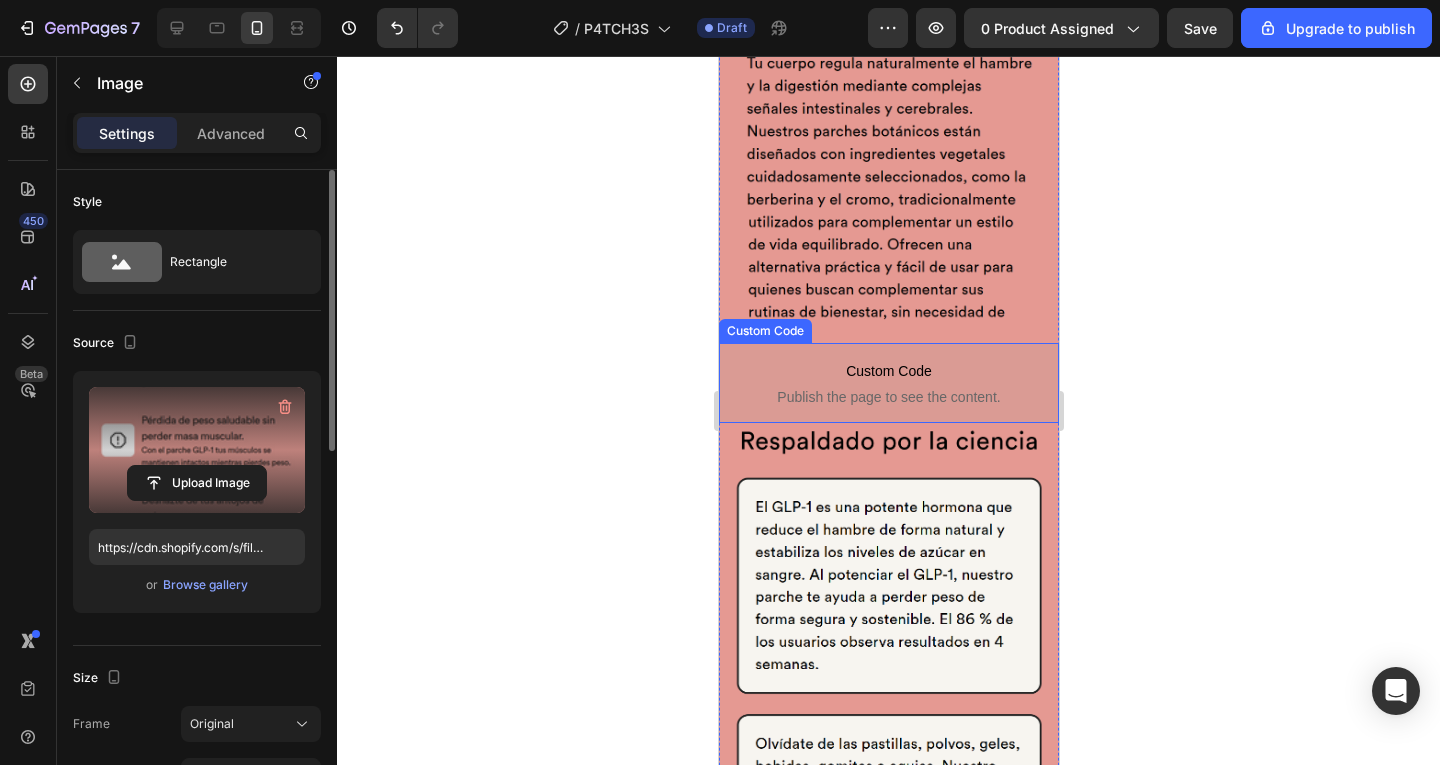 click on "Custom Code" at bounding box center [888, 371] 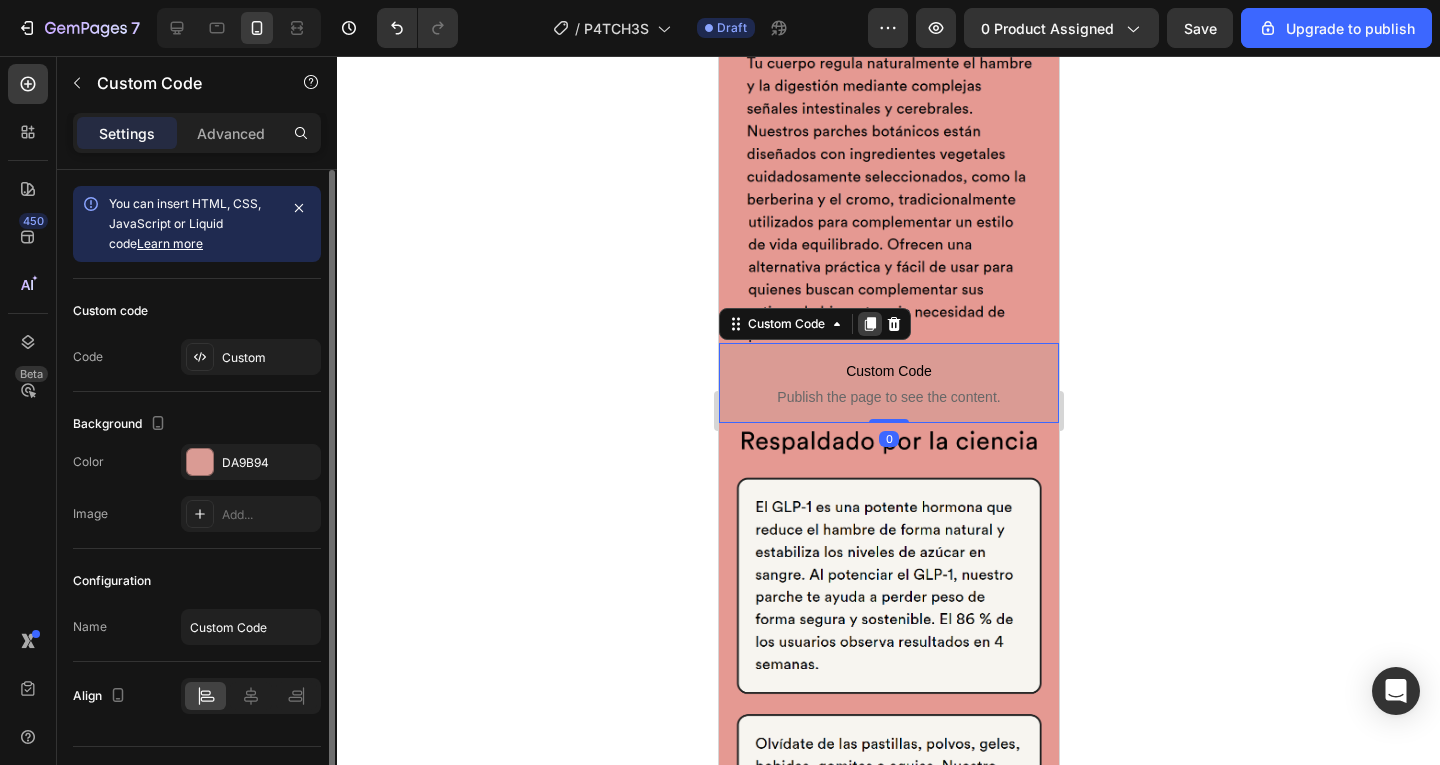 click 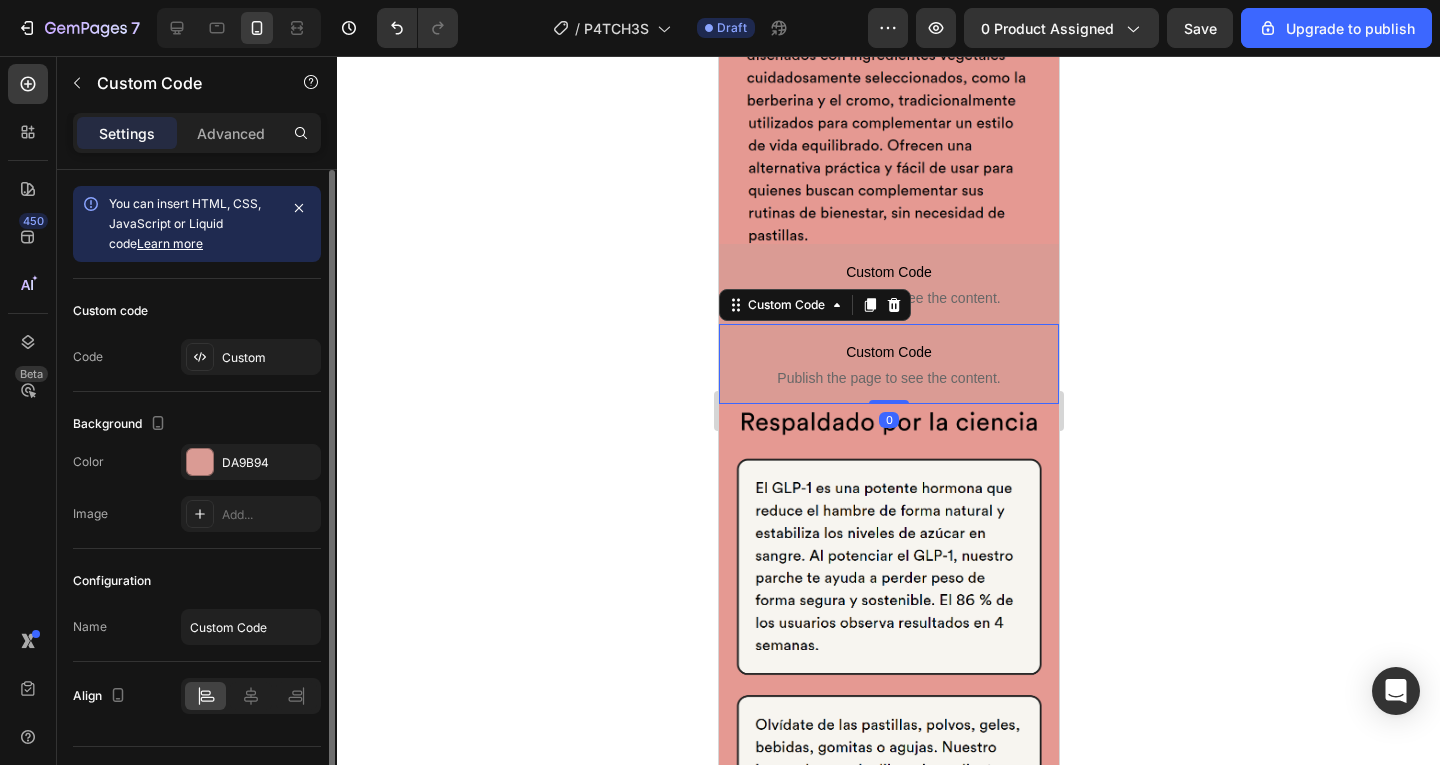 scroll, scrollTop: 2300, scrollLeft: 0, axis: vertical 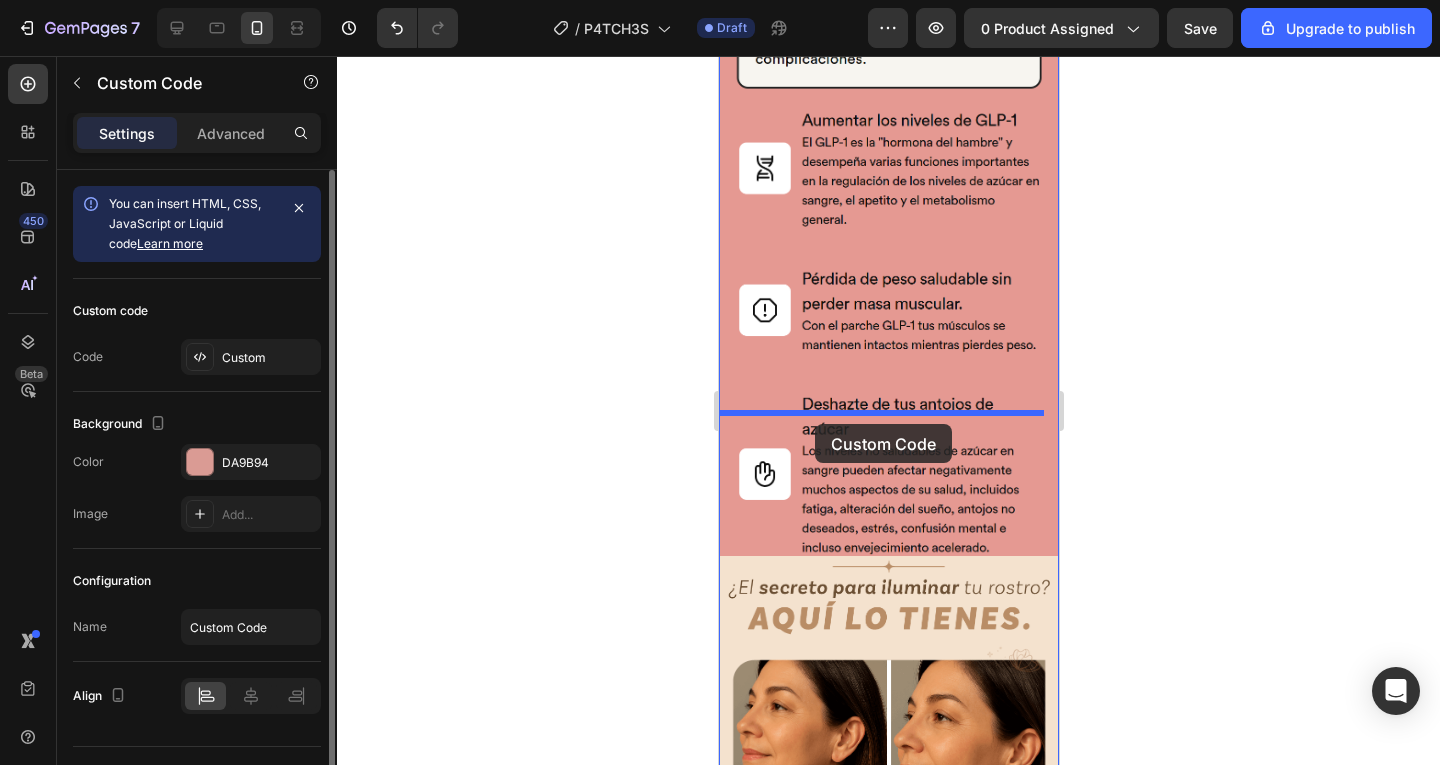 drag, startPoint x: 737, startPoint y: 205, endPoint x: 813, endPoint y: 423, distance: 230.86794 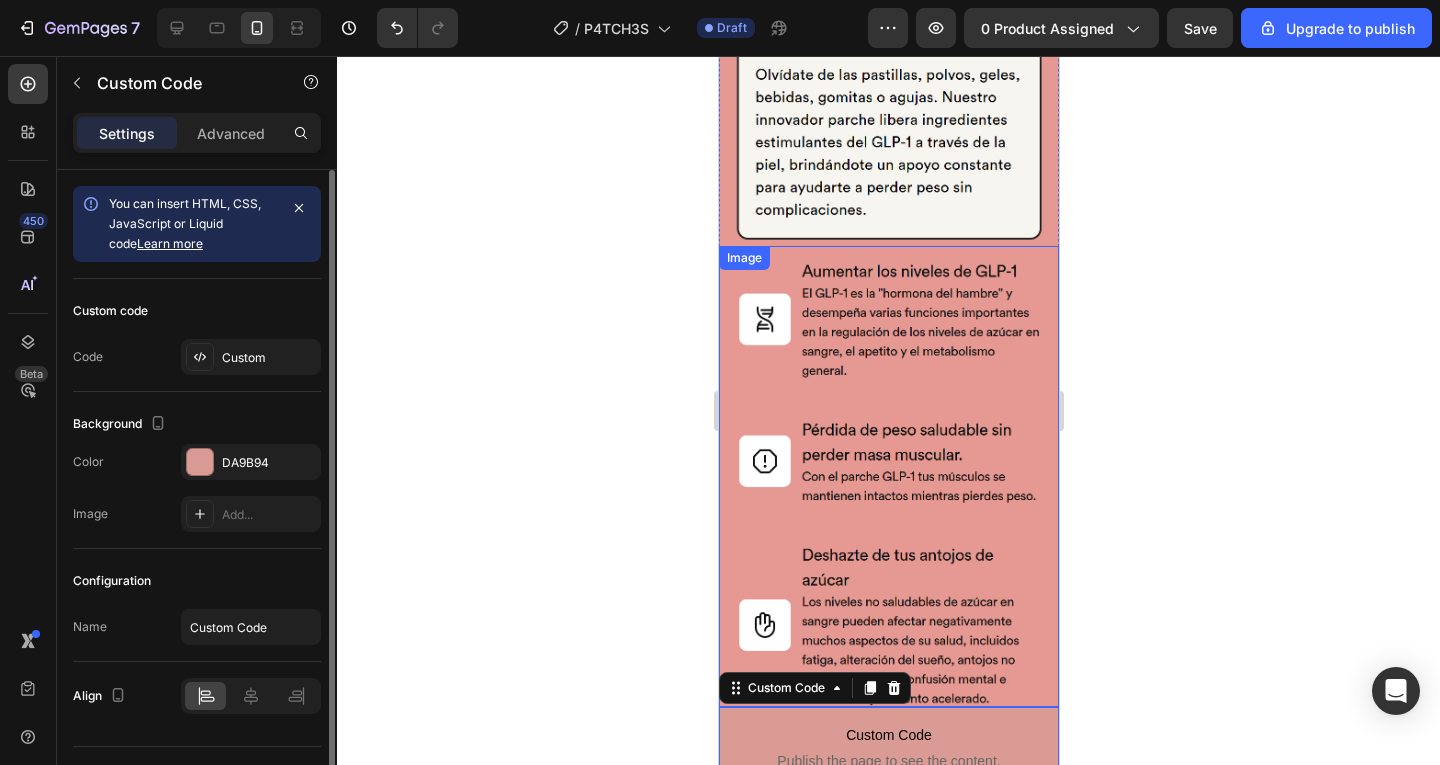 scroll, scrollTop: 2820, scrollLeft: 0, axis: vertical 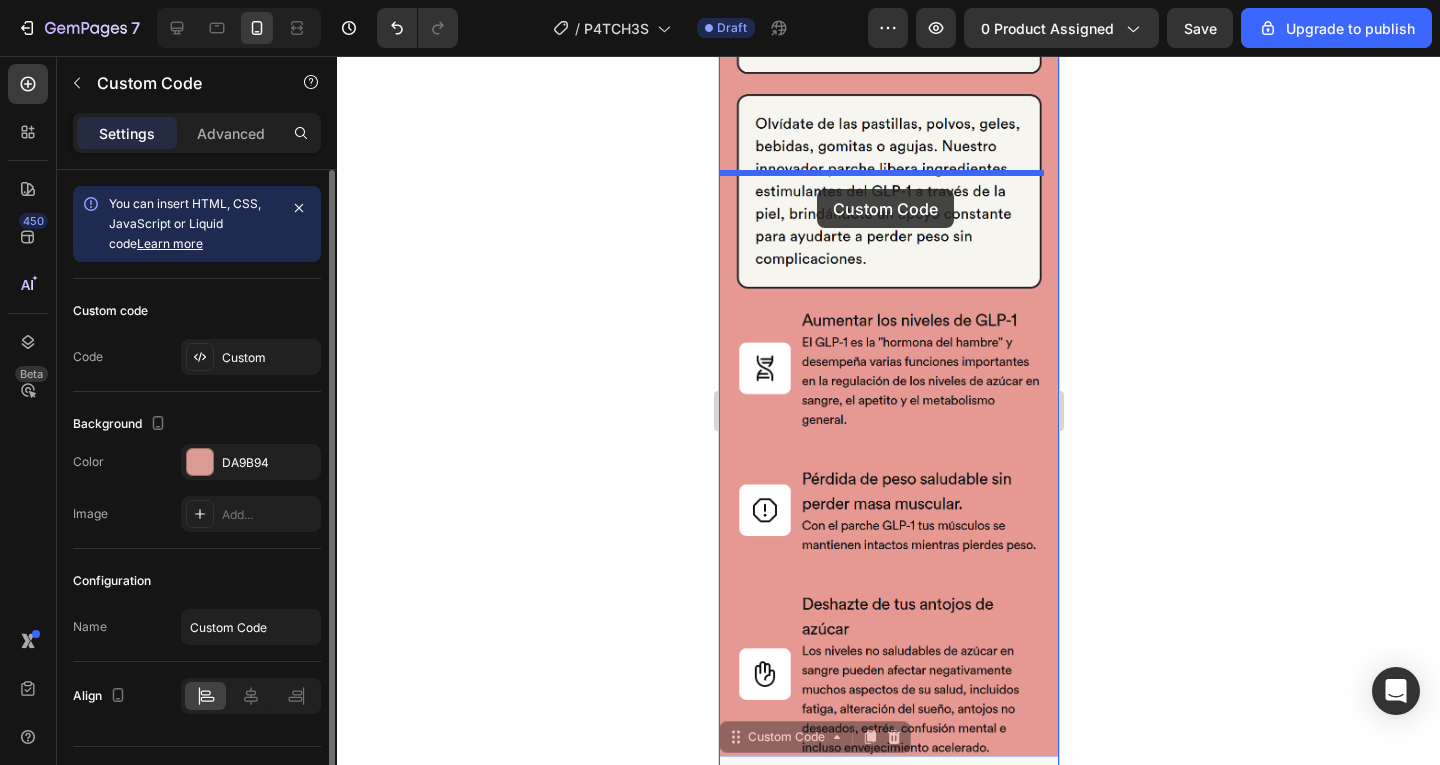 drag, startPoint x: 735, startPoint y: 592, endPoint x: 811, endPoint y: 187, distance: 412.06918 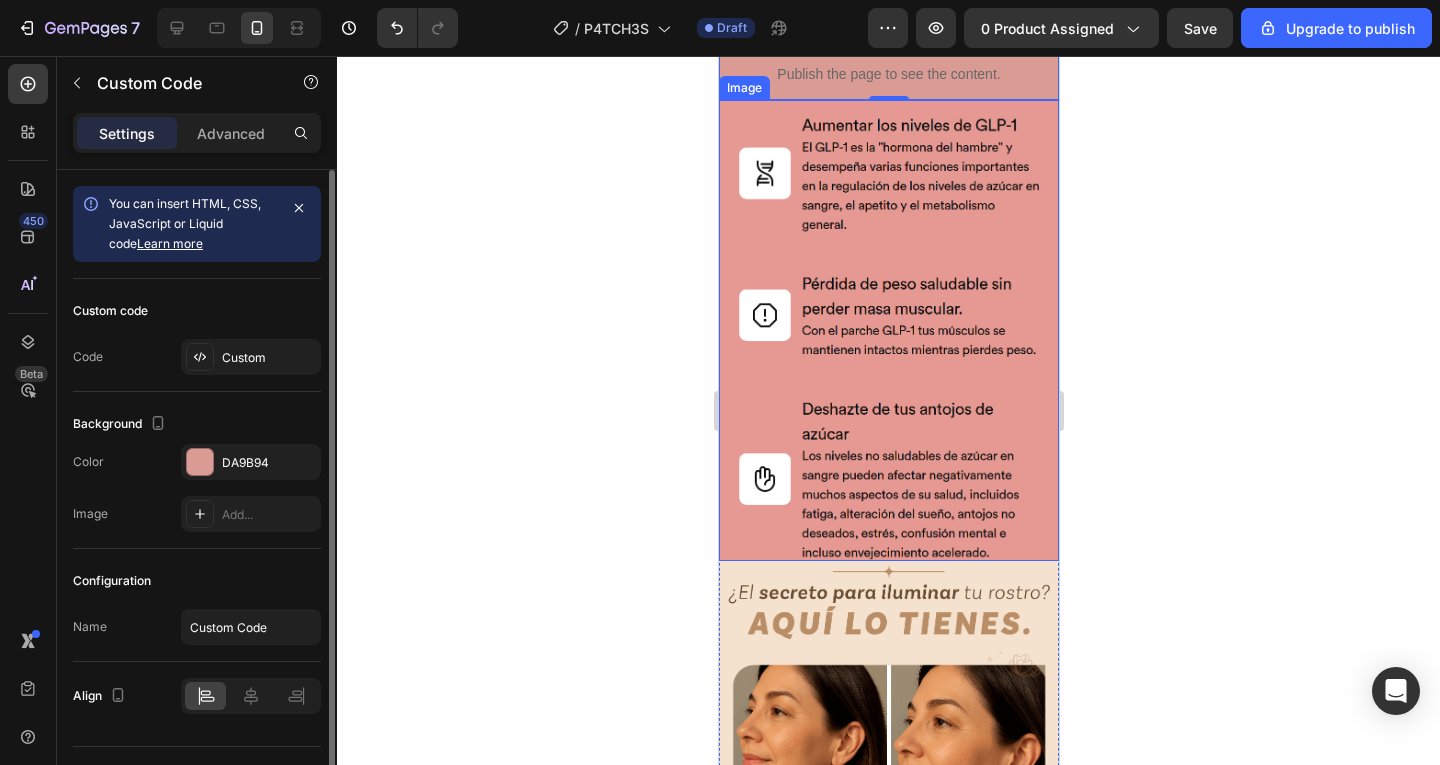 scroll, scrollTop: 3120, scrollLeft: 0, axis: vertical 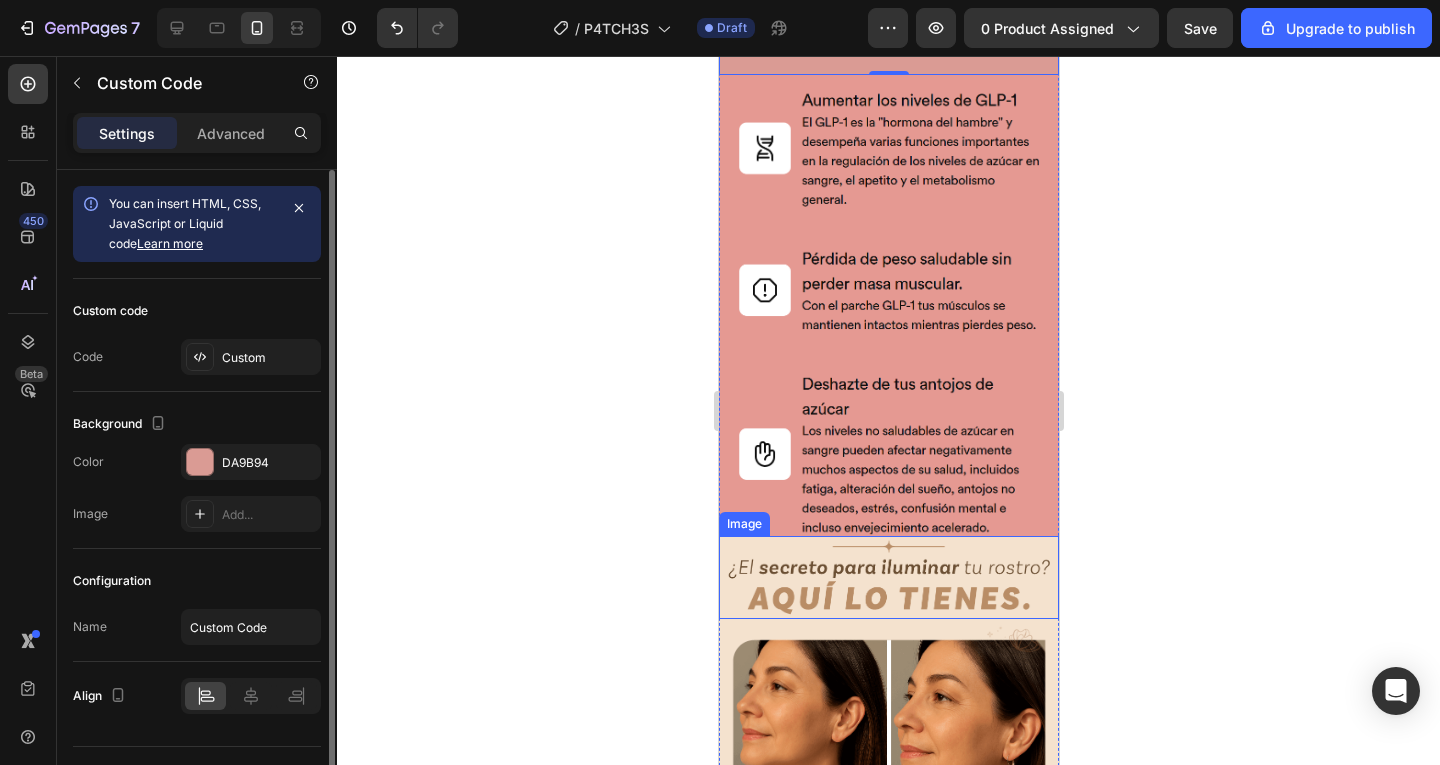 click at bounding box center [888, 578] 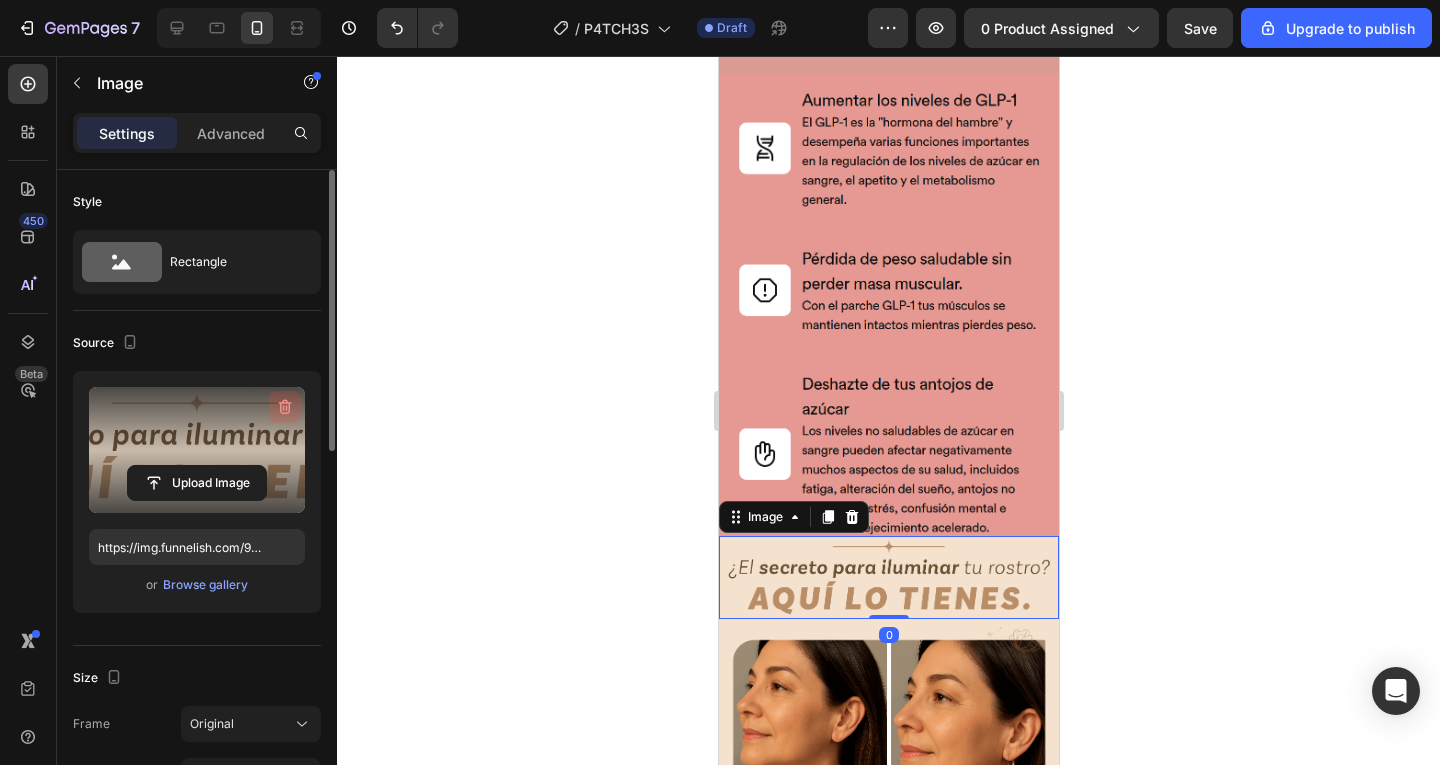 click 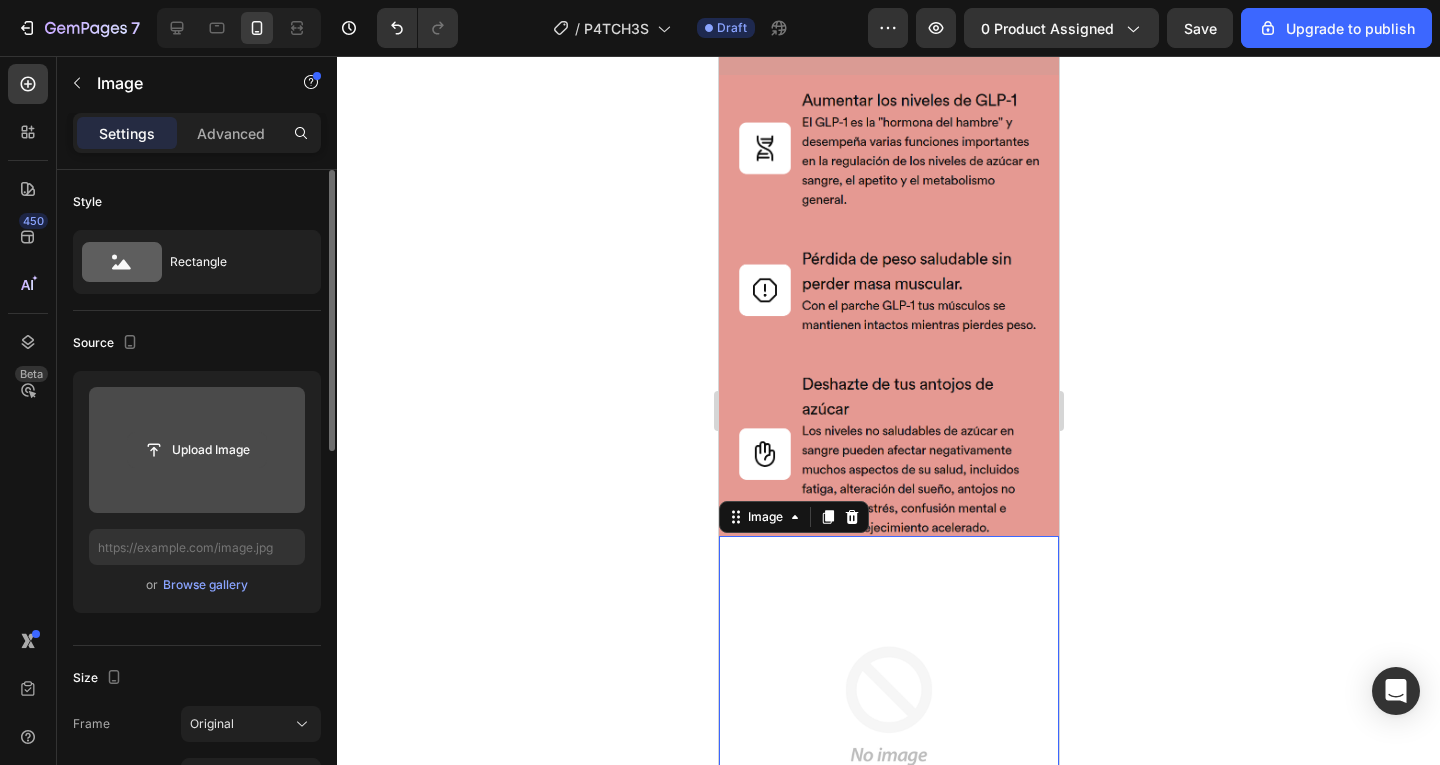 click 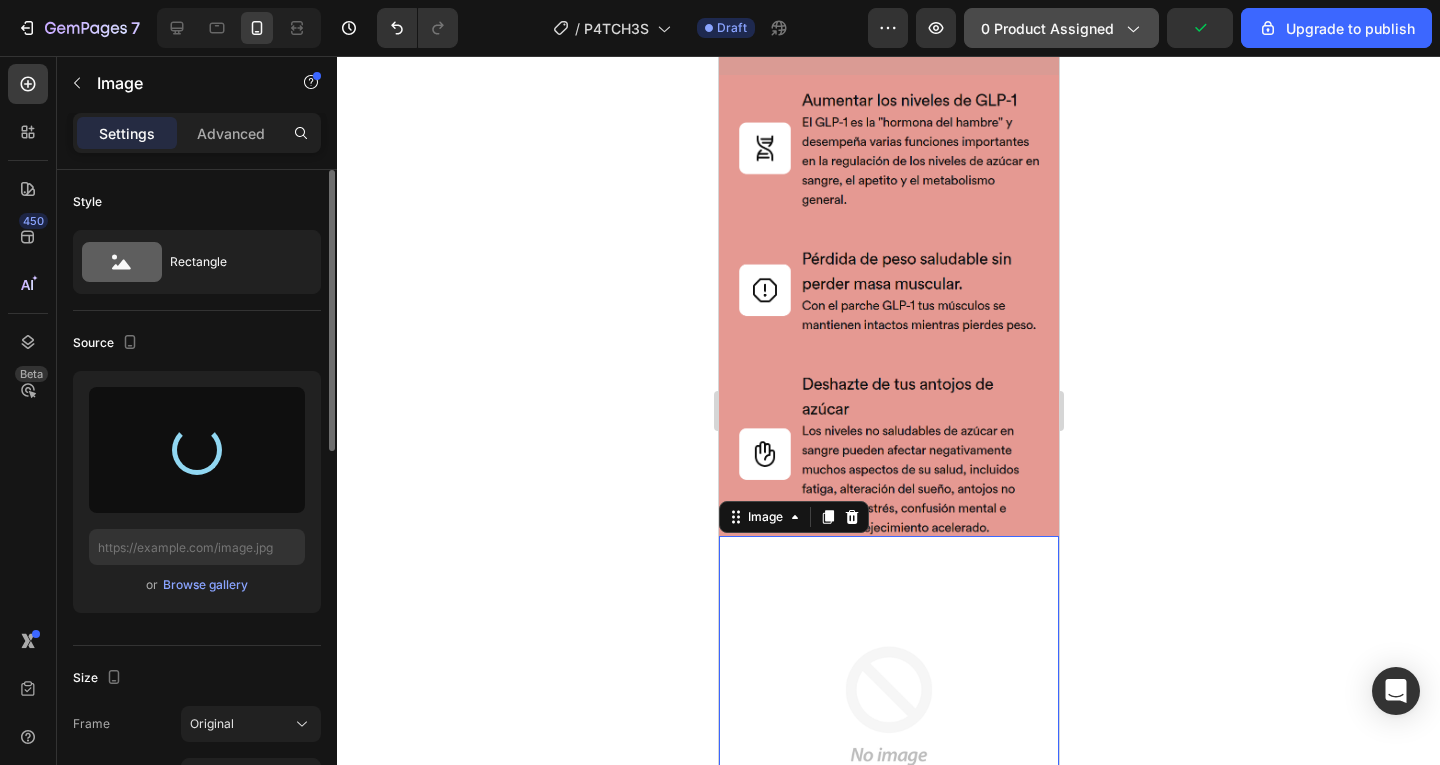 type on "https://cdn.shopify.com/s/files/1/0949/8565/0468/files/gempages_571945982892180295-0d61731a-8502-406c-bd44-ebb88e971bbd.png" 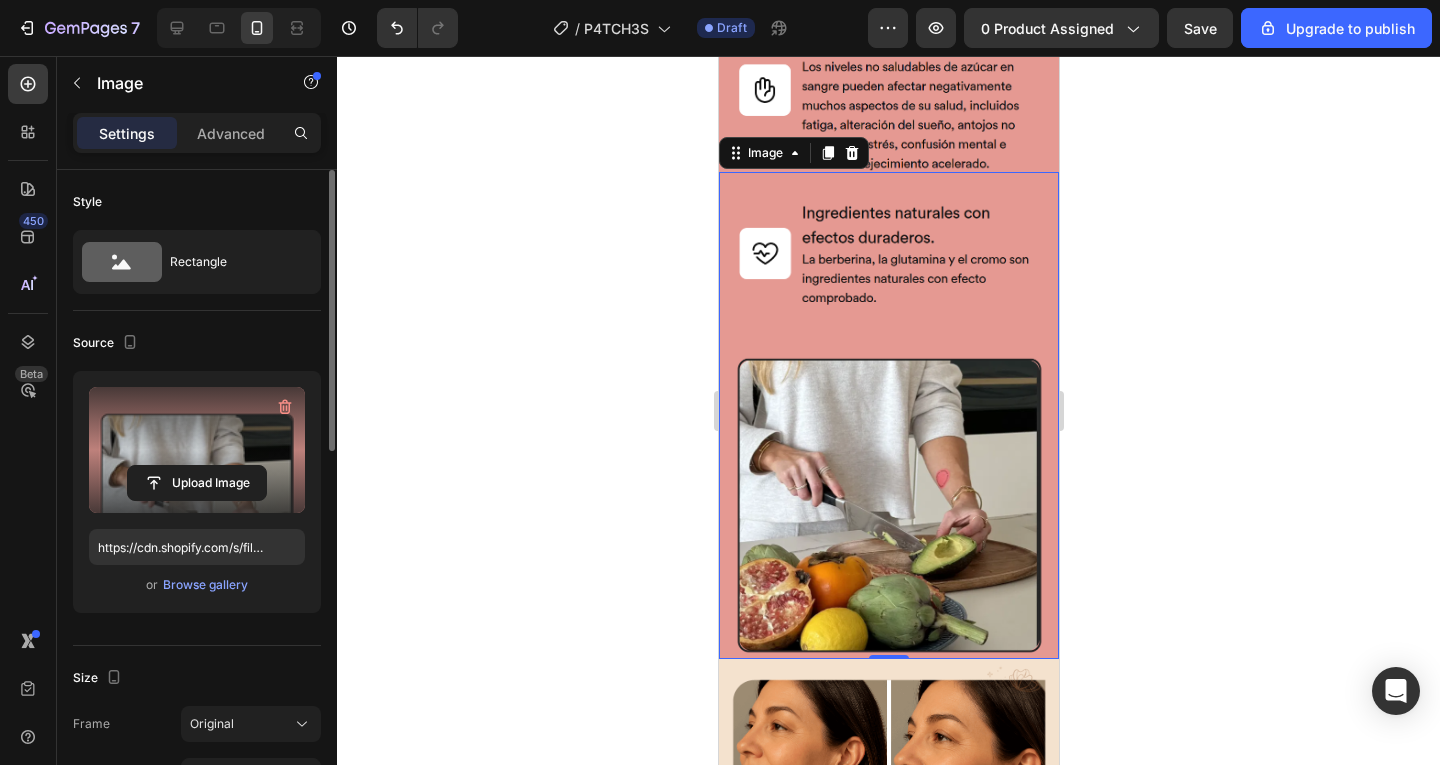 scroll, scrollTop: 3620, scrollLeft: 0, axis: vertical 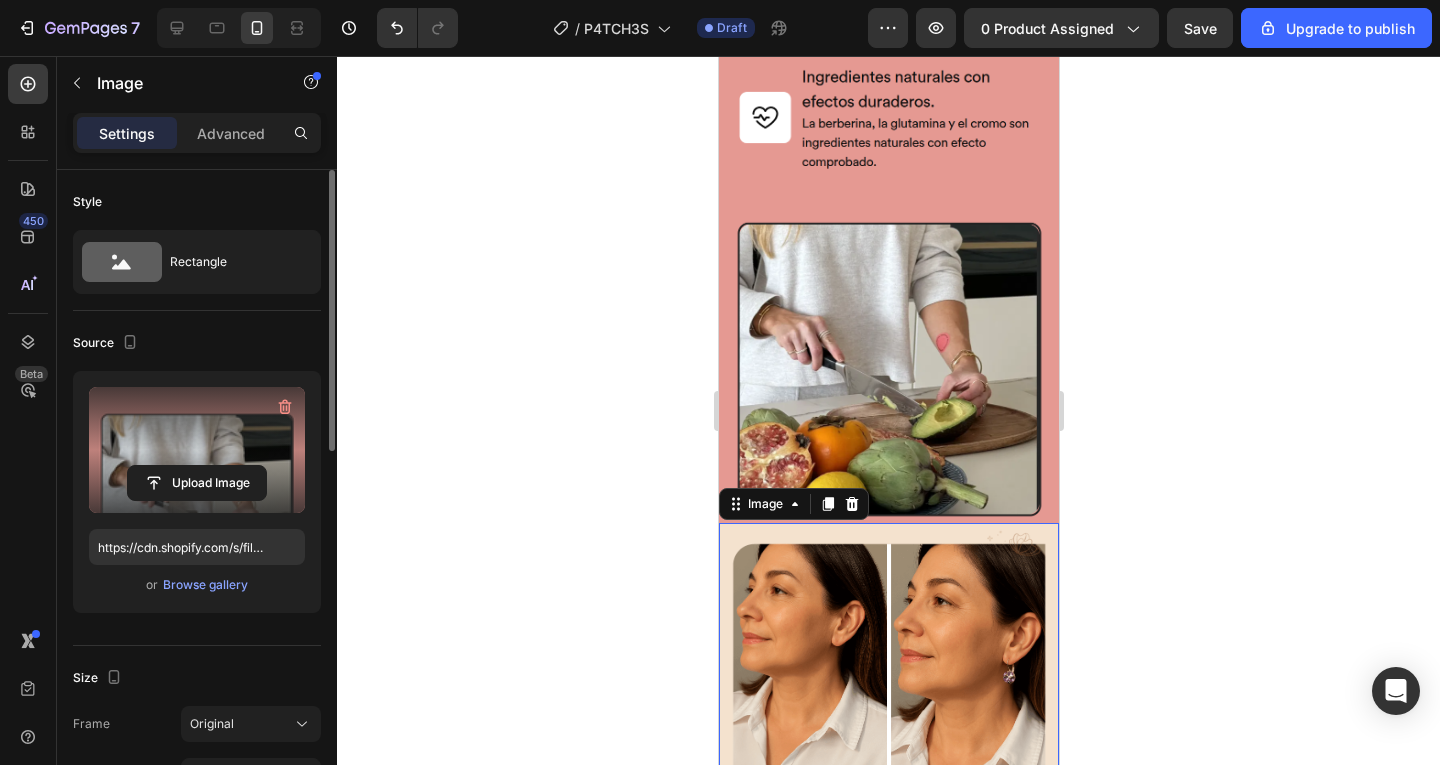 drag, startPoint x: 850, startPoint y: 463, endPoint x: 789, endPoint y: 432, distance: 68.42514 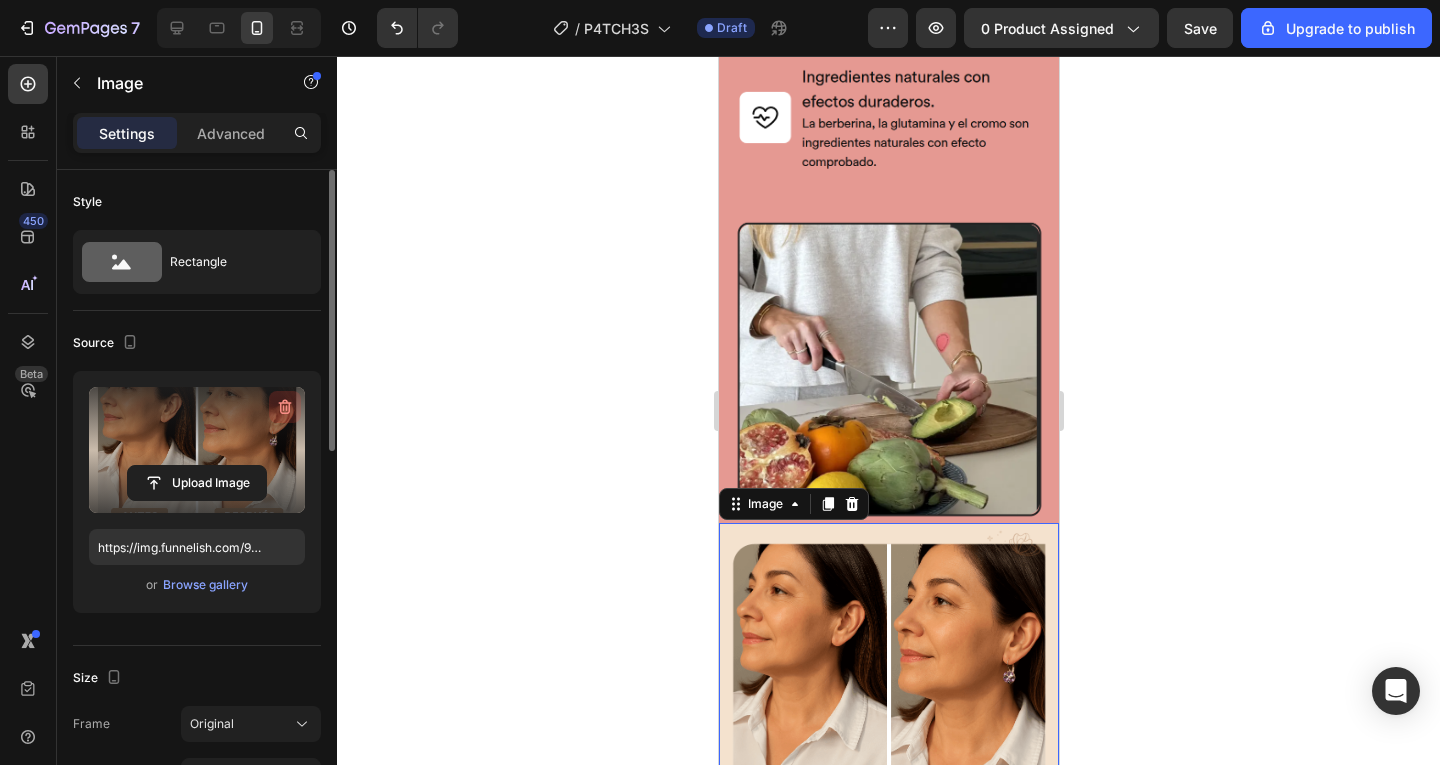 click 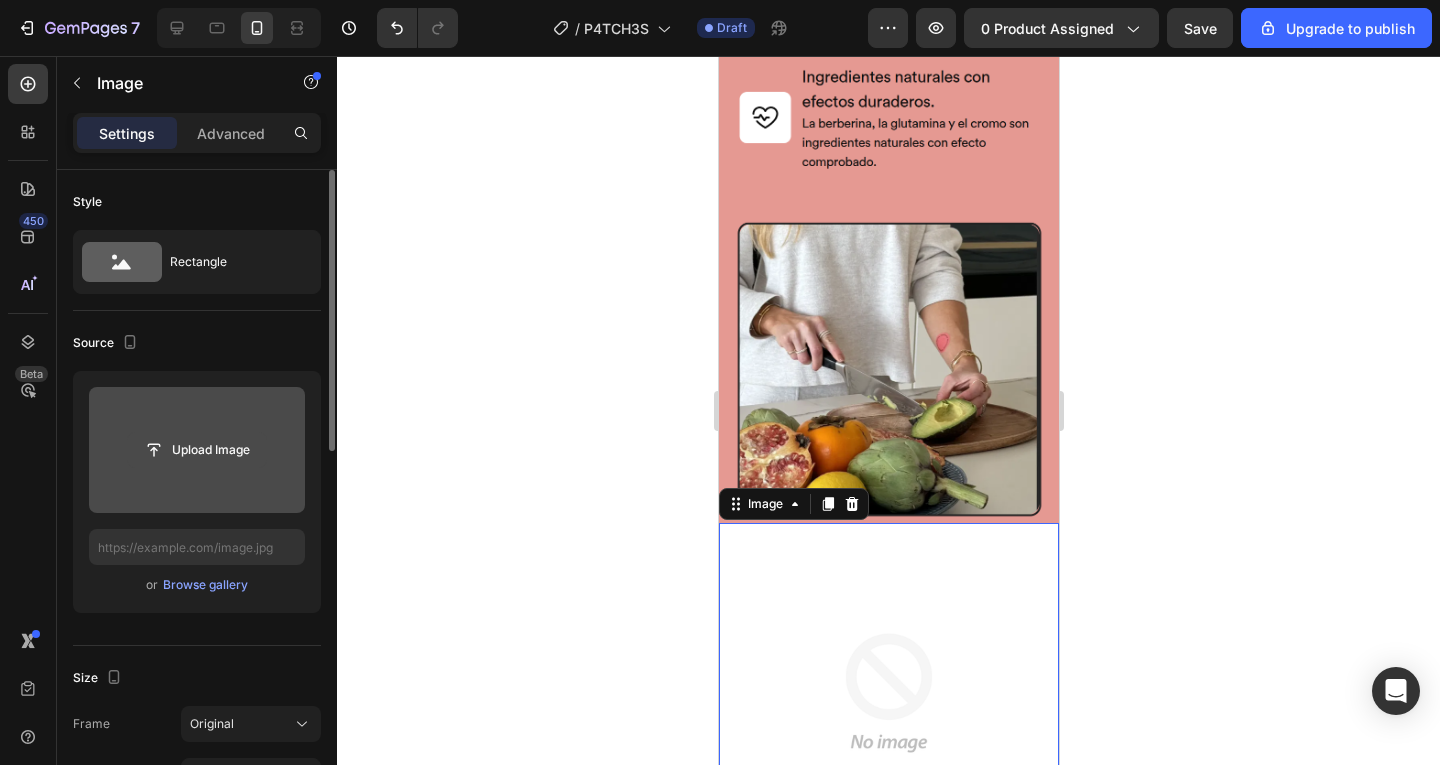 click 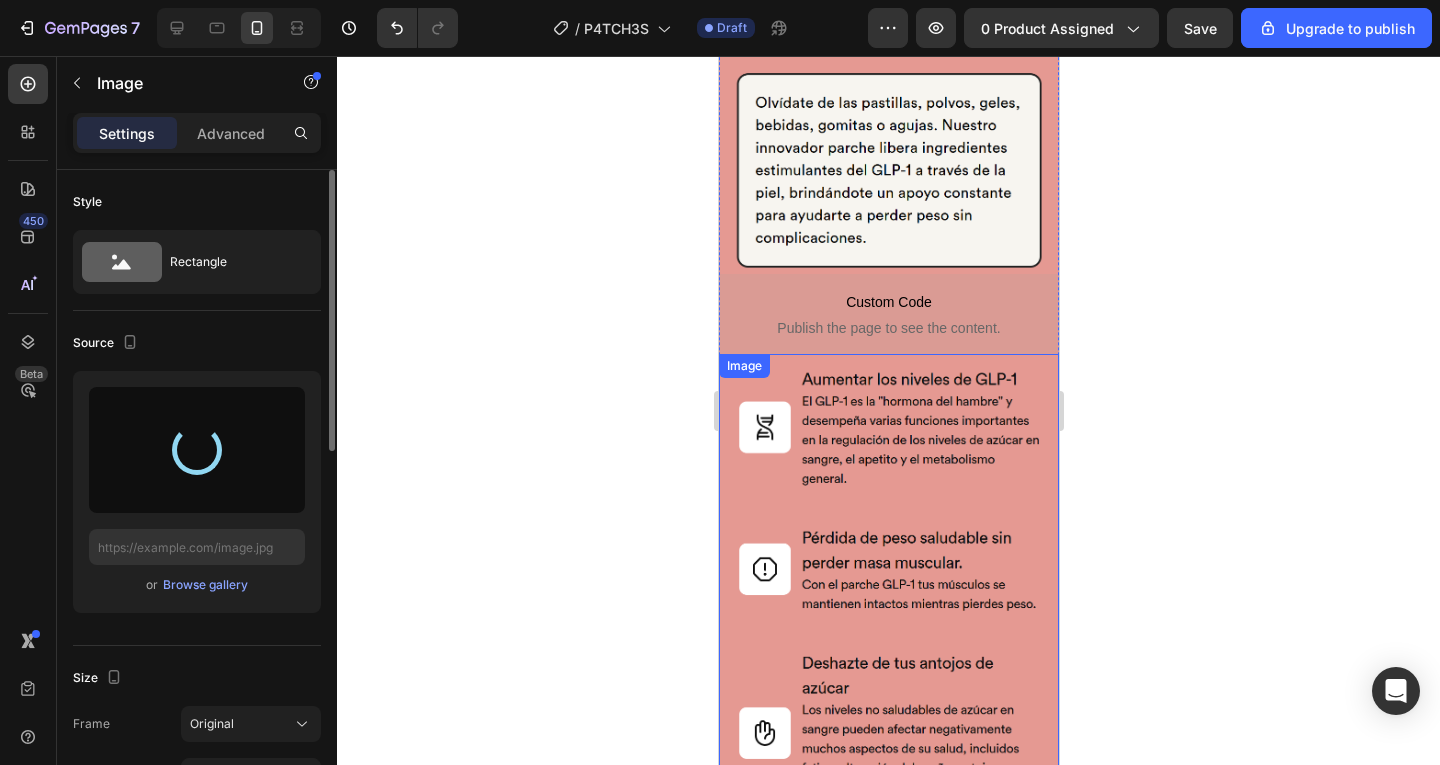 scroll, scrollTop: 2820, scrollLeft: 0, axis: vertical 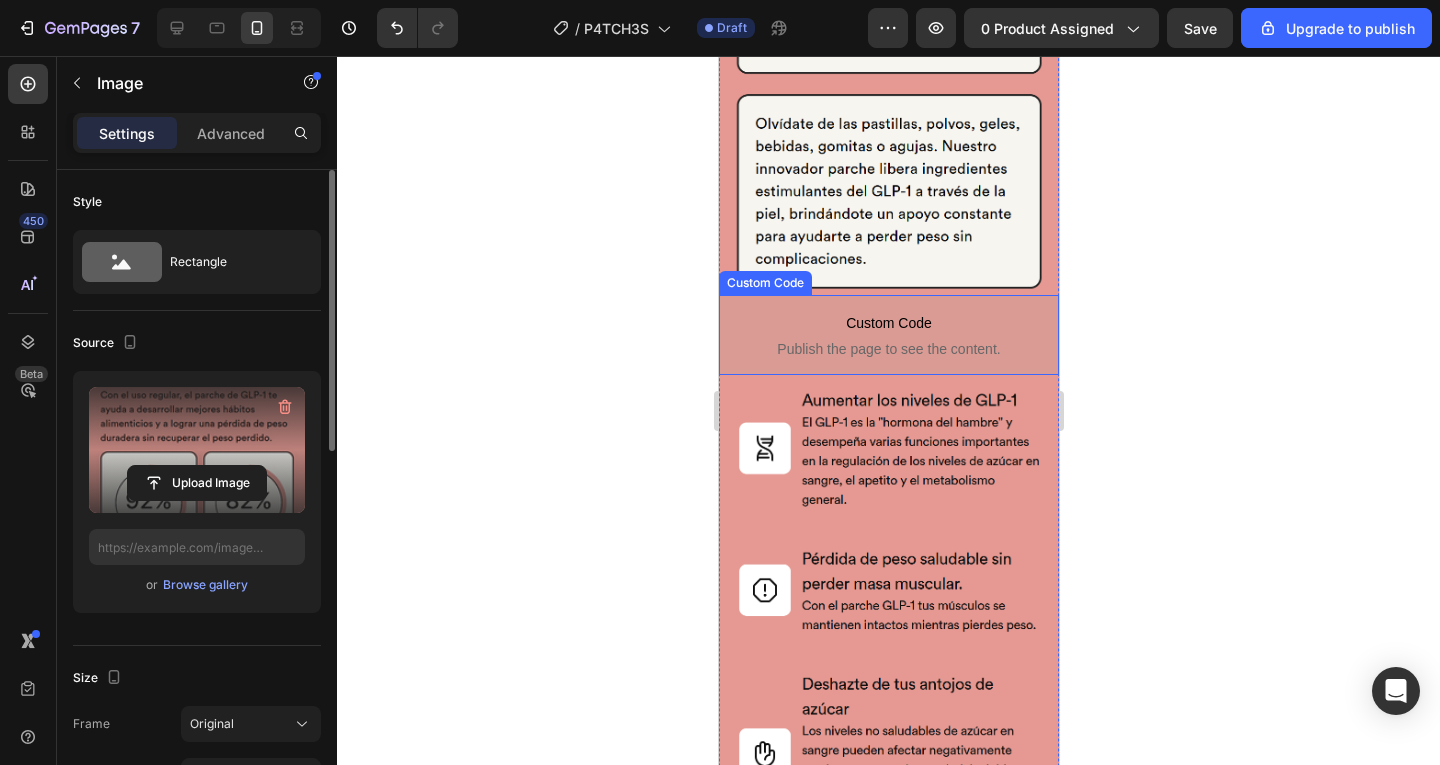 type on "https://cdn.shopify.com/s/files/1/0949/8565/0468/files/gempages_571945982892180295-2052ee07-fd8d-45f9-8155-a2a1899b8ea1.png" 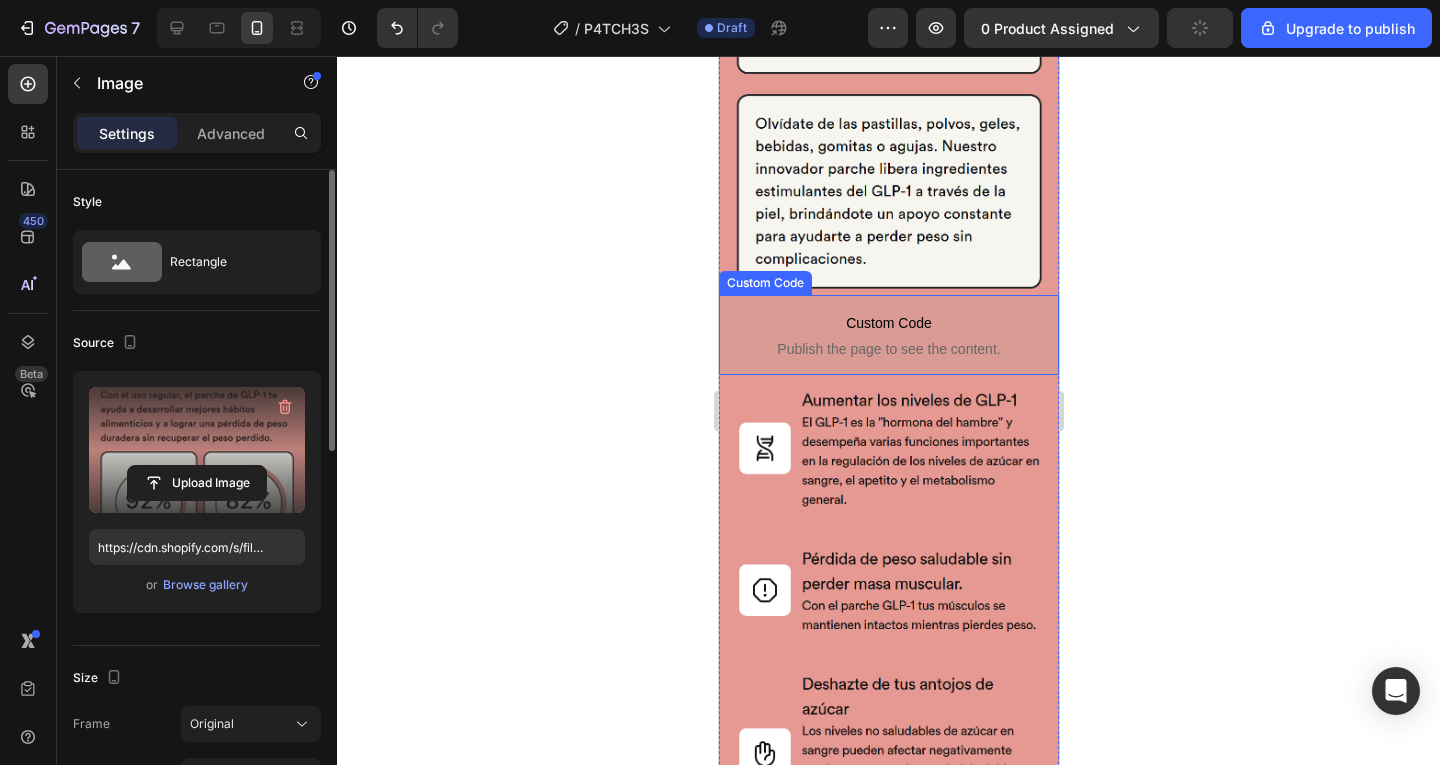 click on "Custom Code" at bounding box center (888, 323) 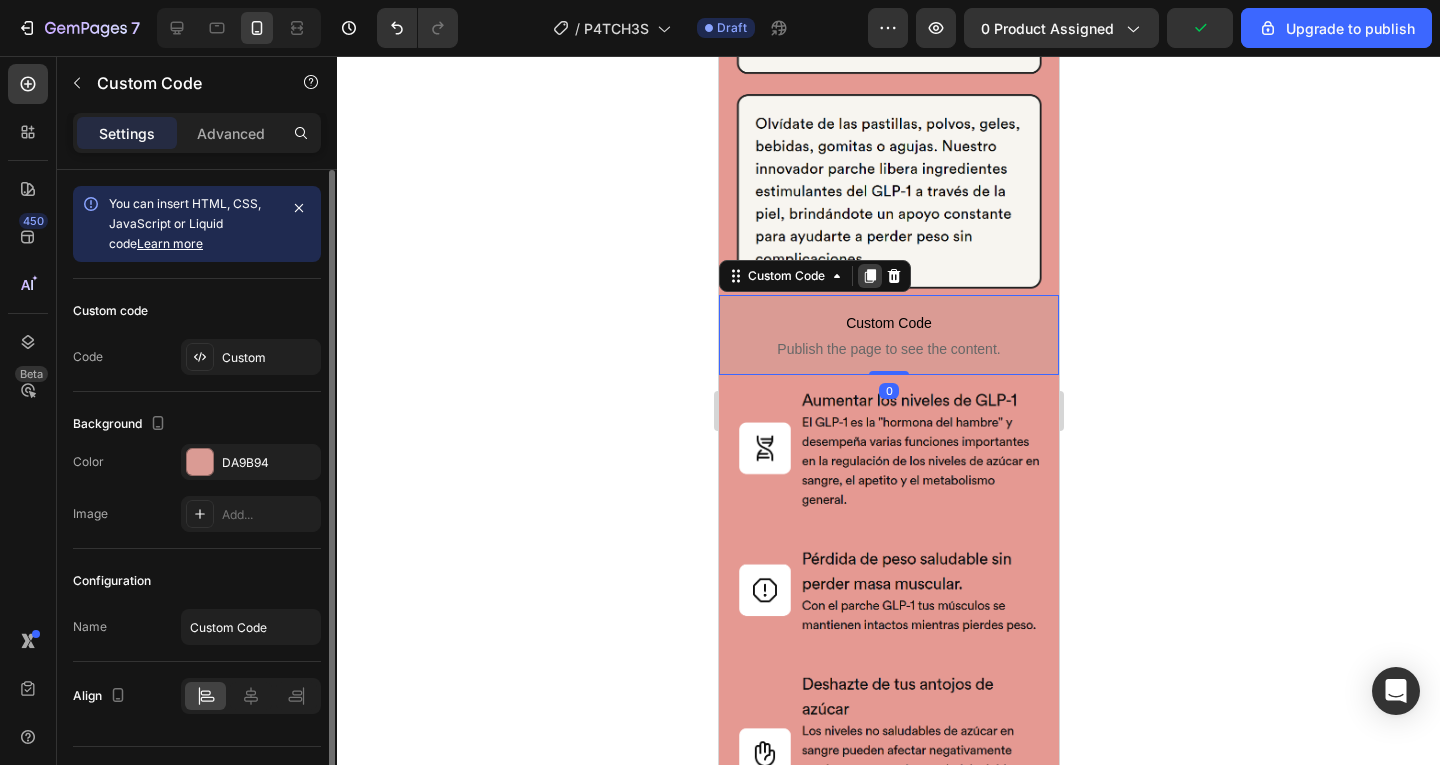 click 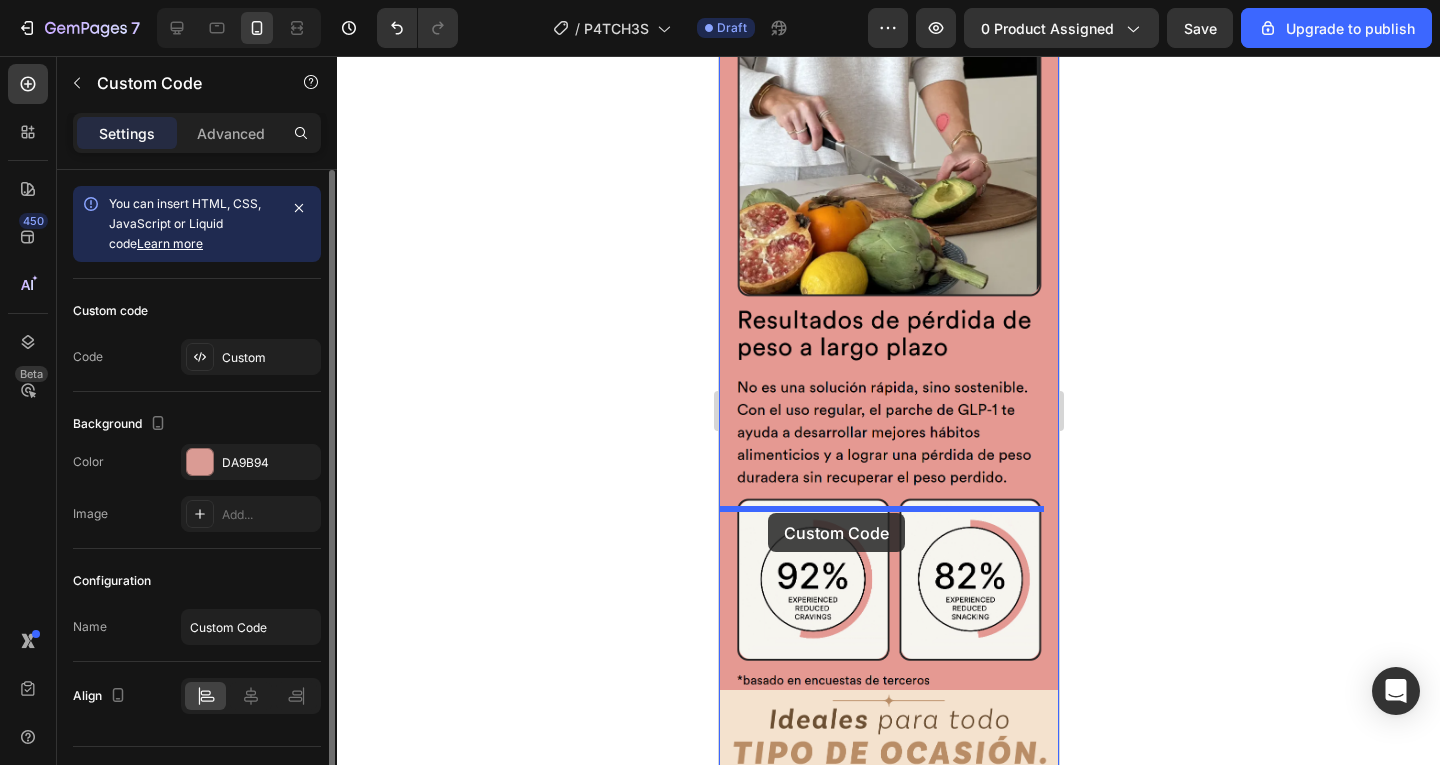 drag, startPoint x: 734, startPoint y: 240, endPoint x: 767, endPoint y: 513, distance: 274.98727 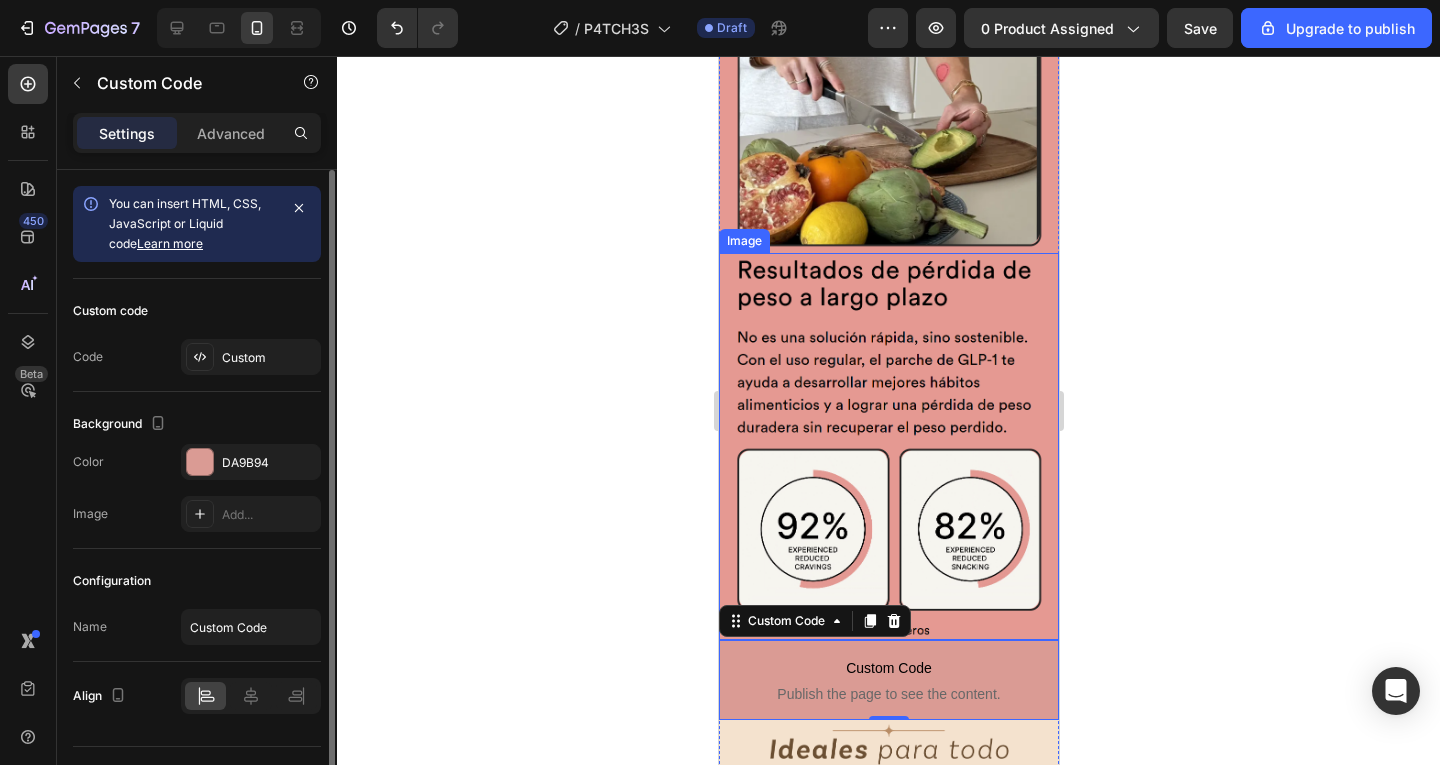 scroll, scrollTop: 3940, scrollLeft: 0, axis: vertical 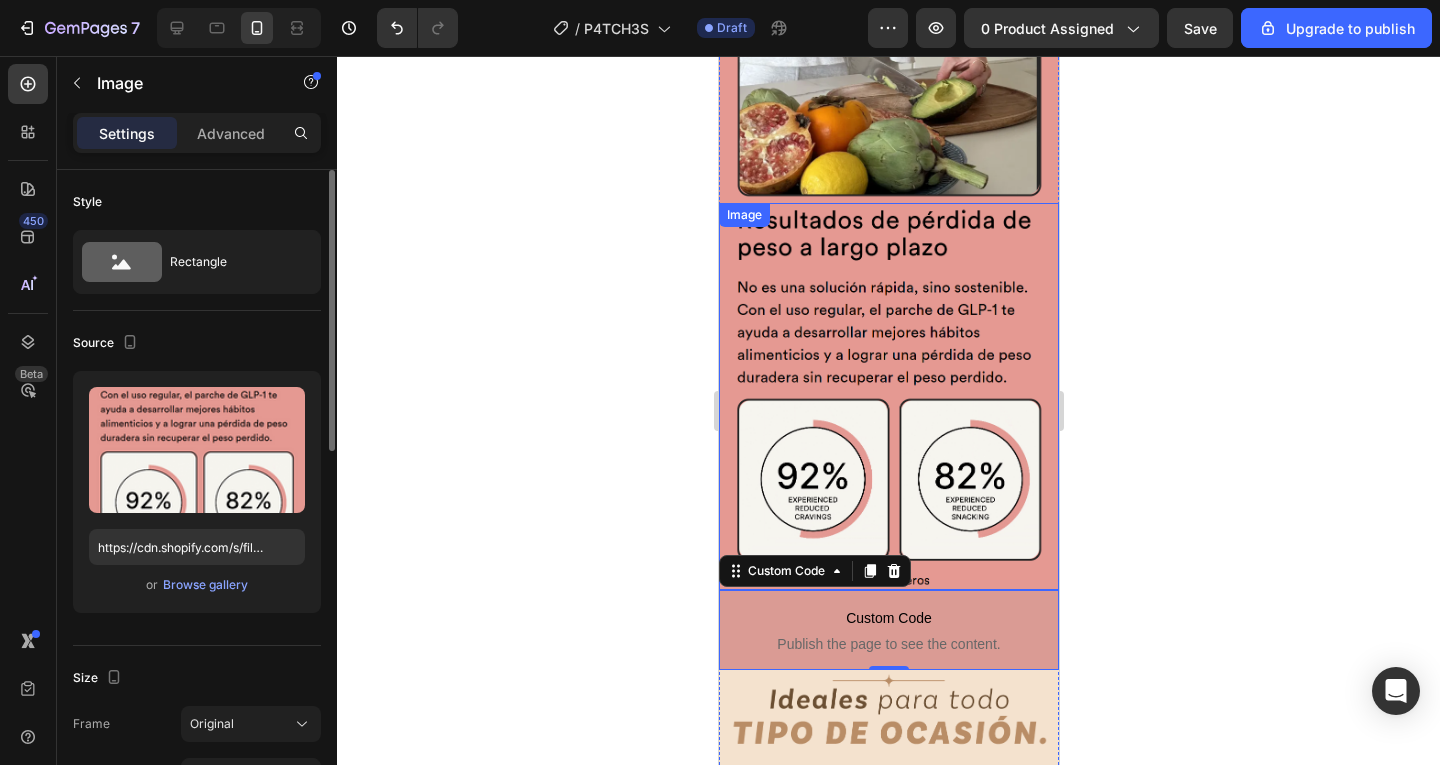 click at bounding box center (888, 396) 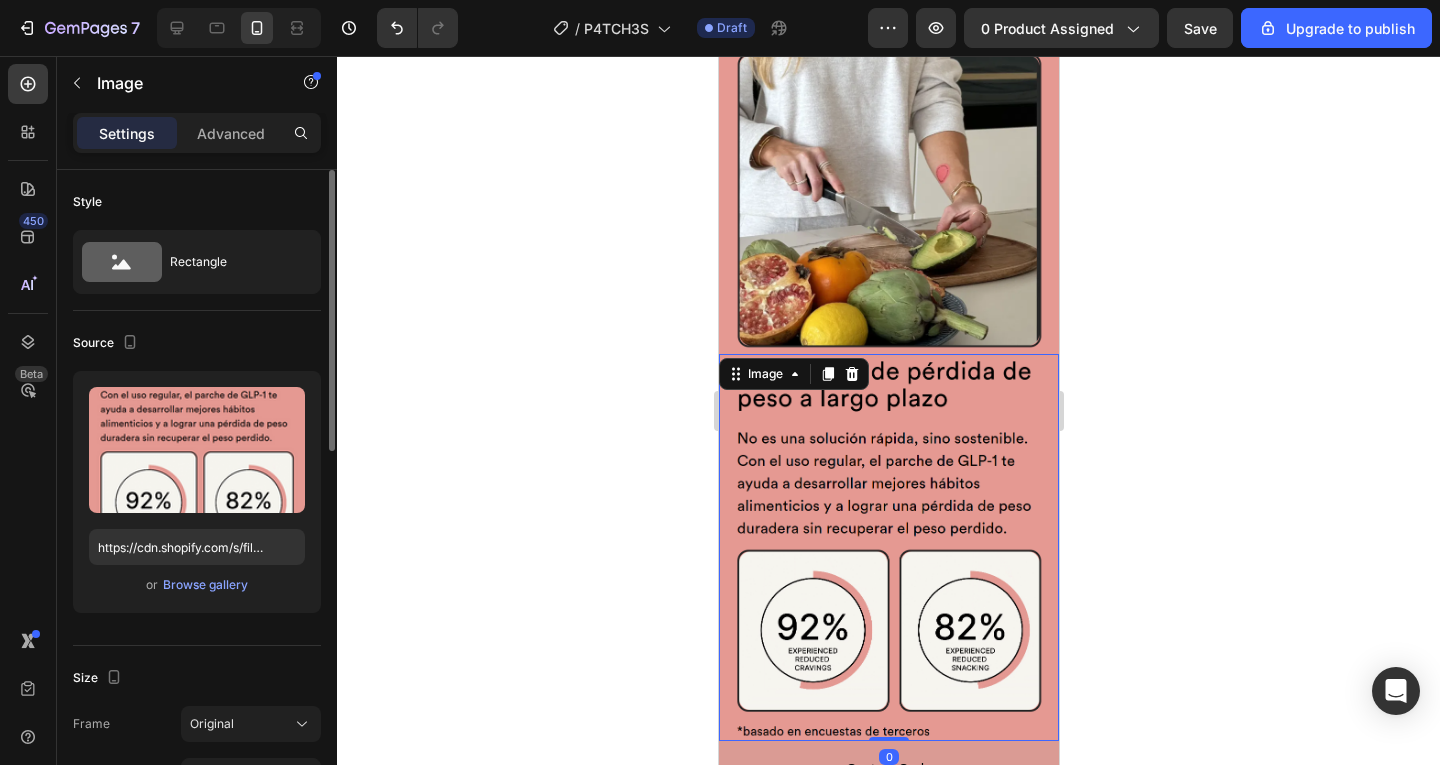 scroll, scrollTop: 3740, scrollLeft: 0, axis: vertical 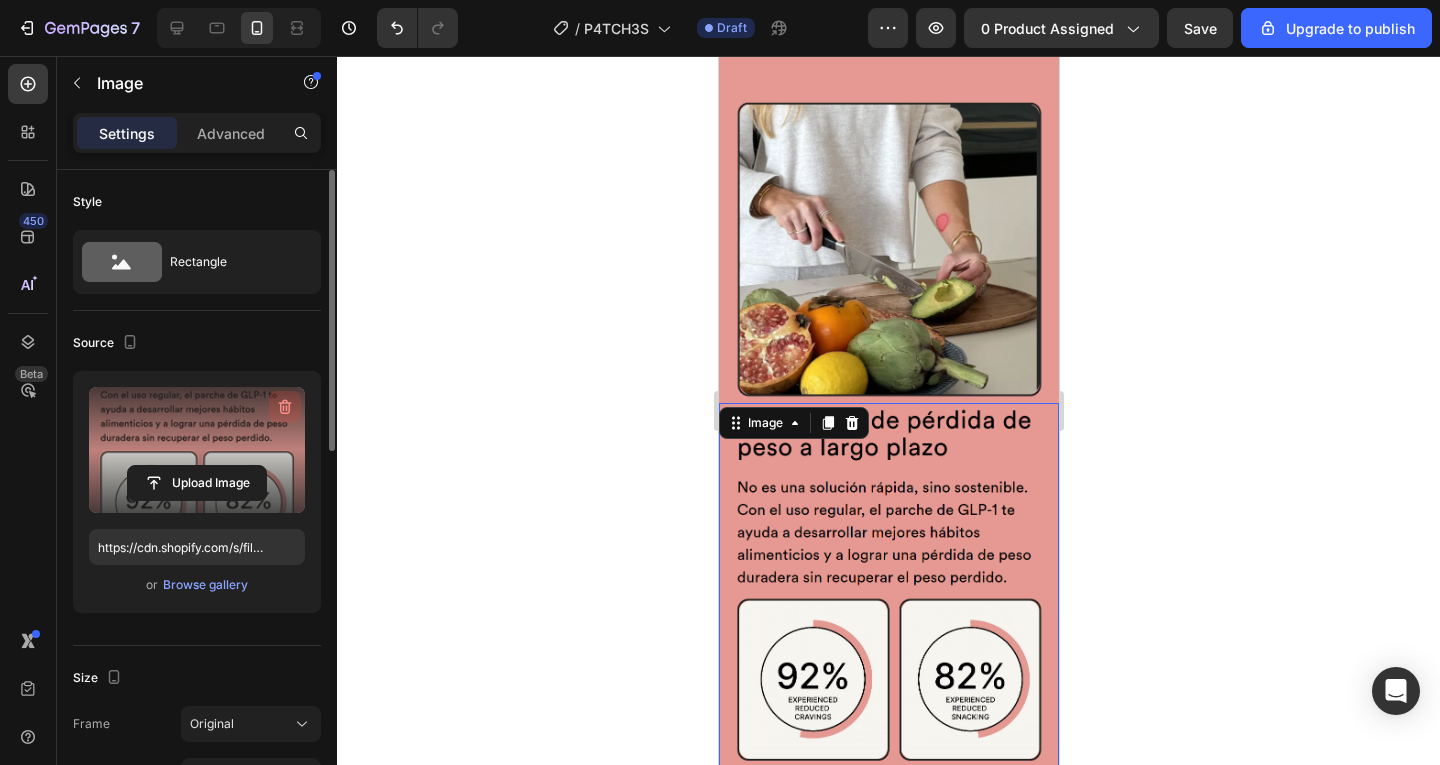 click 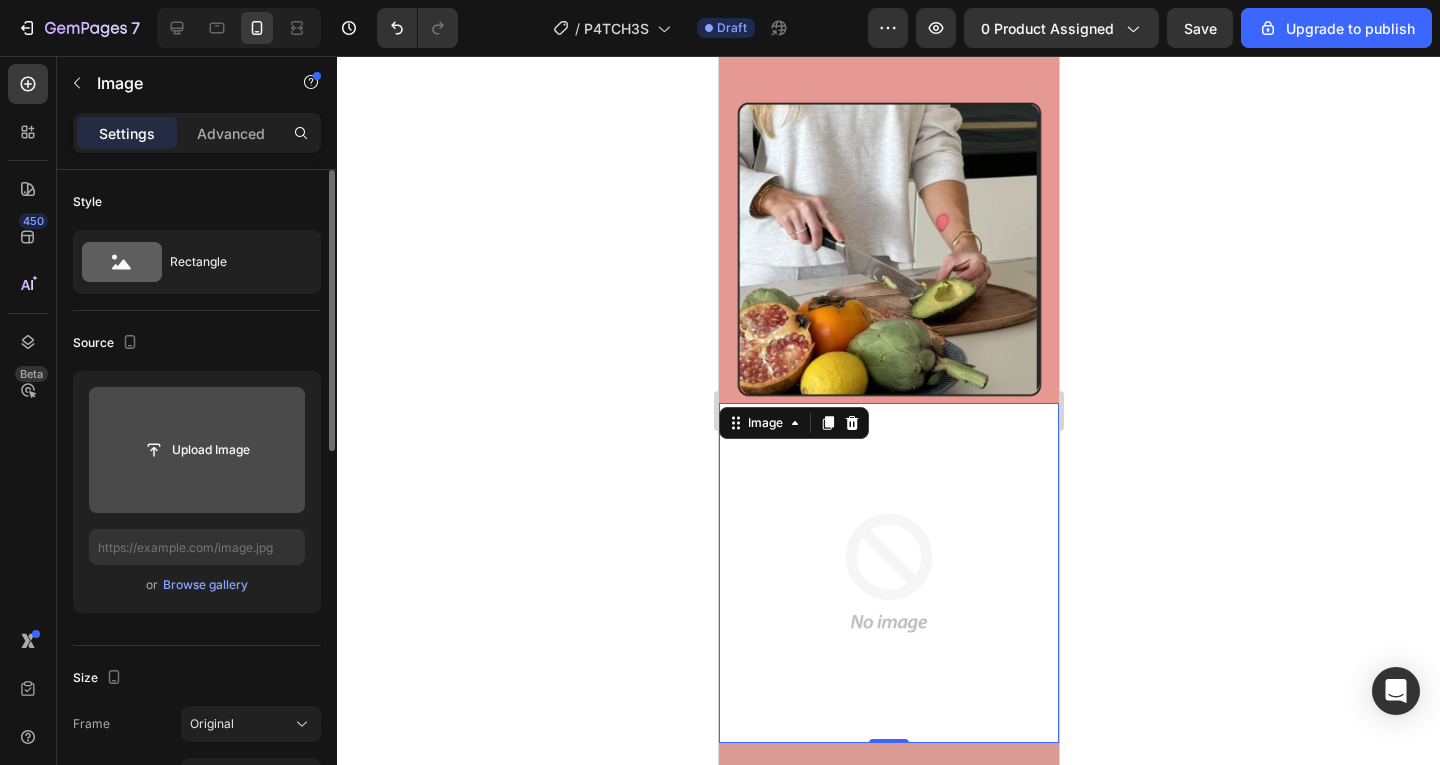click 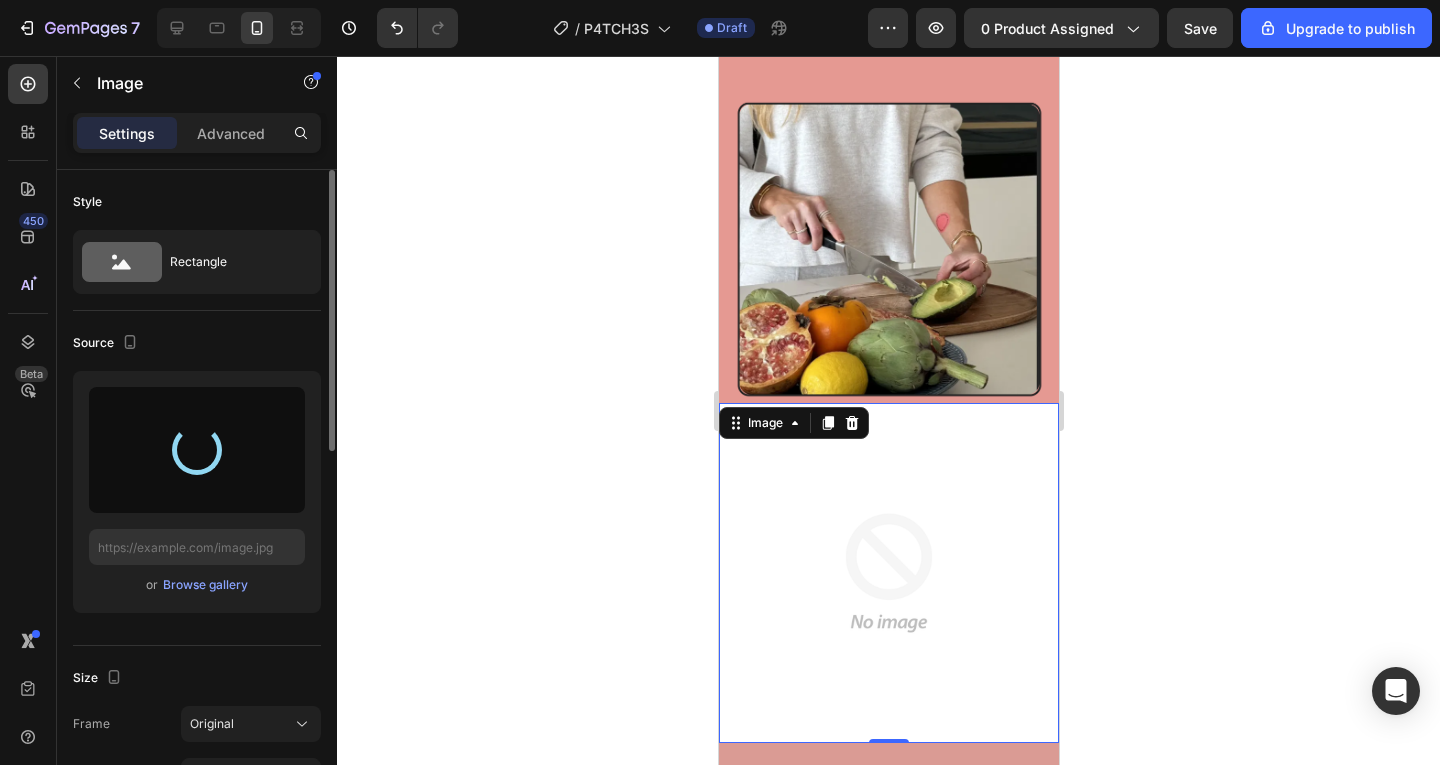 type on "https://cdn.shopify.com/s/files/1/0949/8565/0468/files/gempages_571945982892180295-33cb373a-3bd2-41b2-a544-806139dd8125.png" 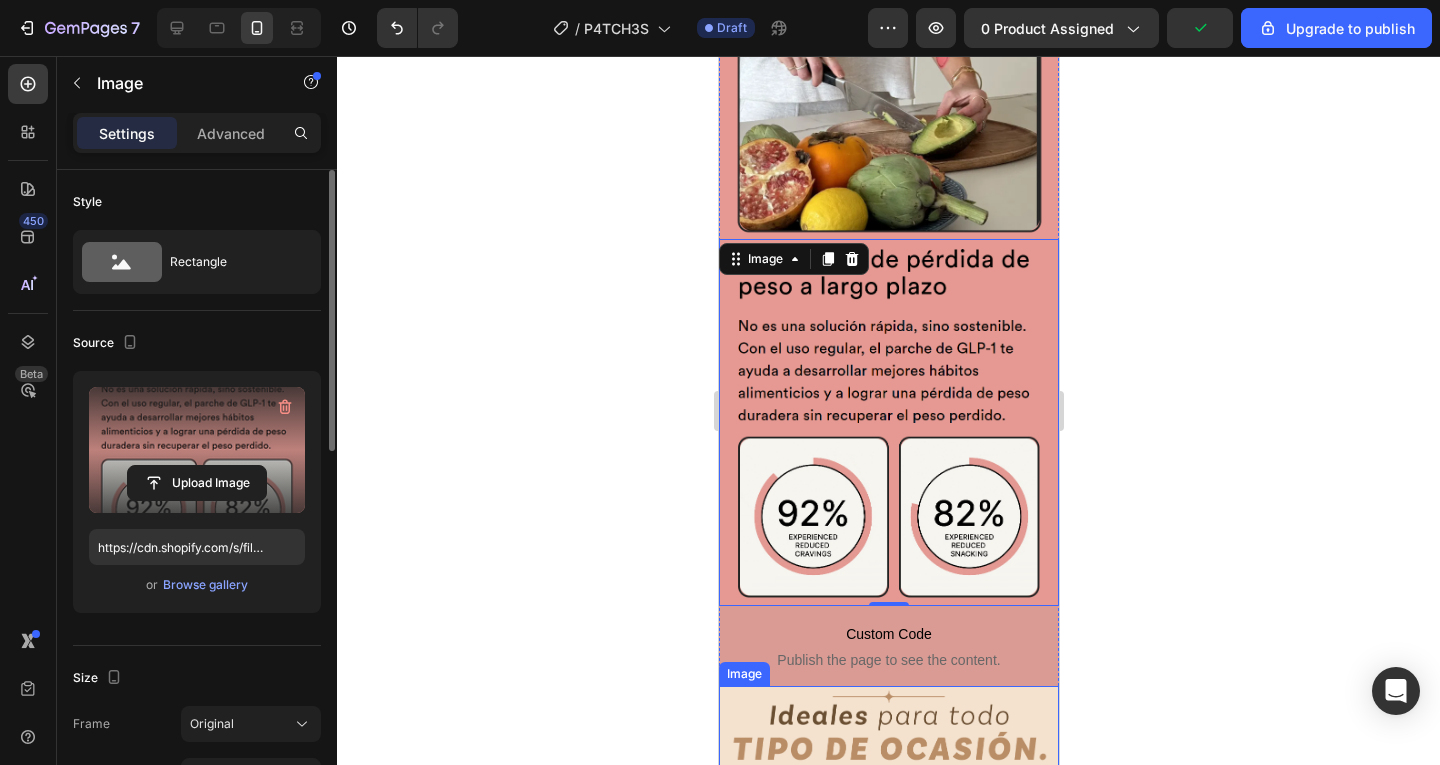 scroll, scrollTop: 3940, scrollLeft: 0, axis: vertical 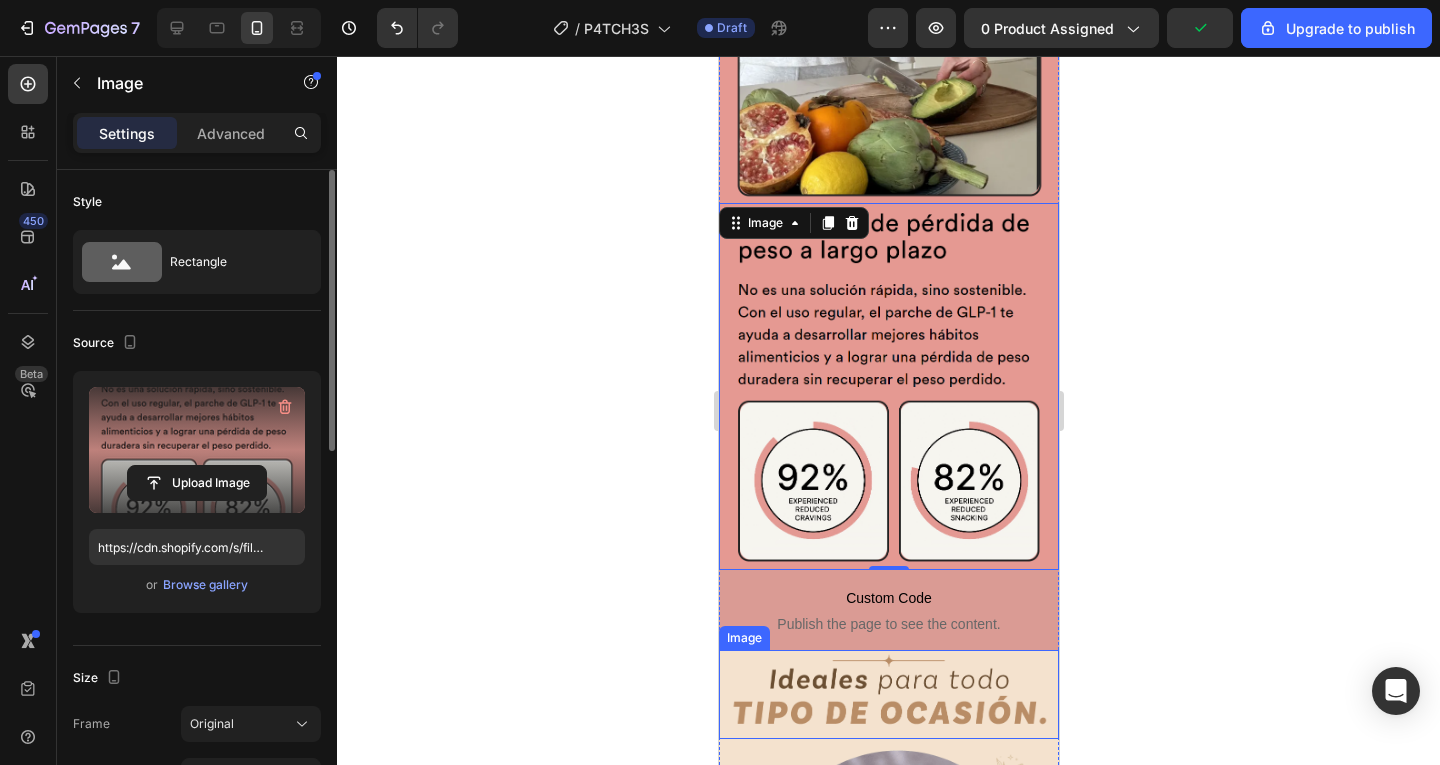 click at bounding box center (888, 694) 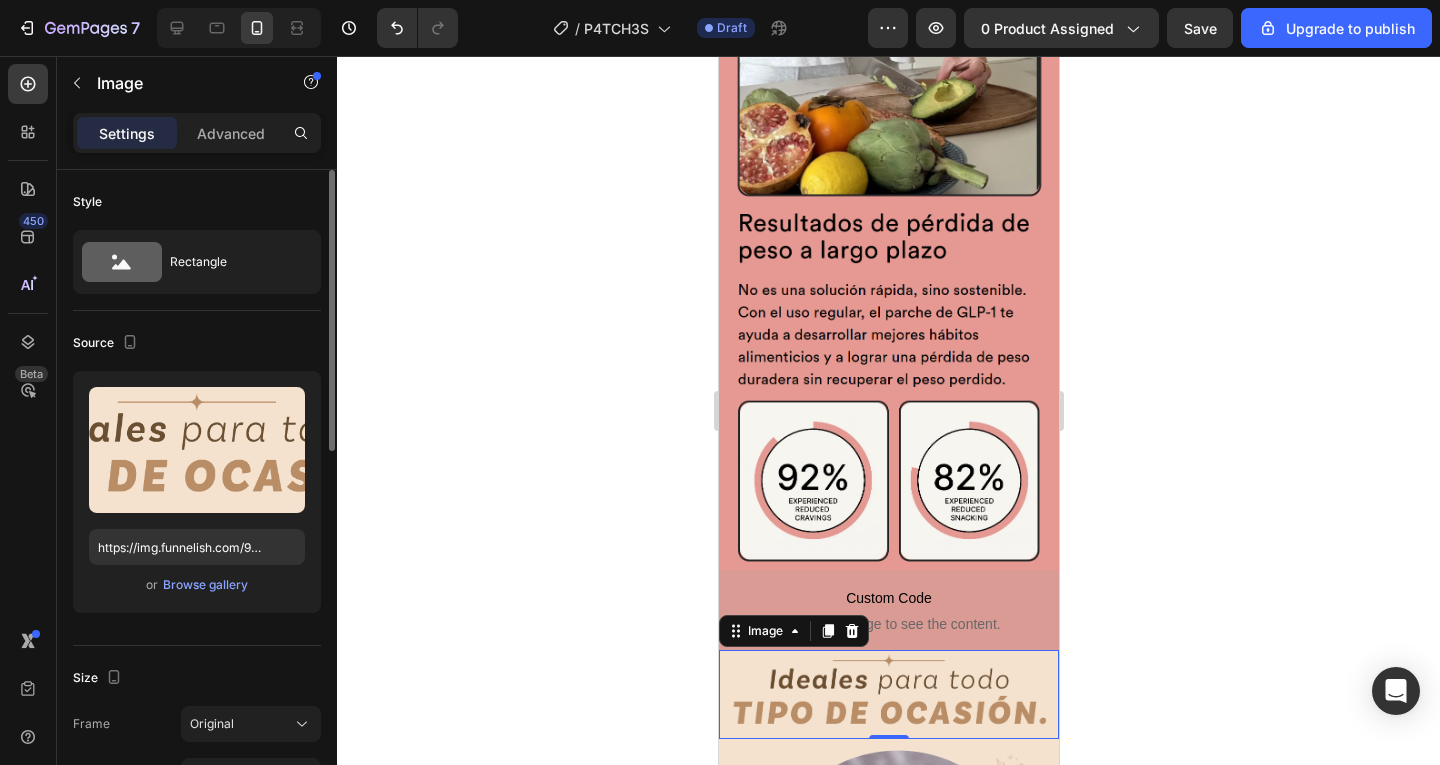 click at bounding box center [888, 694] 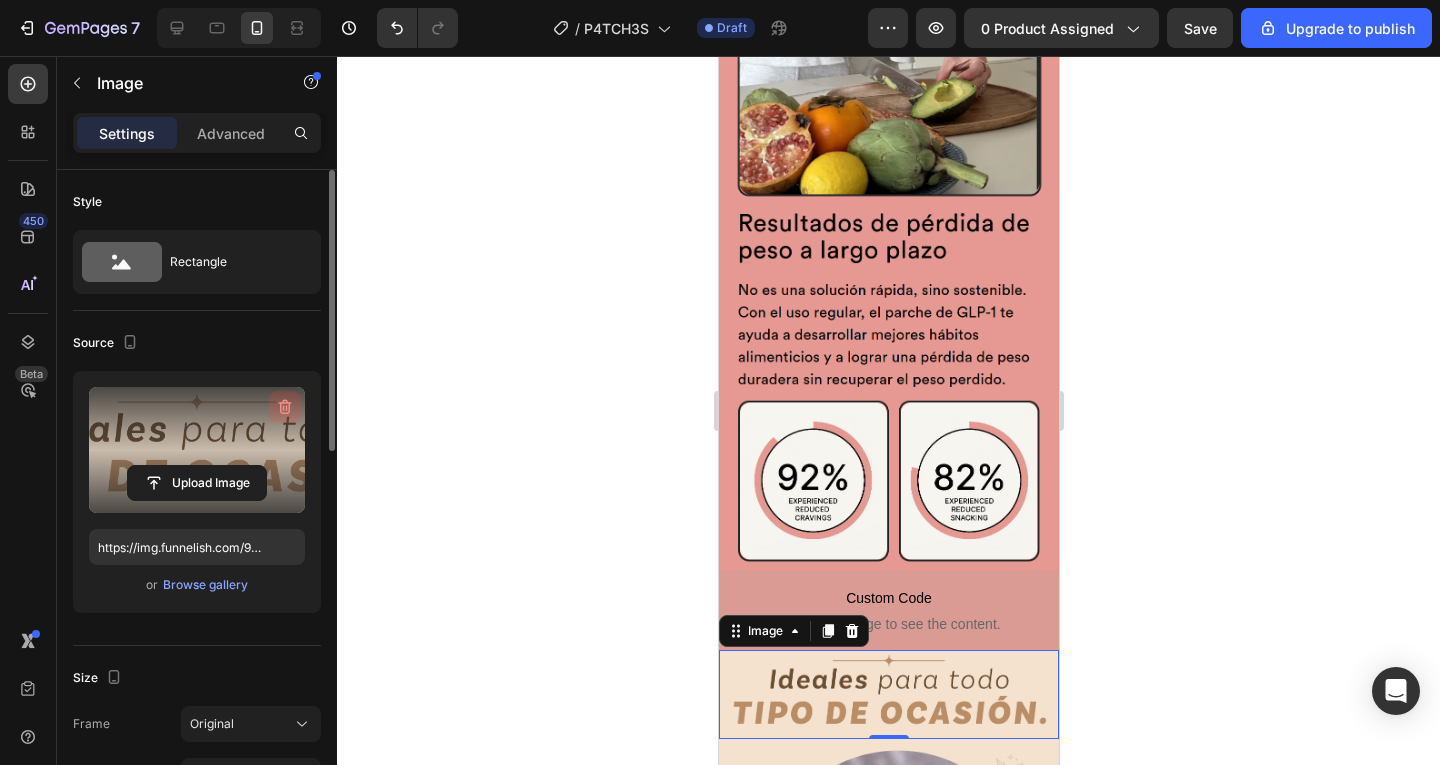 click 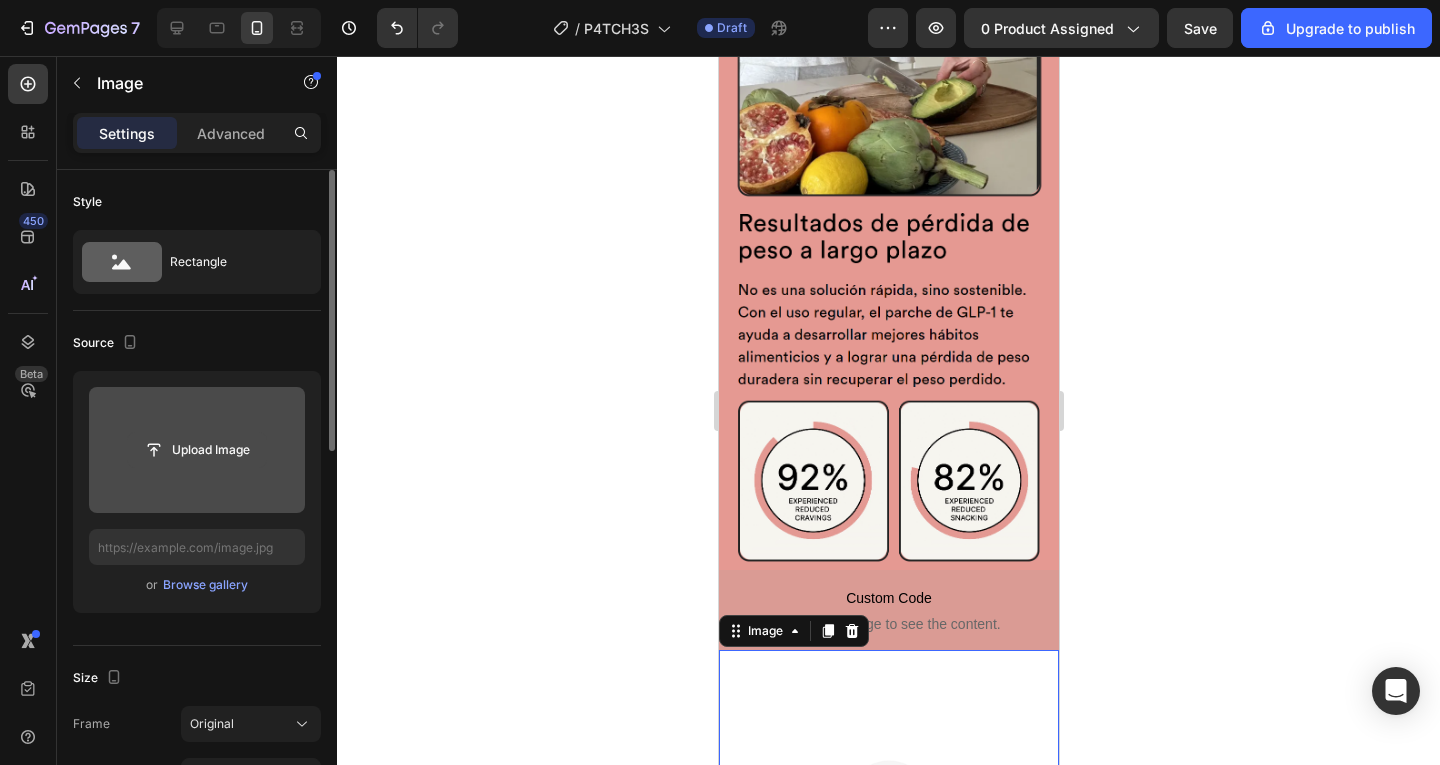 click 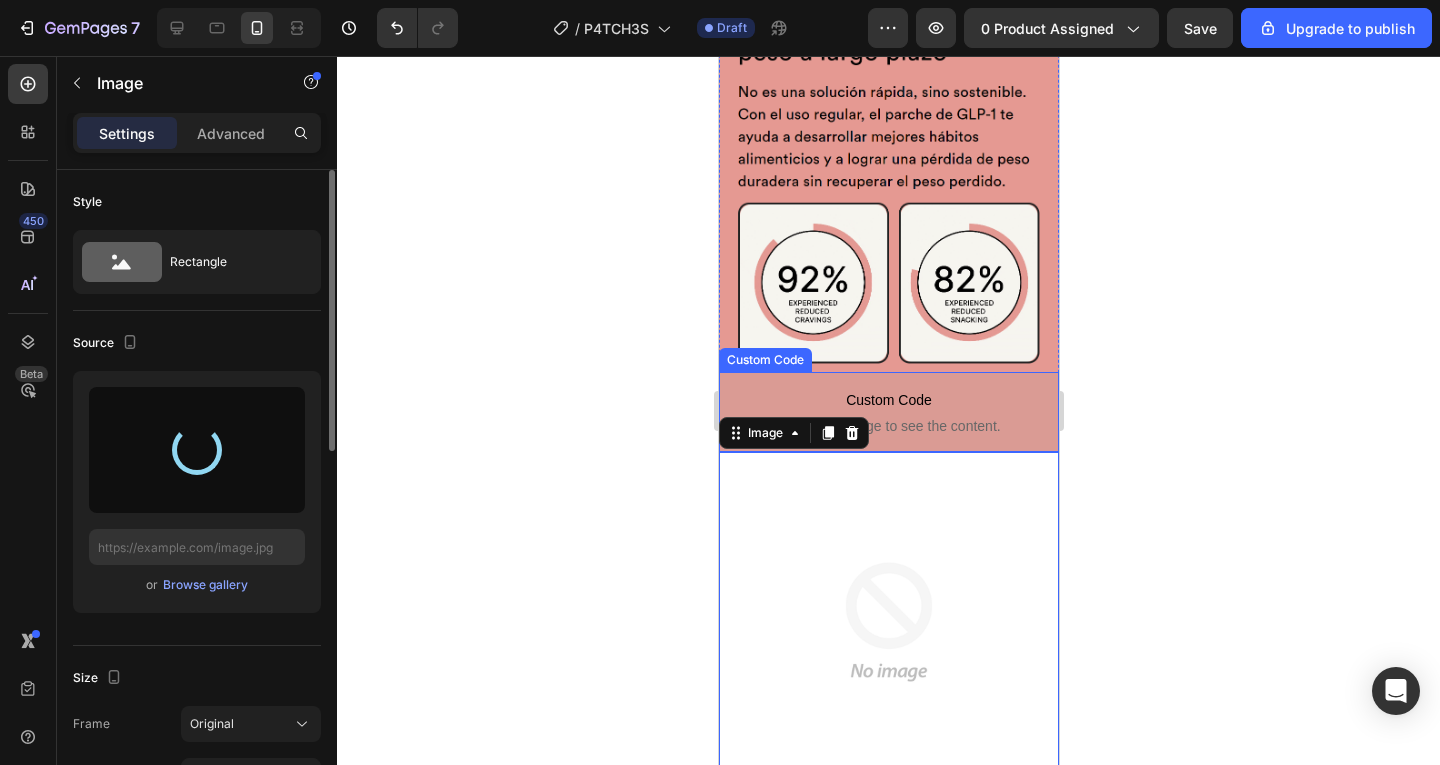 scroll, scrollTop: 4140, scrollLeft: 0, axis: vertical 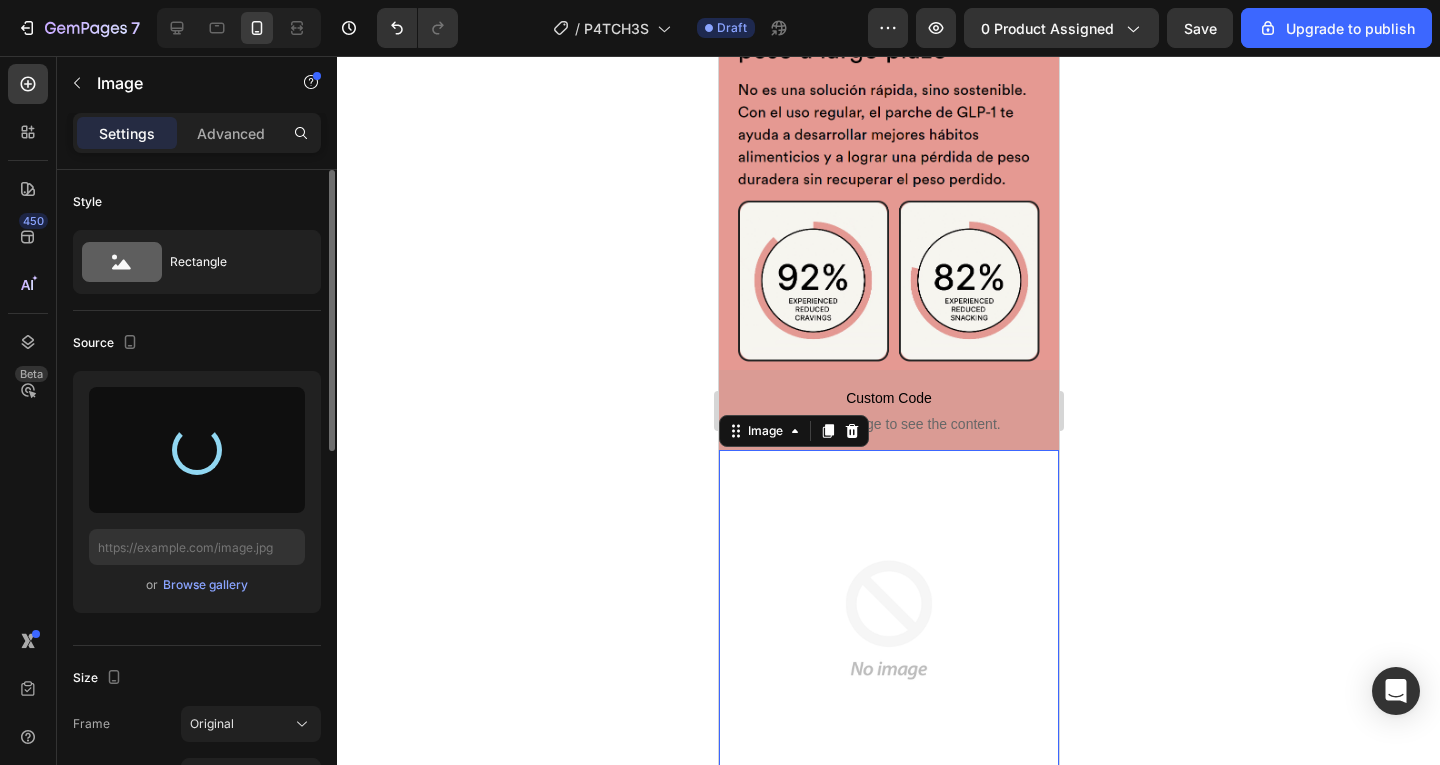 type on "https://cdn.shopify.com/s/files/1/0949/8565/0468/files/gempages_571945982892180295-ad8de052-f395-439b-aef1-bca170f4d1e9.png" 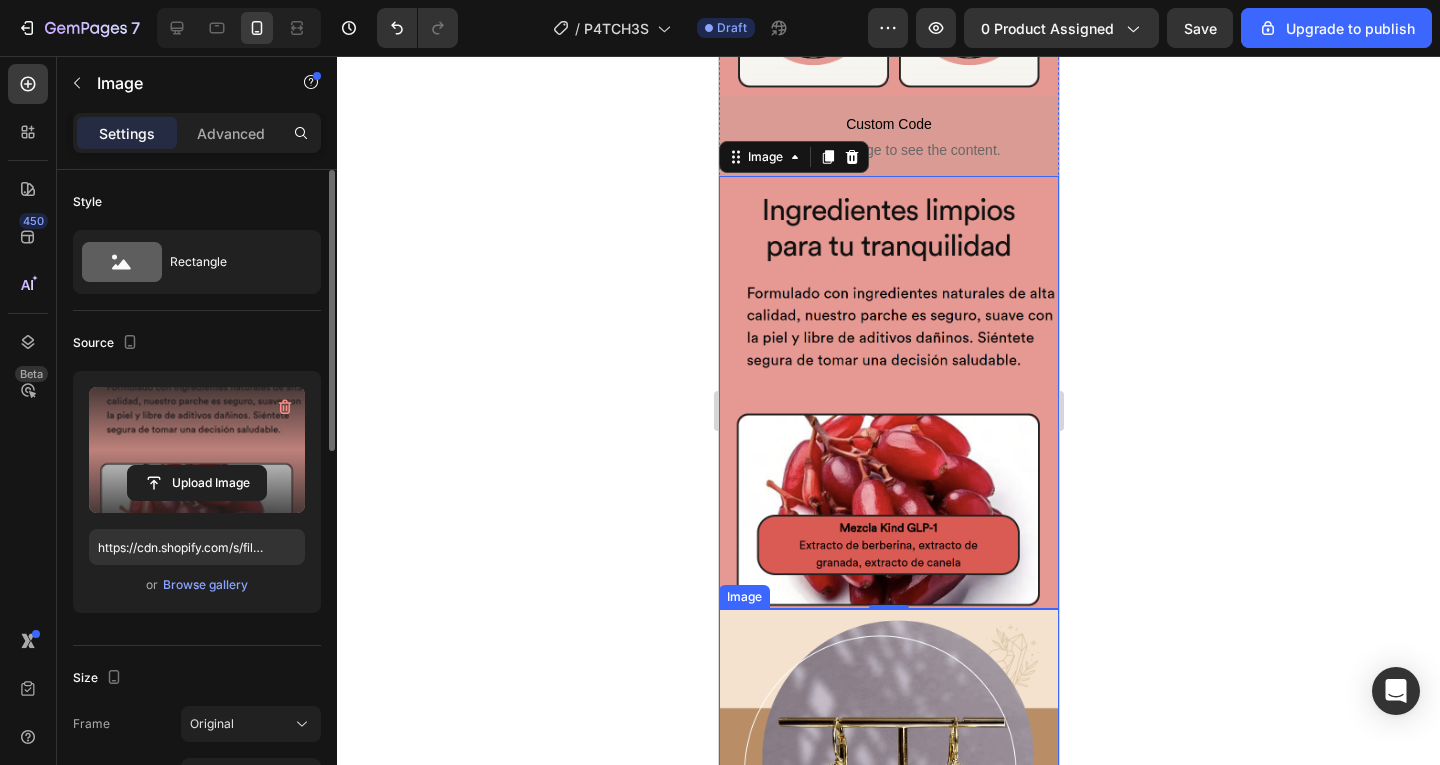 scroll, scrollTop: 4540, scrollLeft: 0, axis: vertical 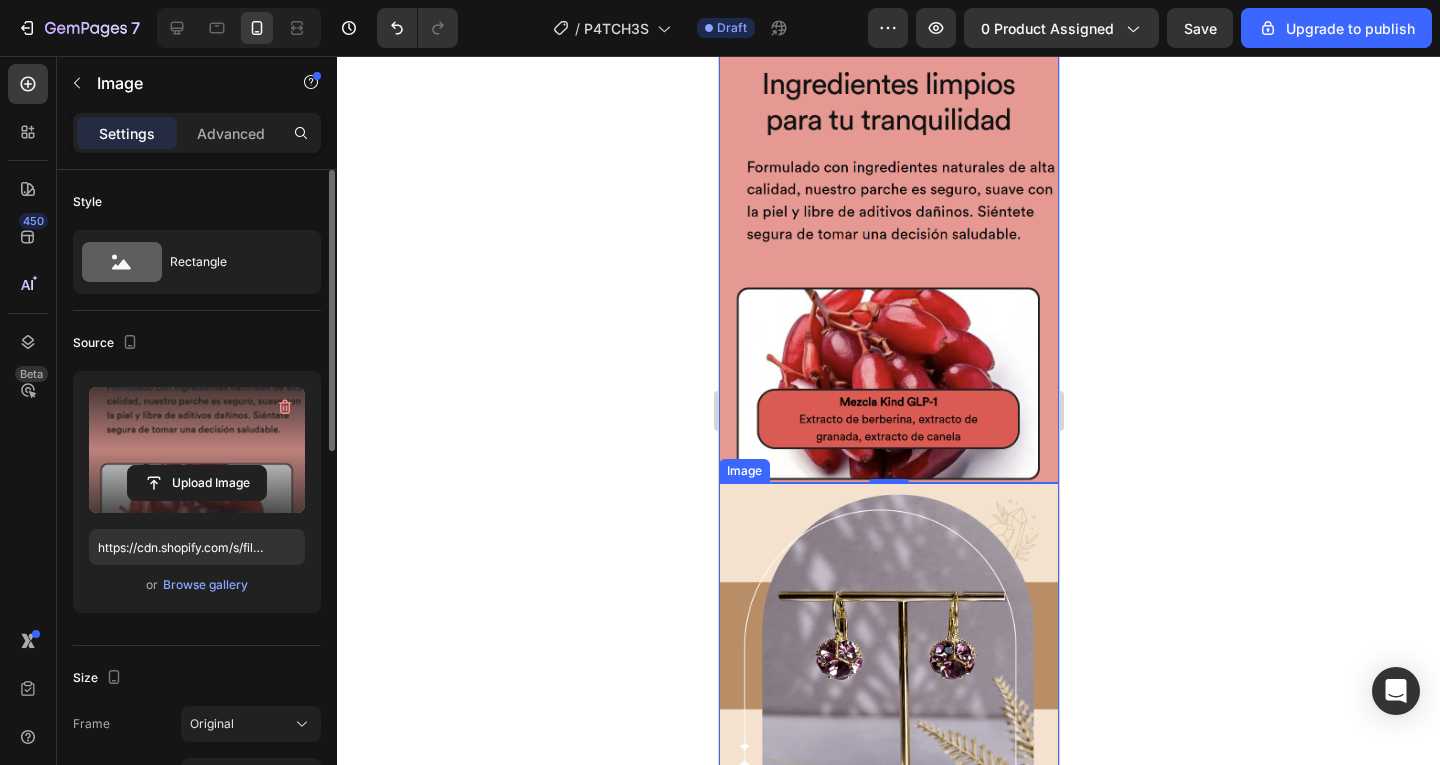 click at bounding box center (888, 718) 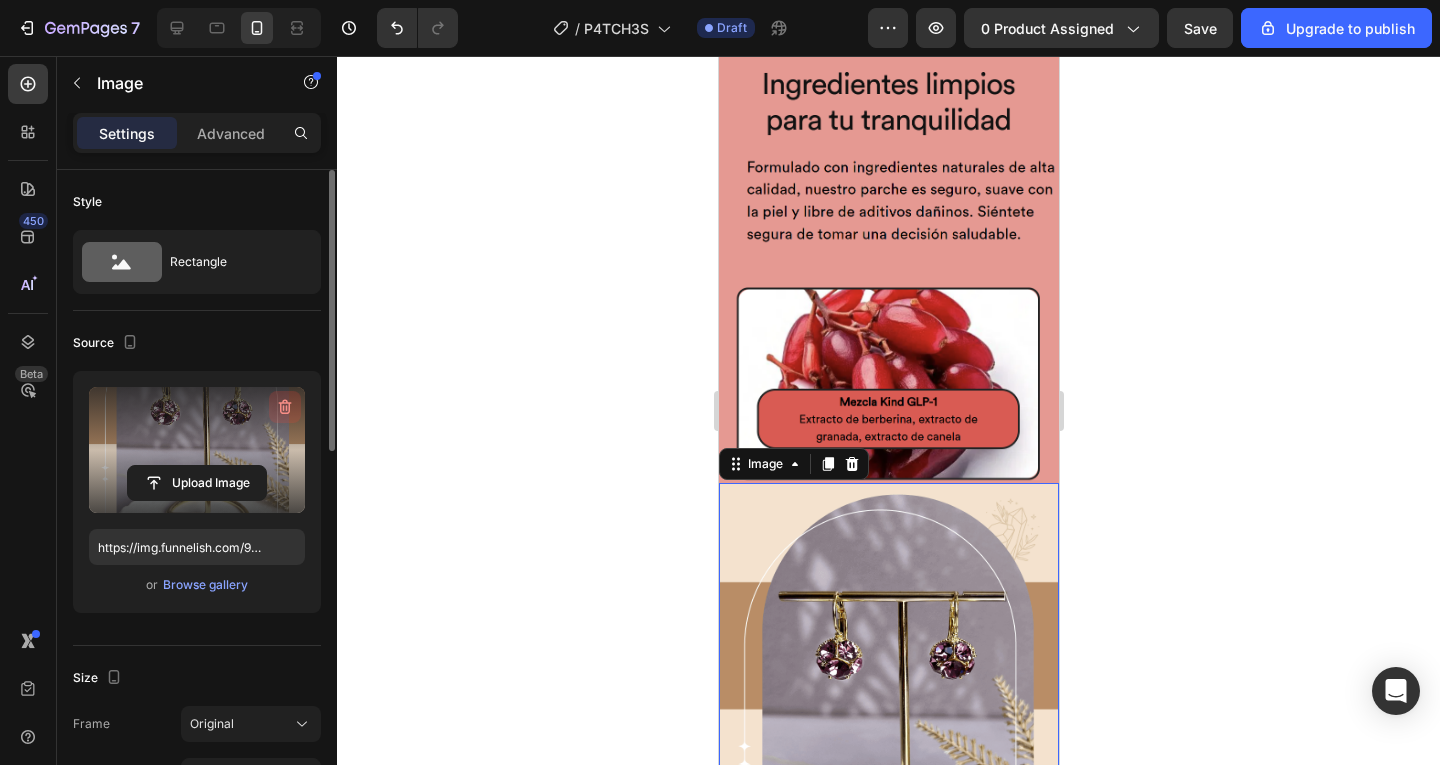 click 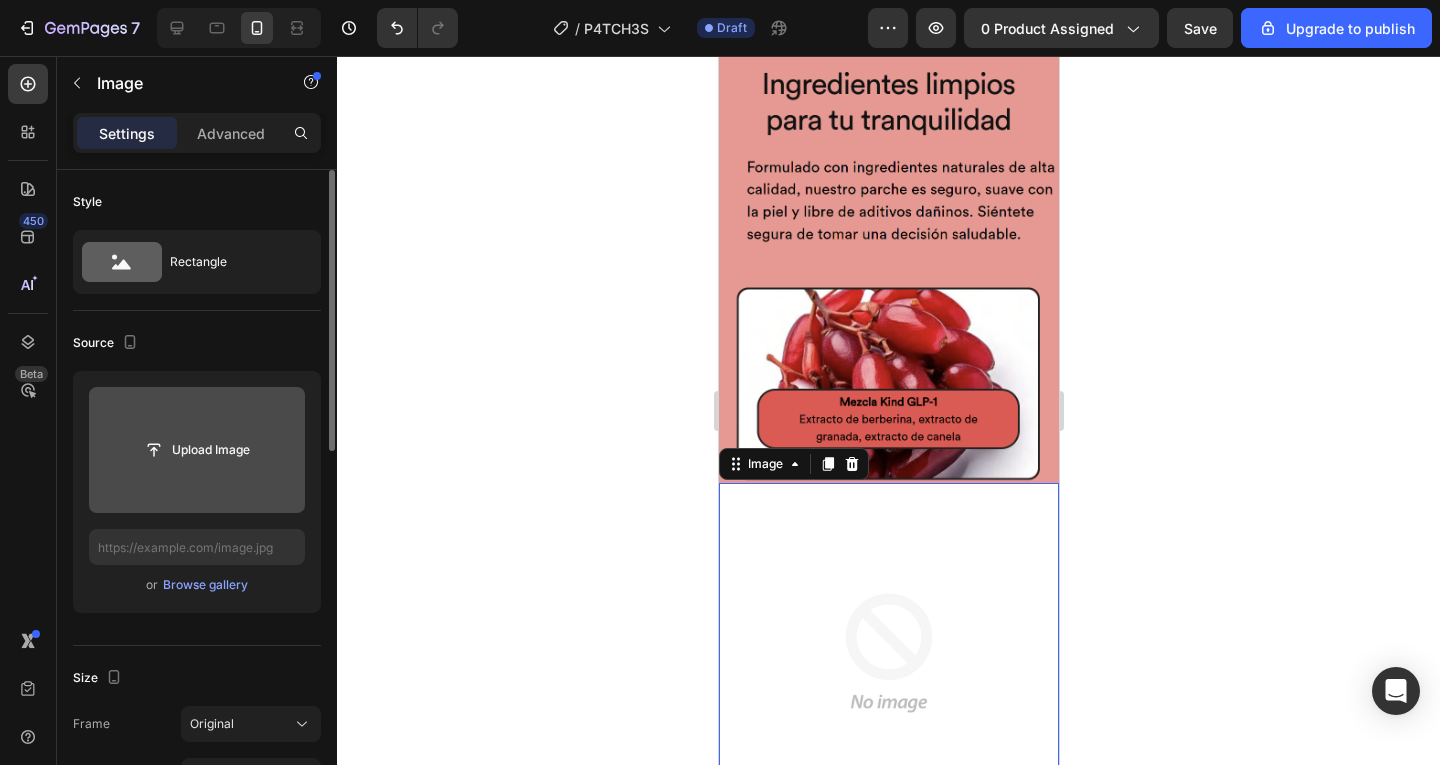 click 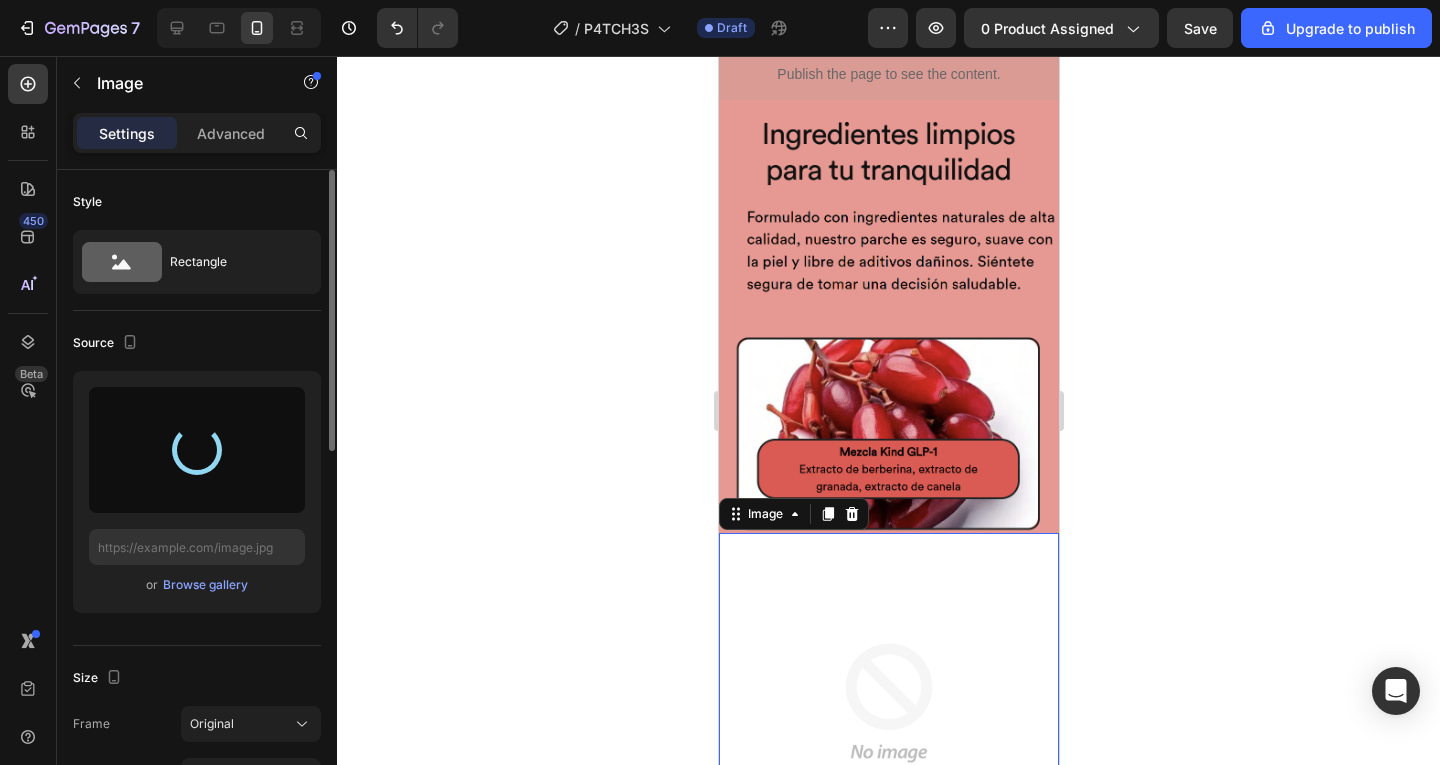 scroll, scrollTop: 4540, scrollLeft: 0, axis: vertical 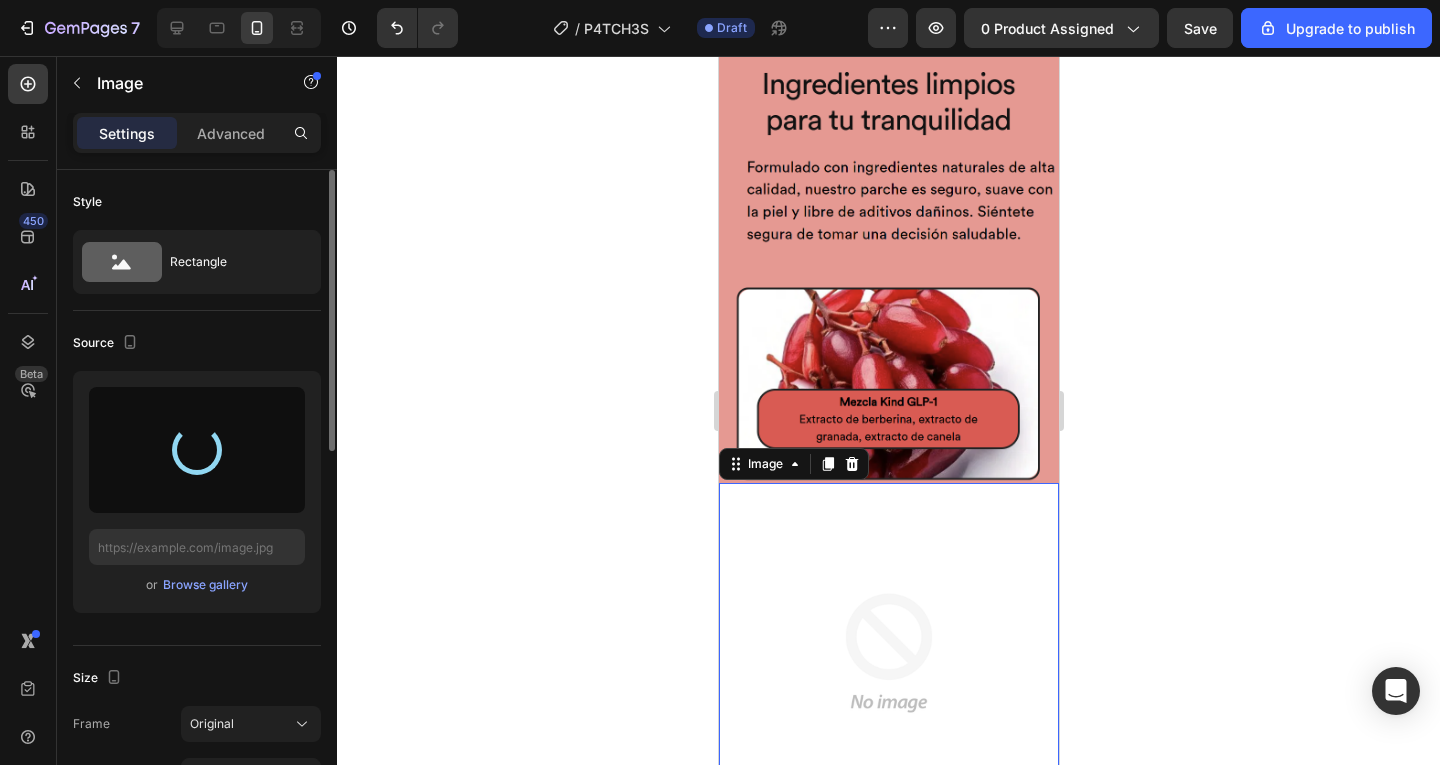 type on "https://cdn.shopify.com/s/files/1/0949/8565/0468/files/gempages_571945982892180295-8663bd6e-cfee-495d-aae5-041aaee1e7ca.png" 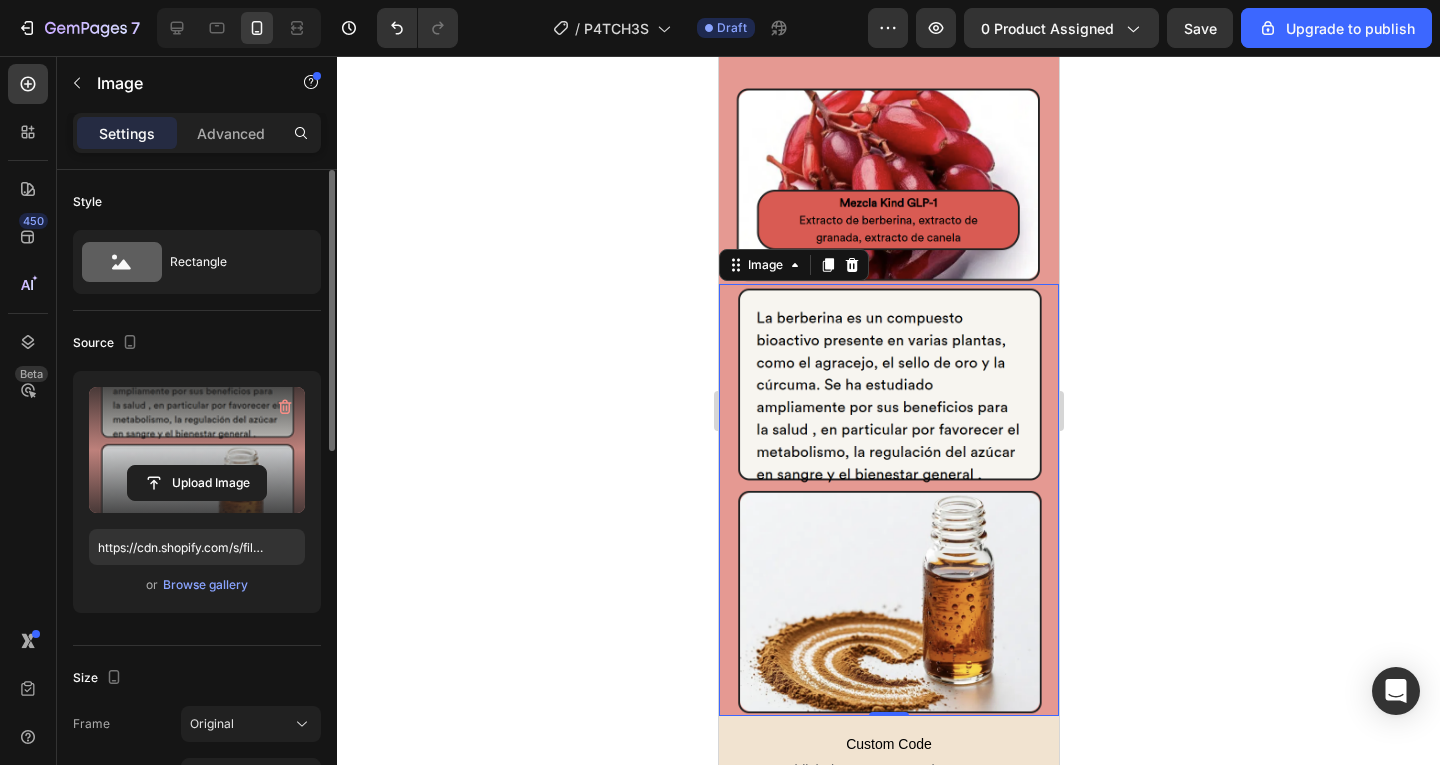 scroll, scrollTop: 4740, scrollLeft: 0, axis: vertical 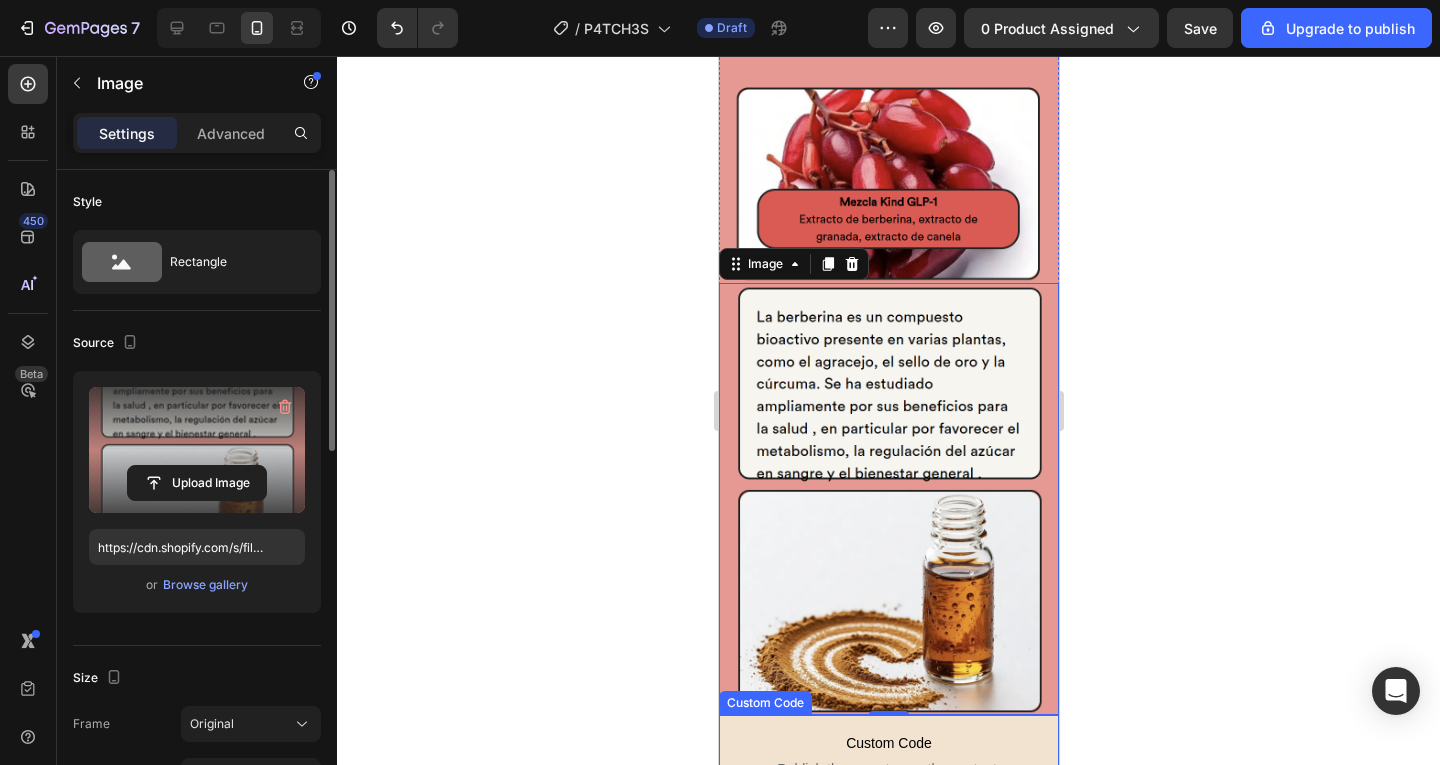 click on "Custom Code
Publish the page to see the content." at bounding box center (888, 755) 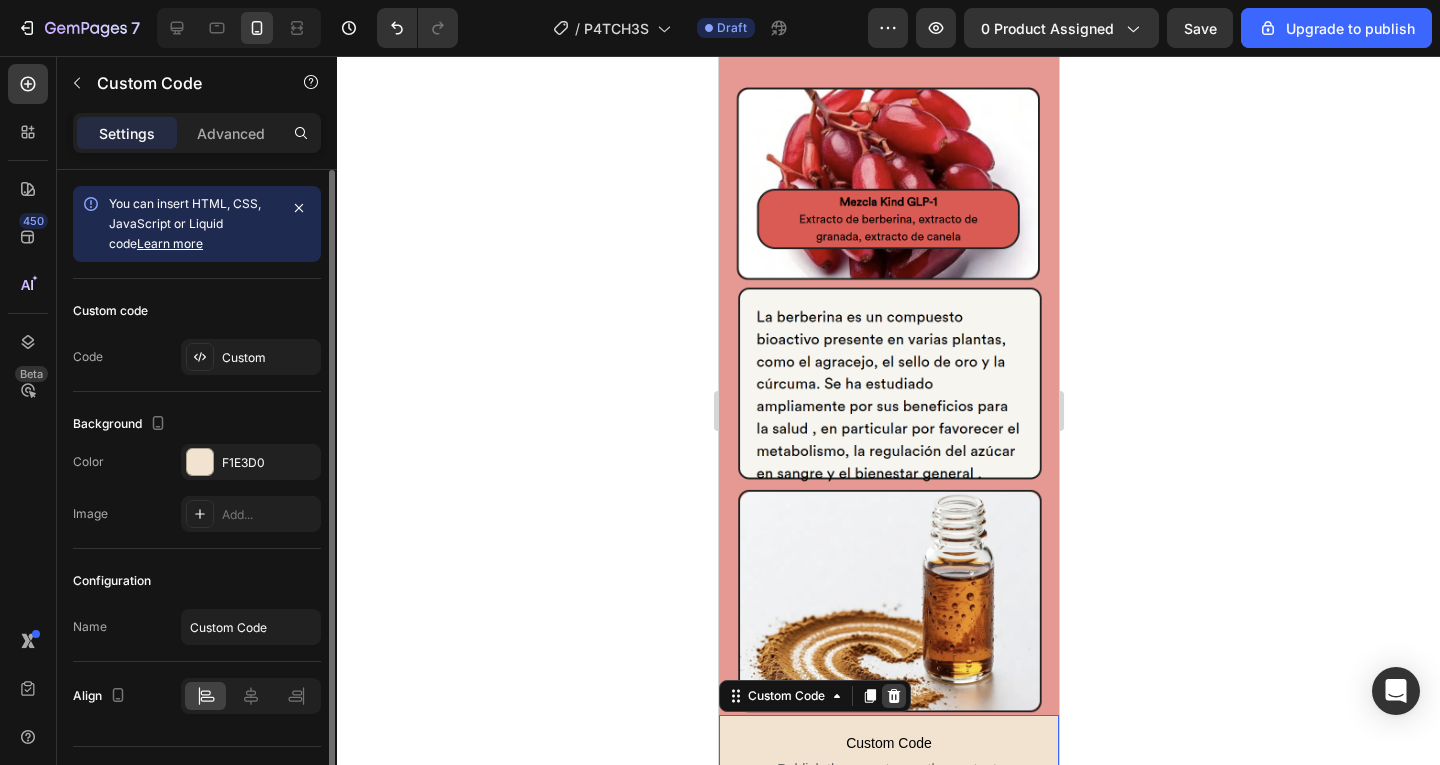 click 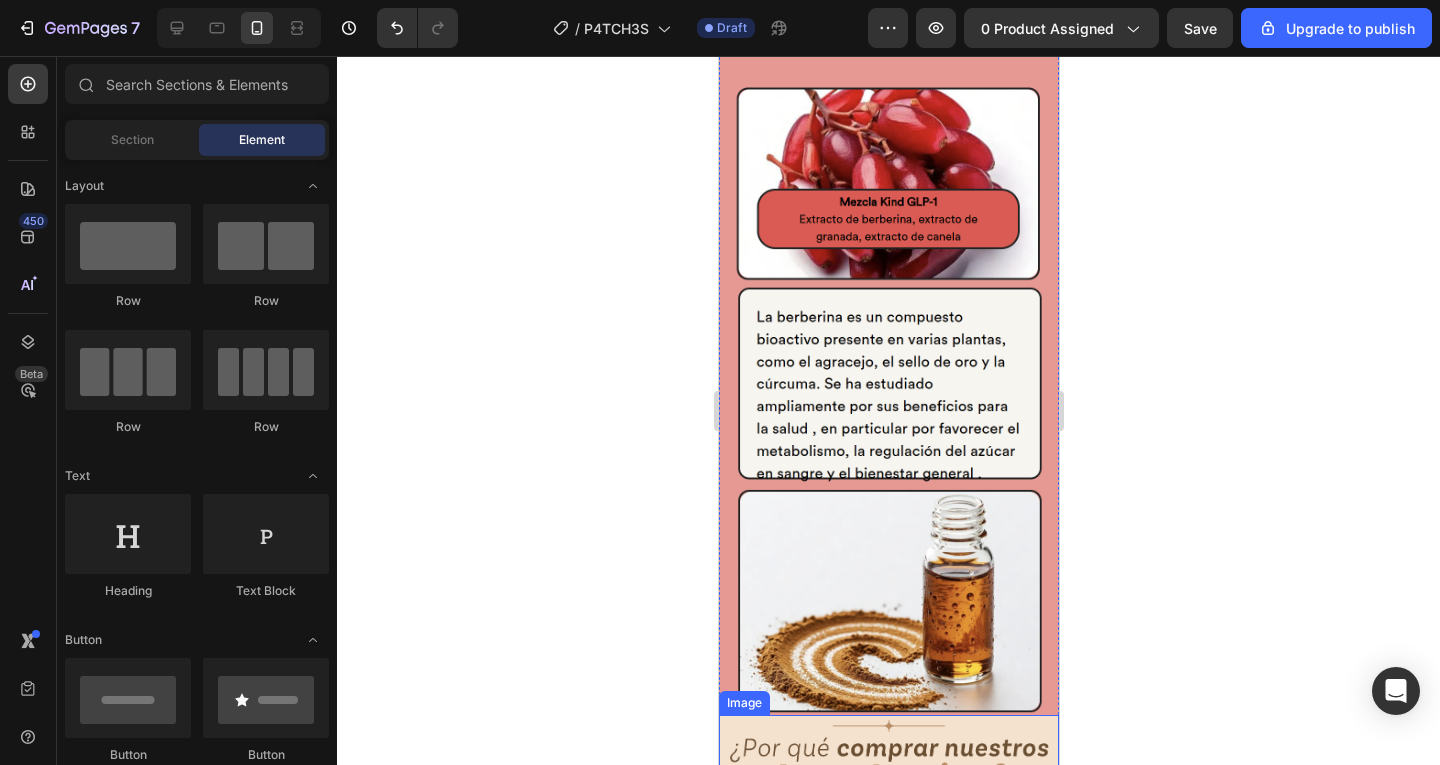 click at bounding box center [888, 938] 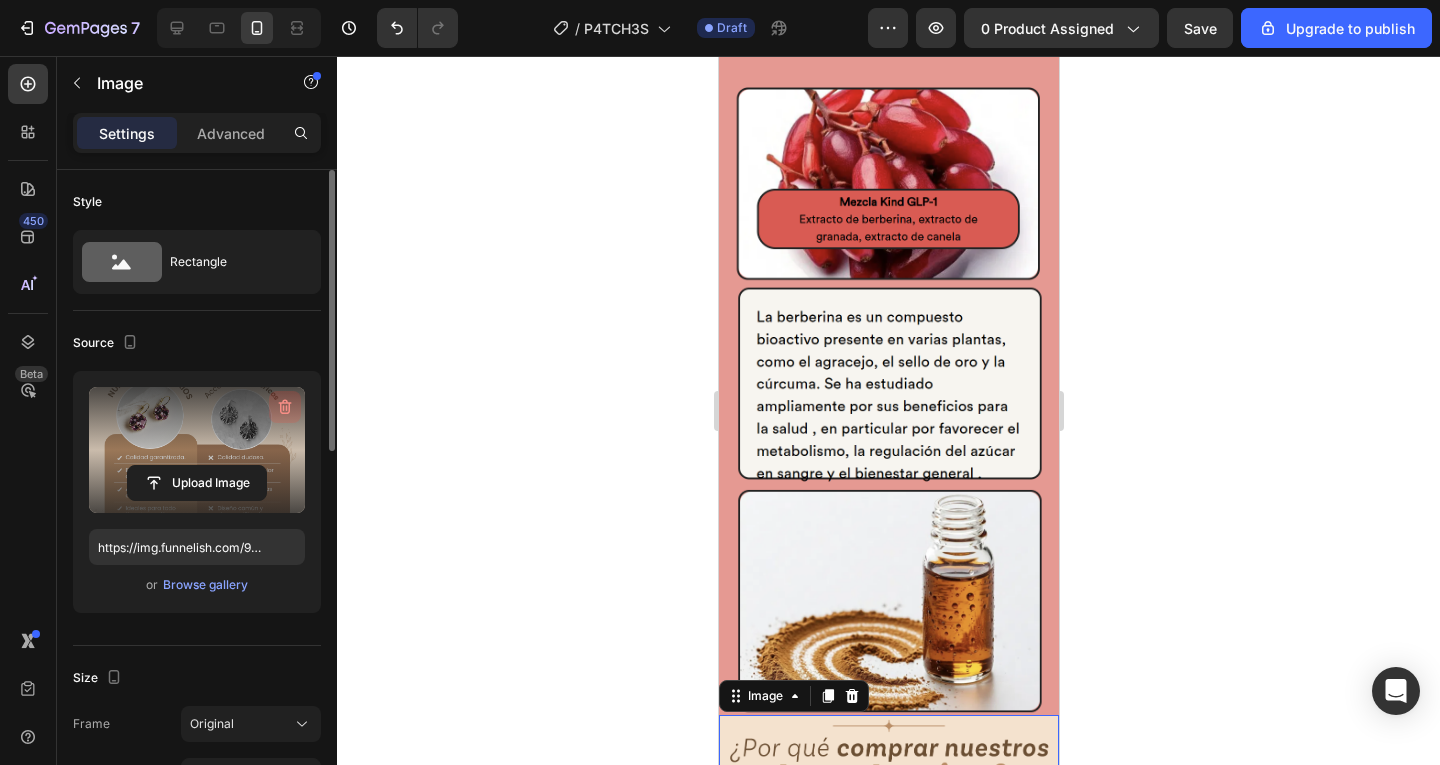 click 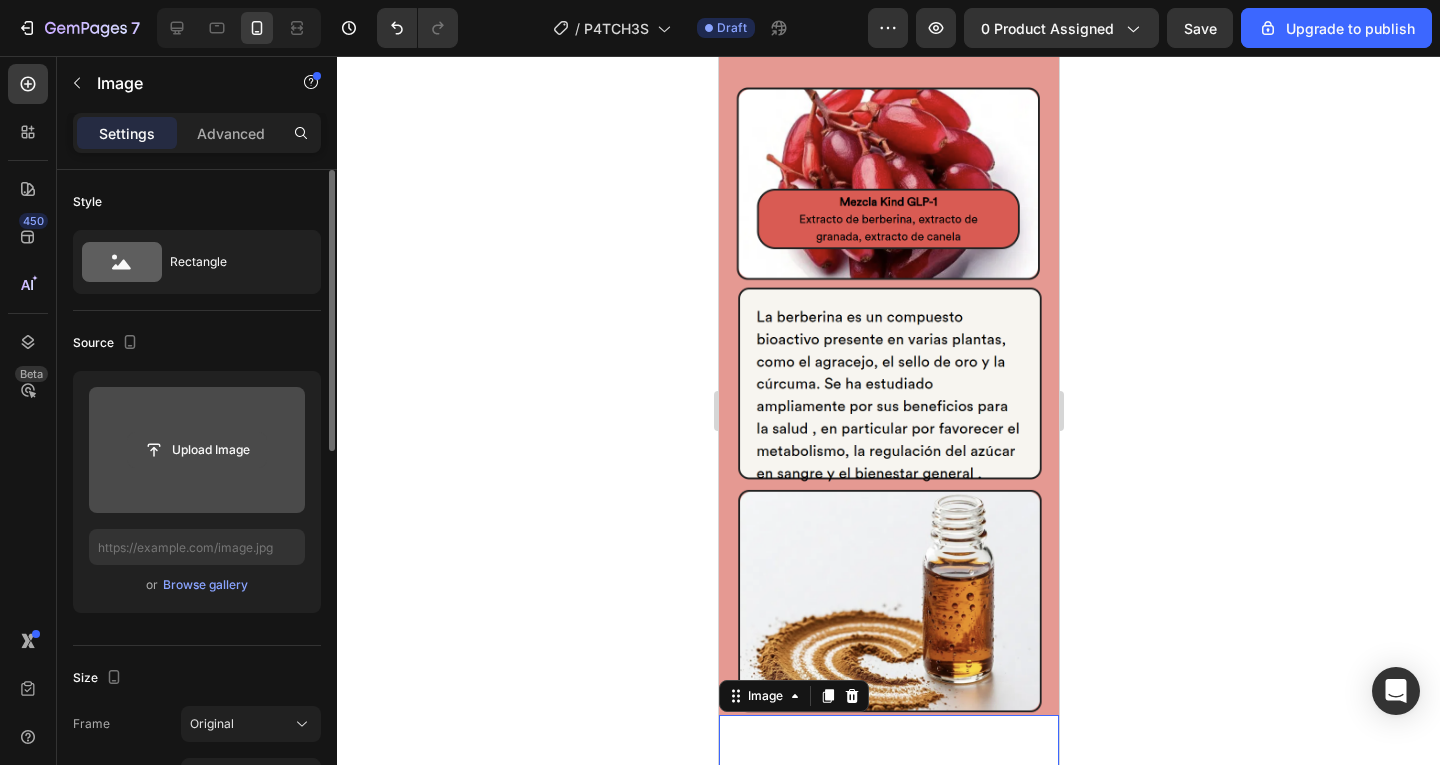 click 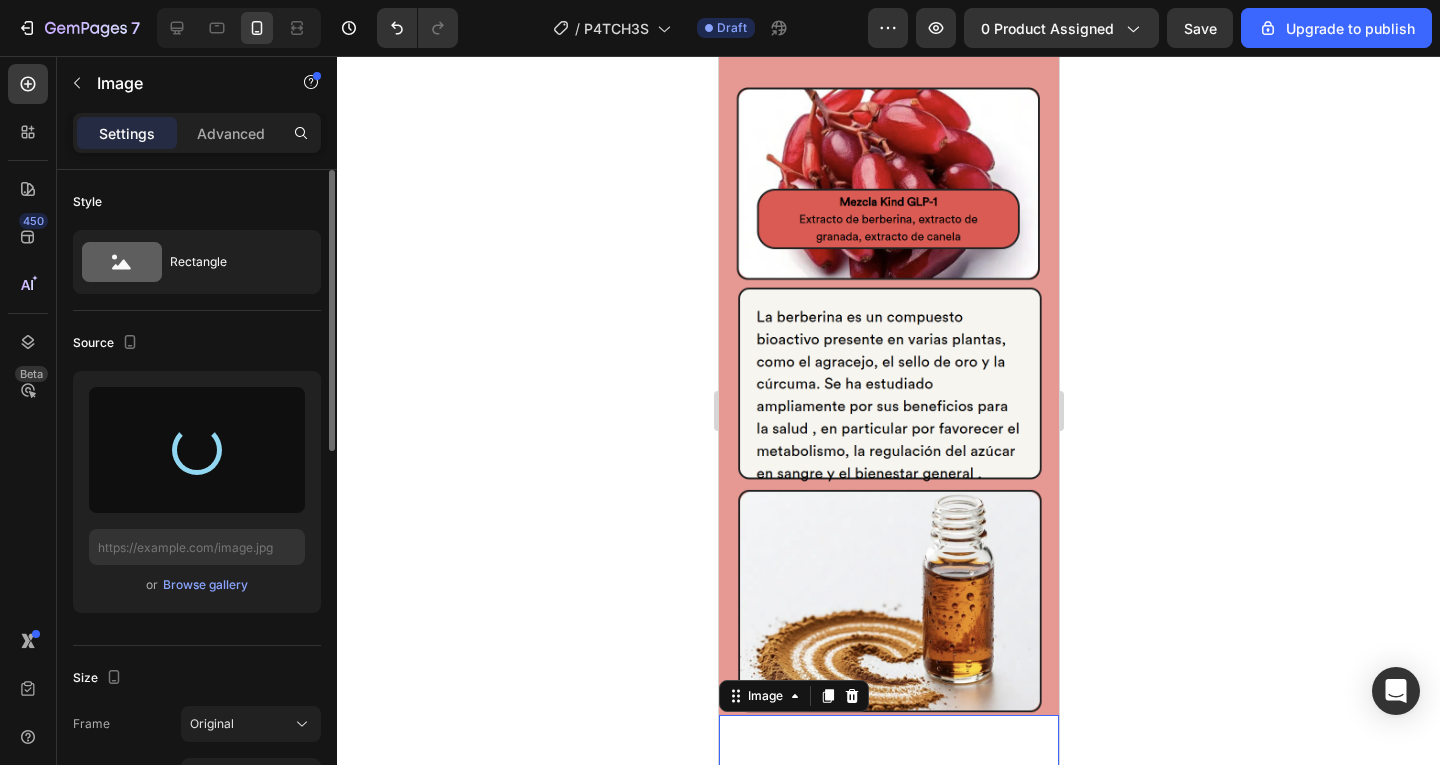 type on "https://cdn.shopify.com/s/files/1/0949/8565/0468/files/gempages_571945982892180295-d198f519-a580-44ae-b553-245fb78d2732.png" 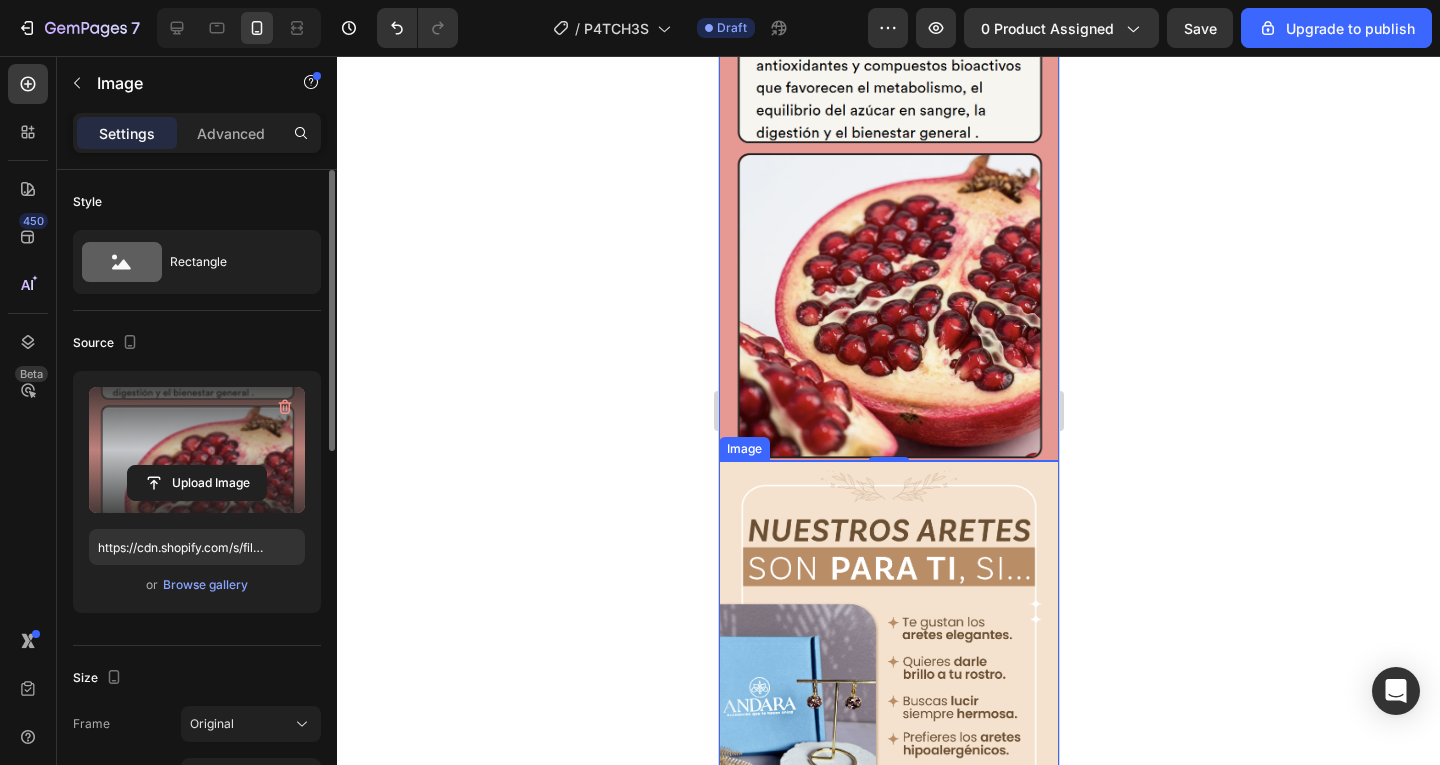 scroll, scrollTop: 5440, scrollLeft: 0, axis: vertical 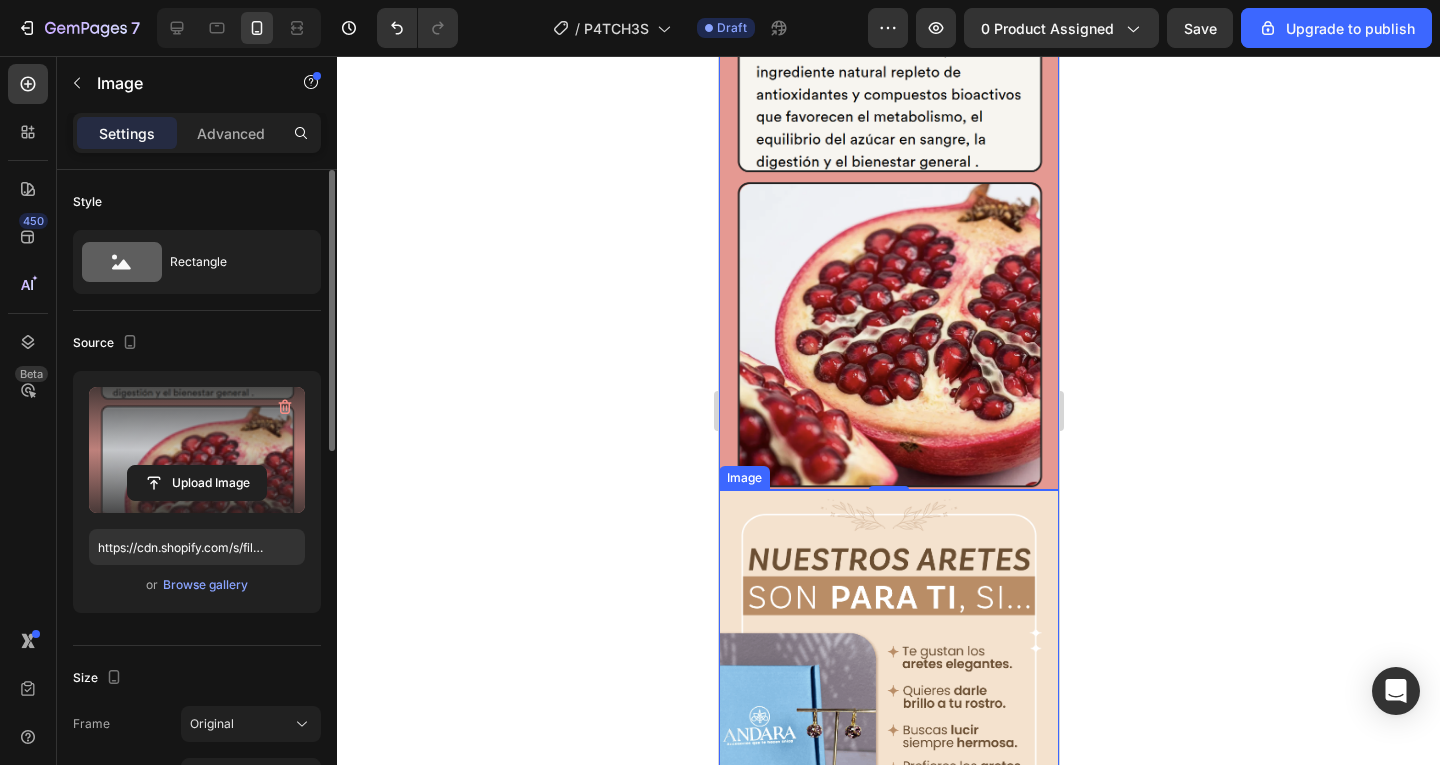 click at bounding box center [888, 687] 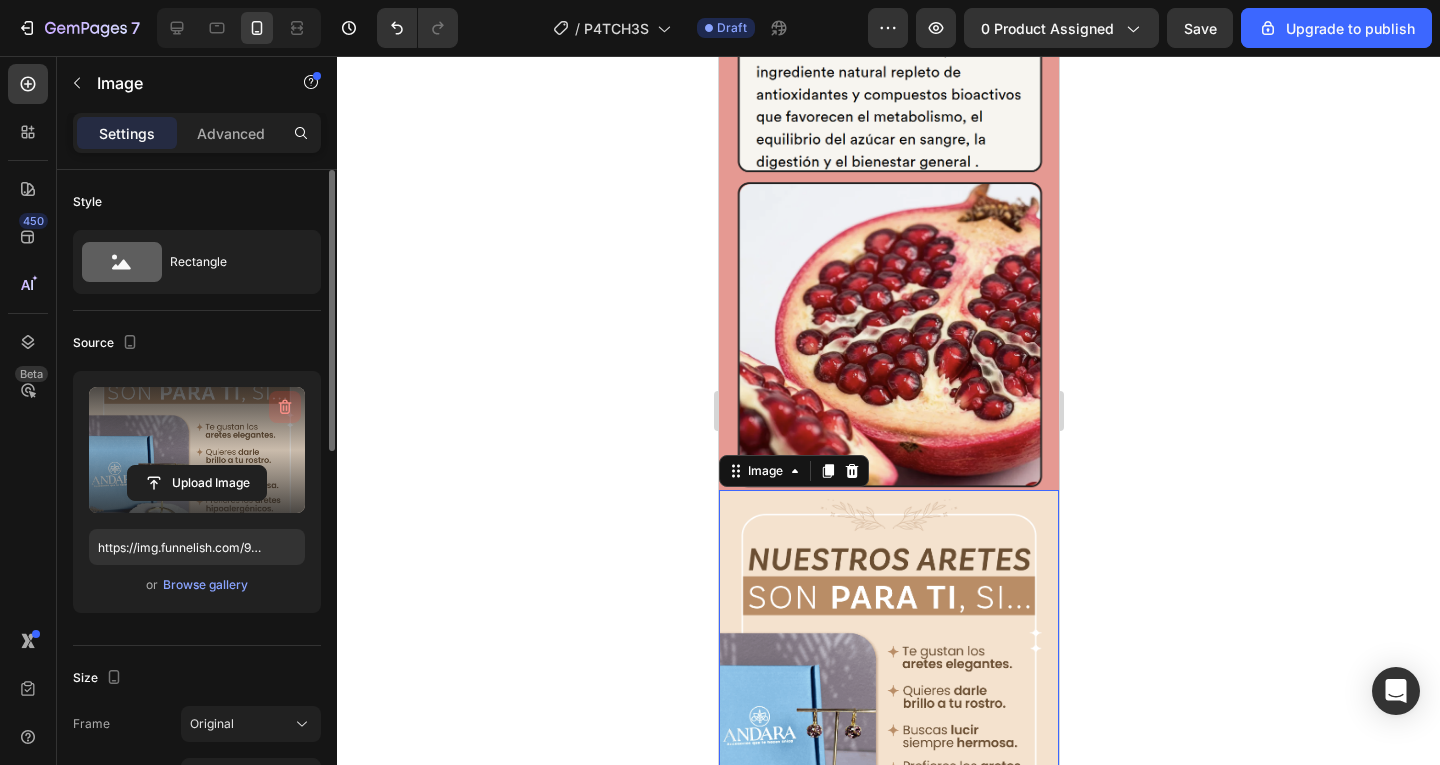 click 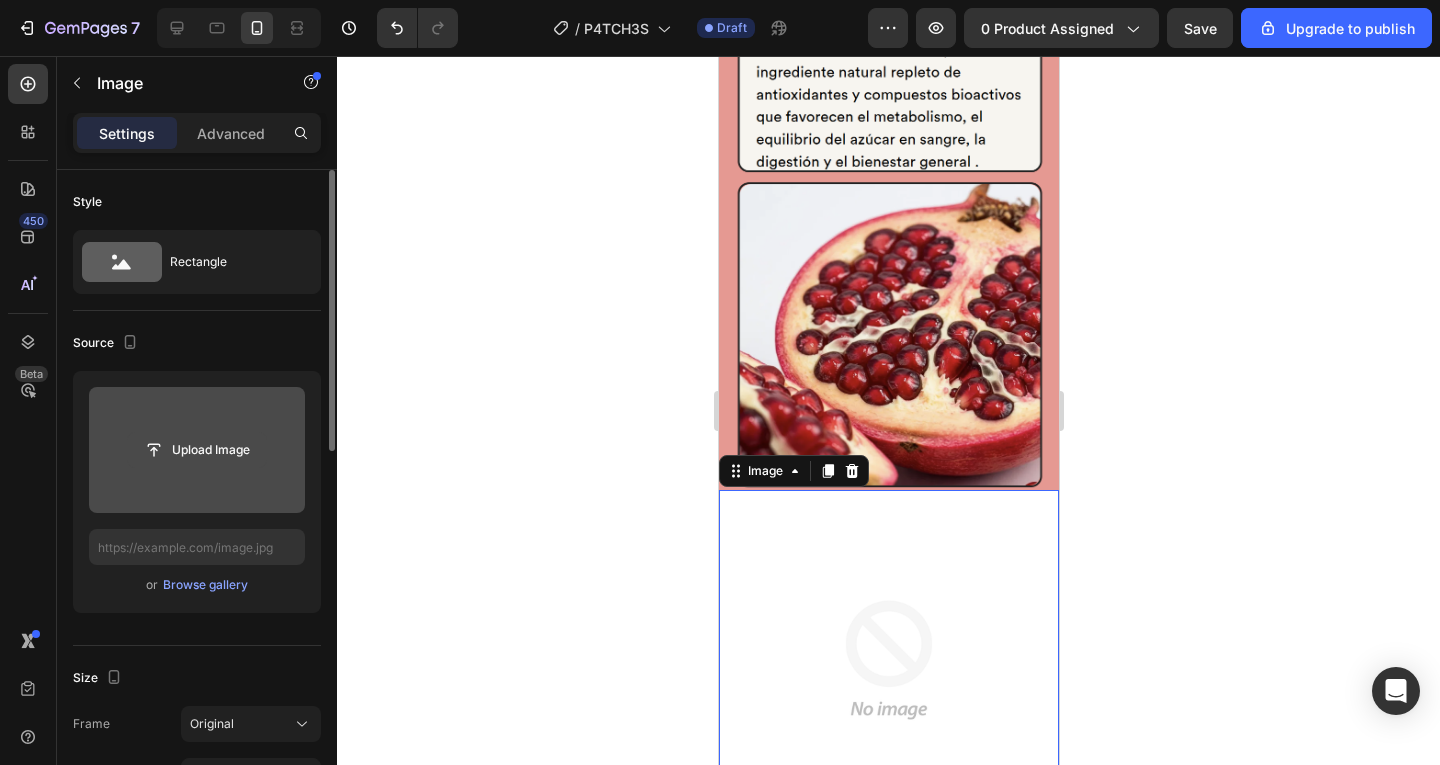 click 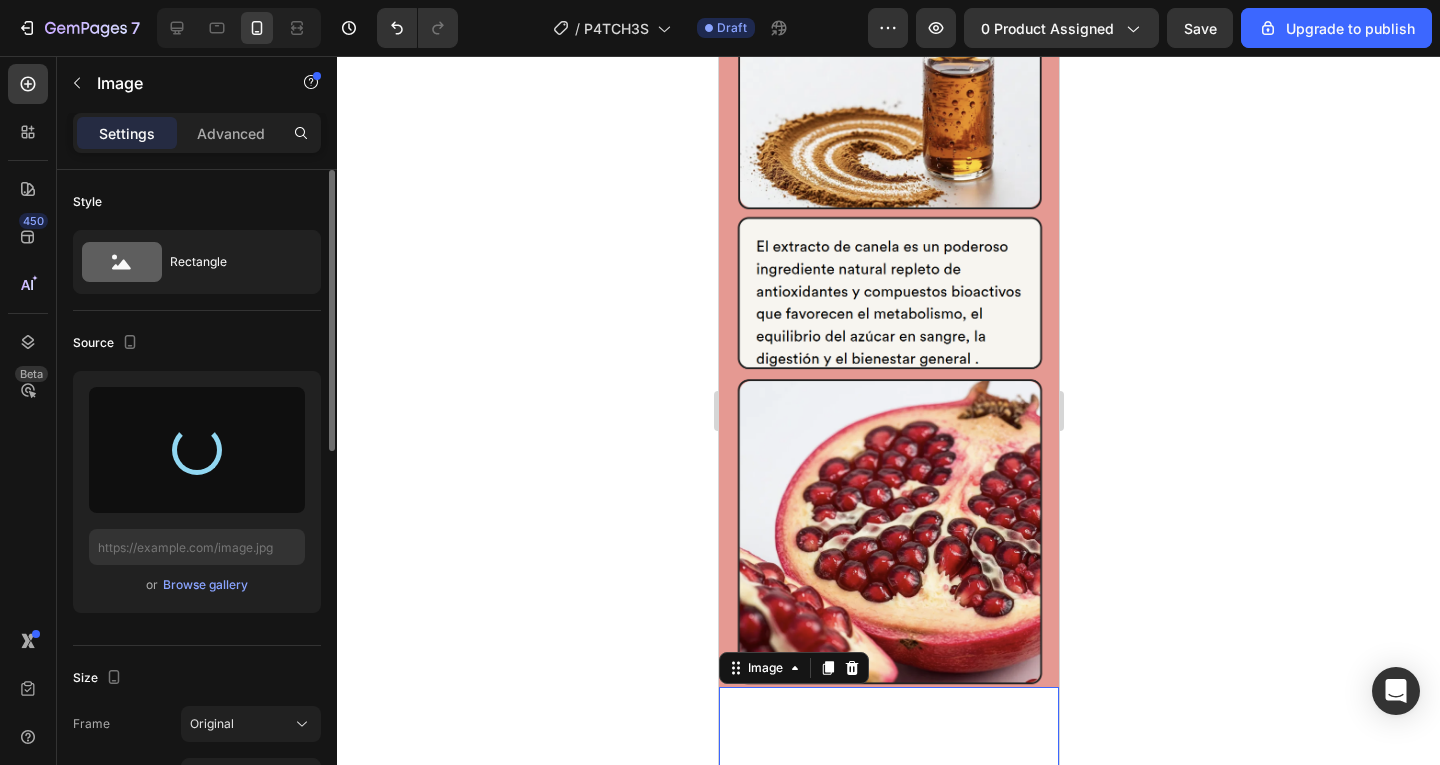 scroll, scrollTop: 5240, scrollLeft: 0, axis: vertical 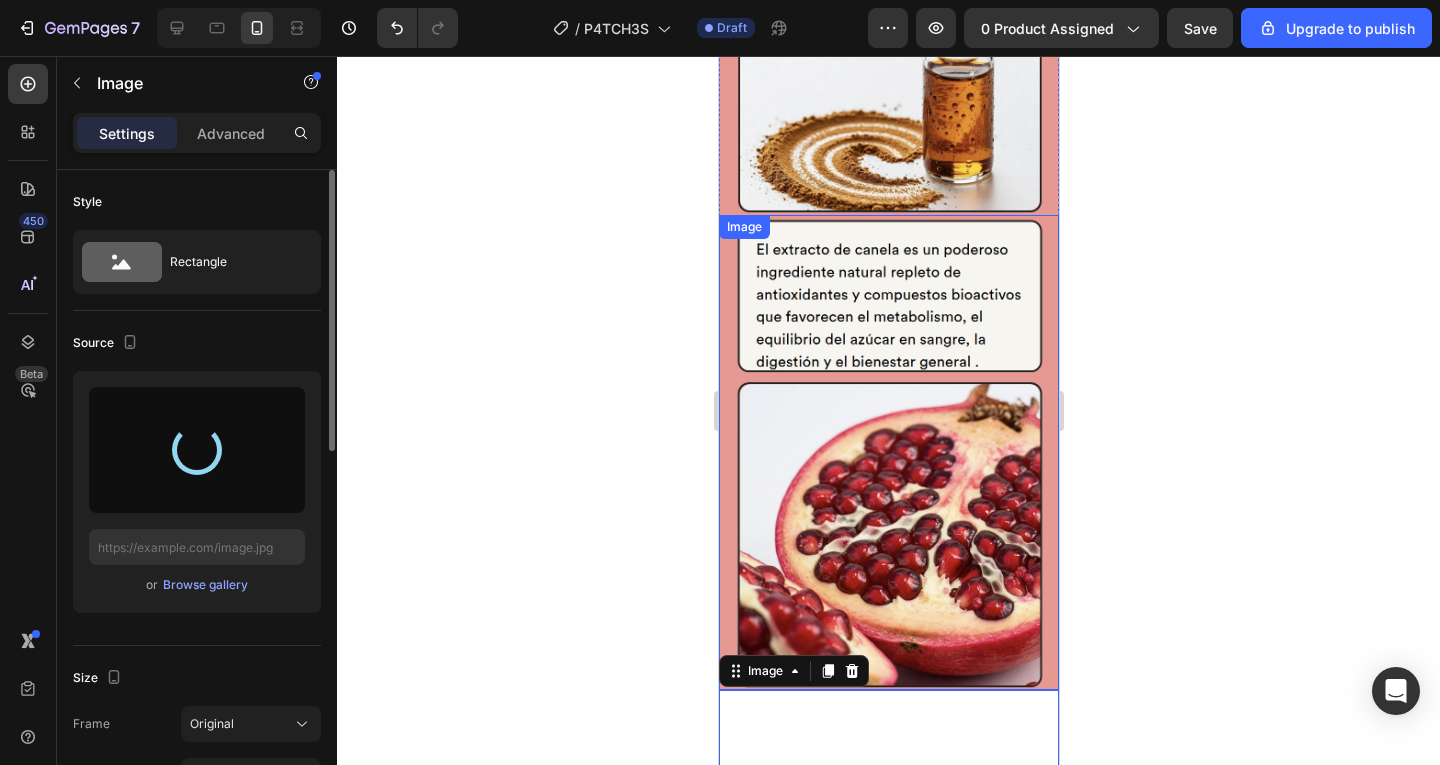 type on "https://cdn.shopify.com/s/files/1/0949/8565/0468/files/gempages_571945982892180295-30761332-bd42-4784-a542-4040fc2cbccf.png" 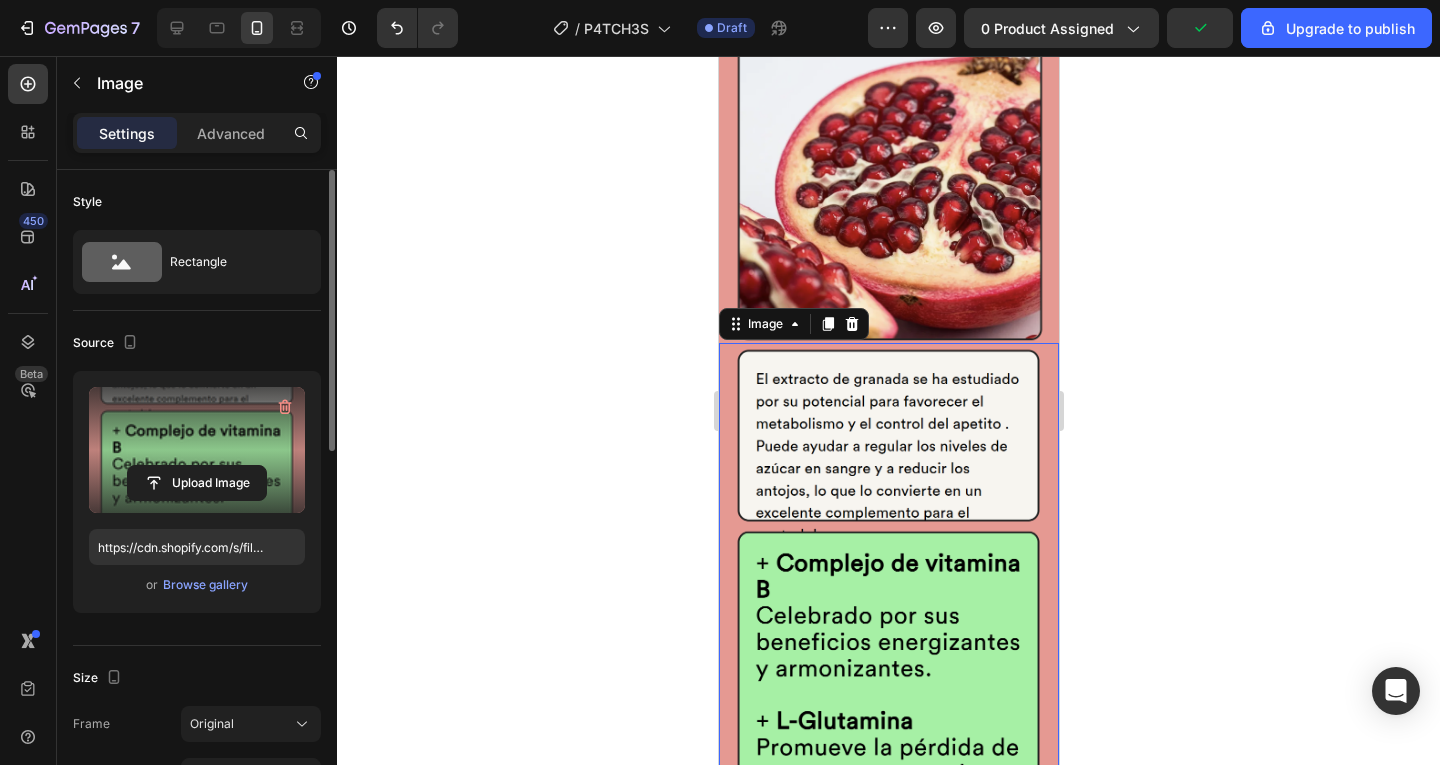 scroll, scrollTop: 5740, scrollLeft: 0, axis: vertical 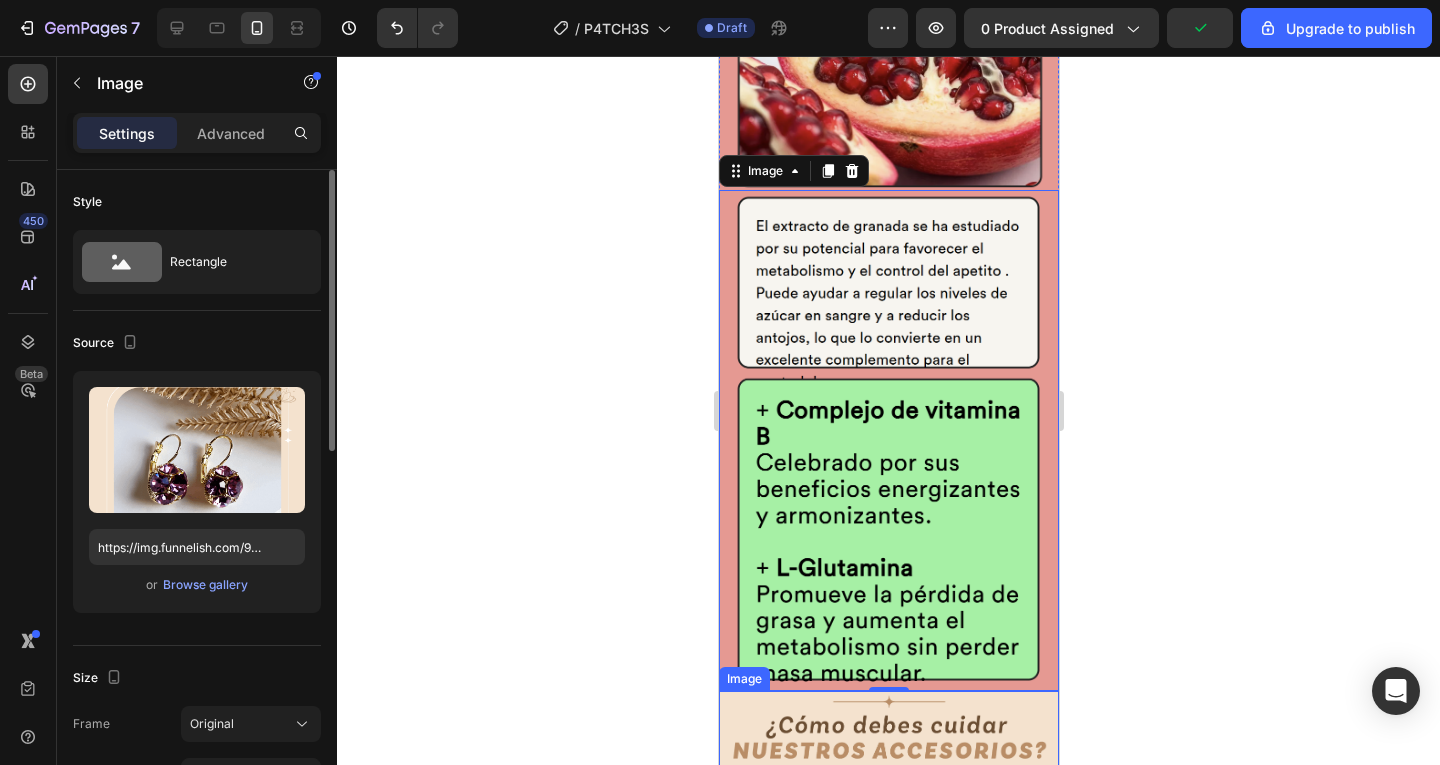 click at bounding box center (888, 922) 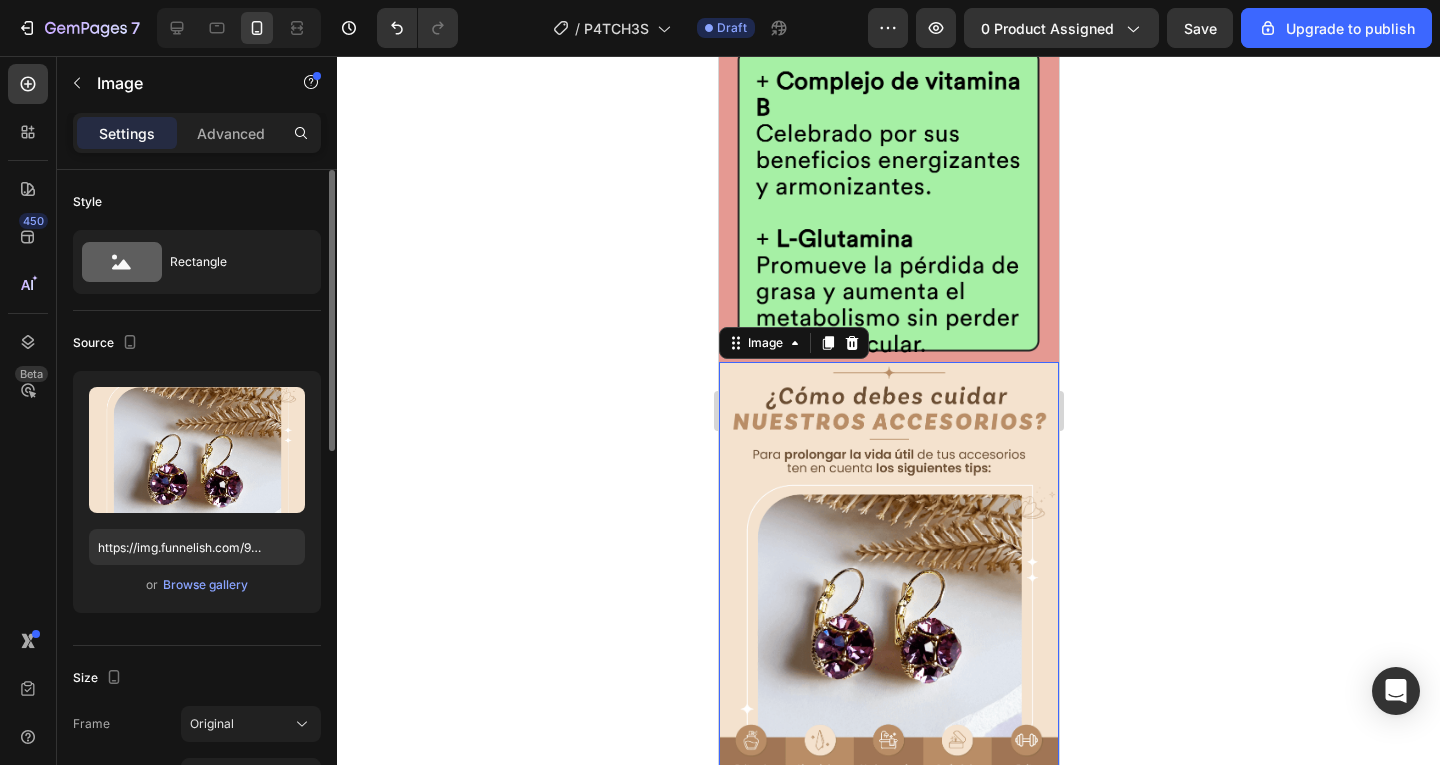 scroll, scrollTop: 6041, scrollLeft: 0, axis: vertical 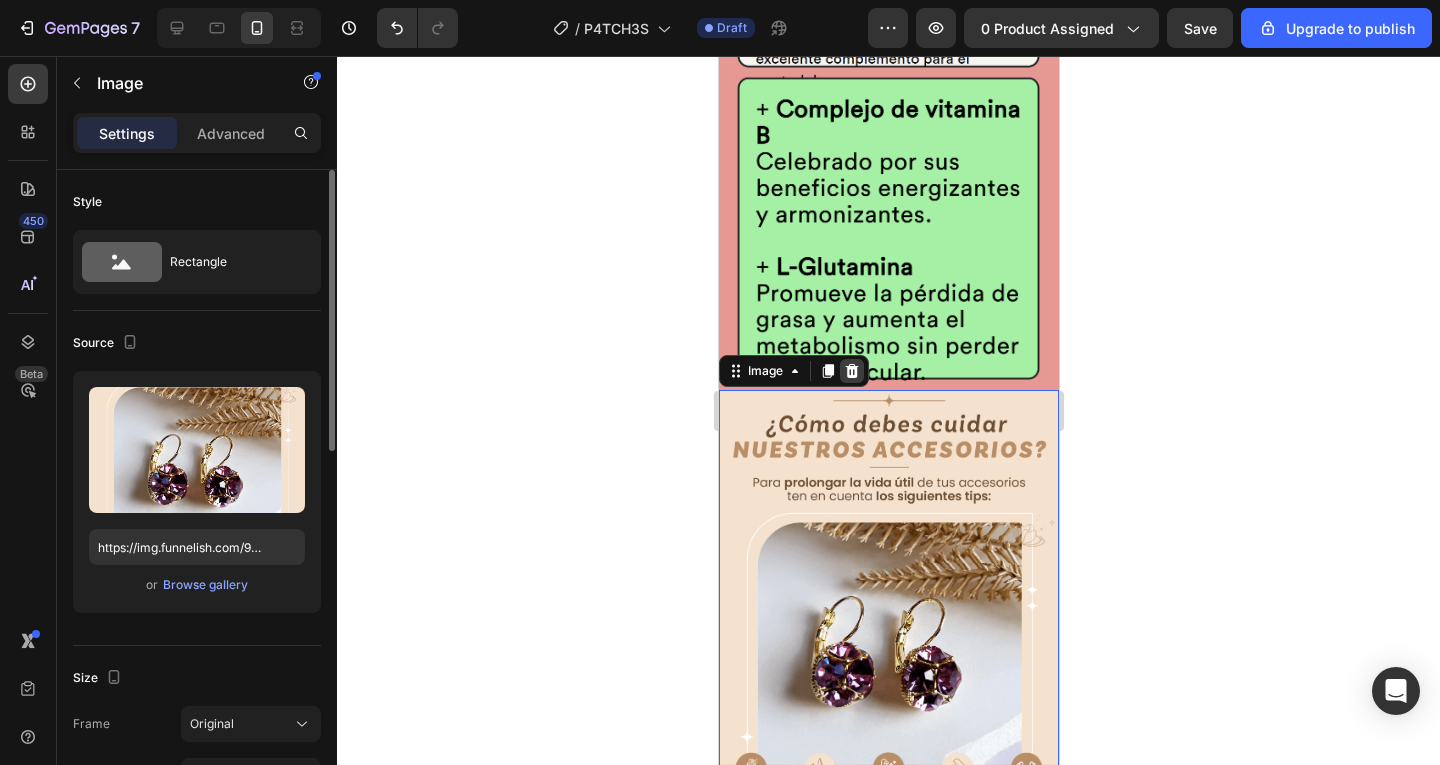 click 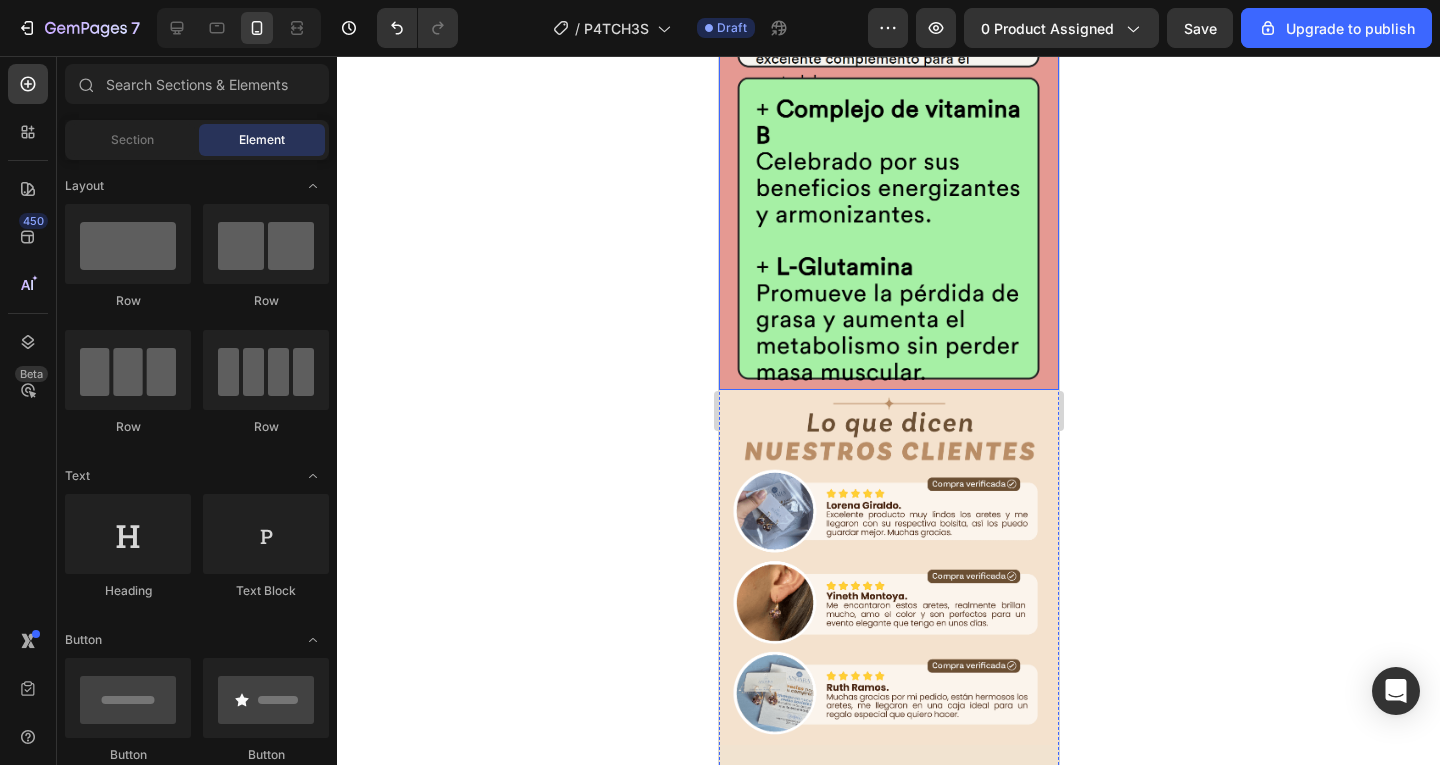 click at bounding box center [888, 567] 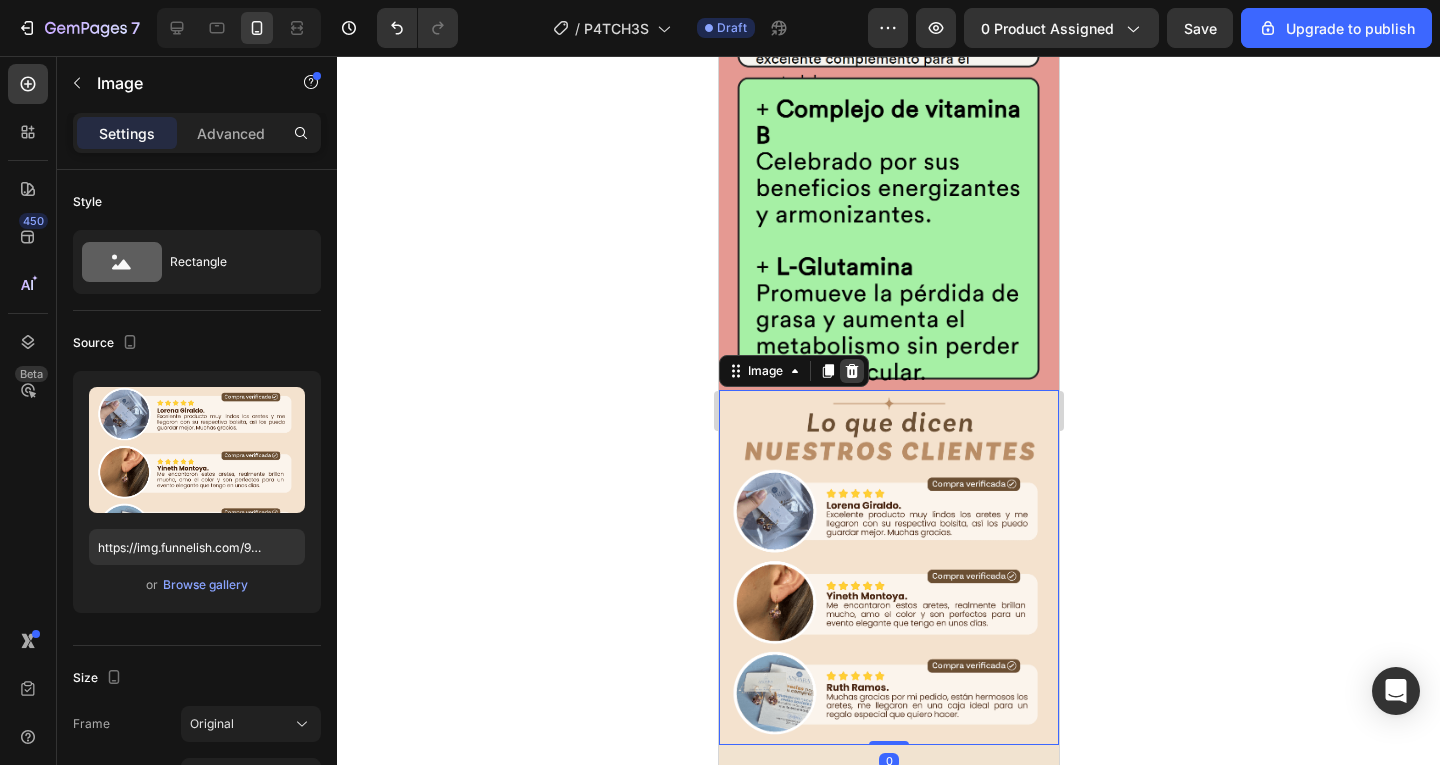 click 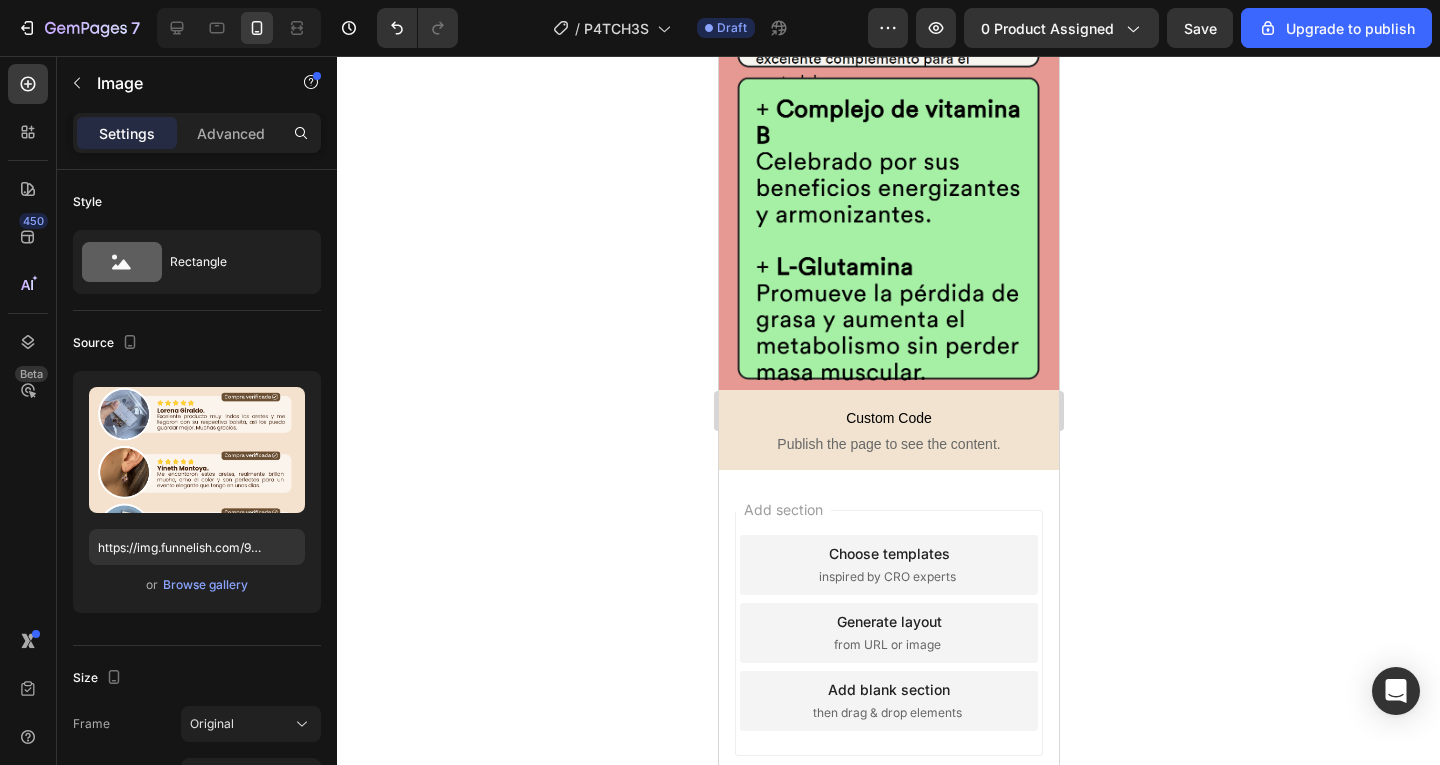scroll, scrollTop: 5860, scrollLeft: 0, axis: vertical 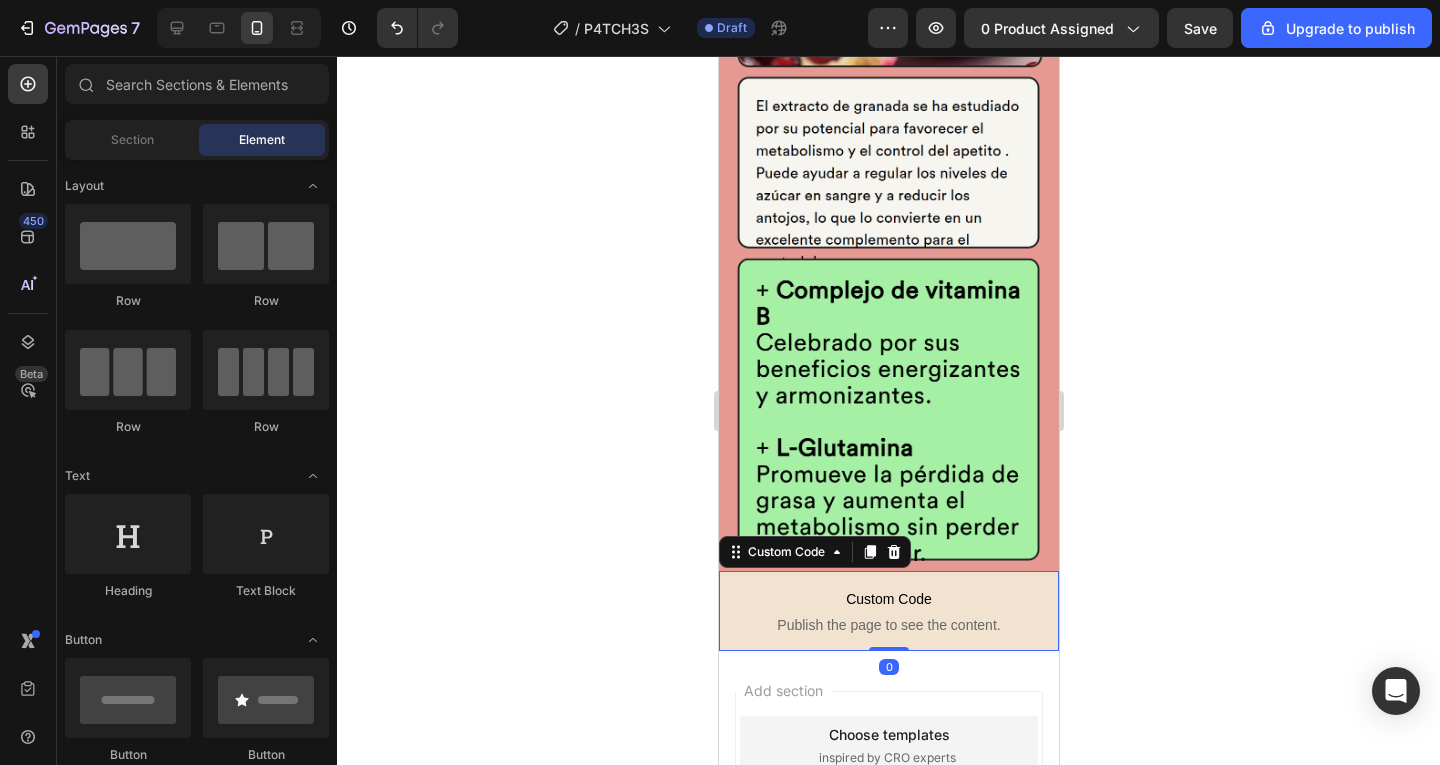 click on "Custom Code" at bounding box center [888, 599] 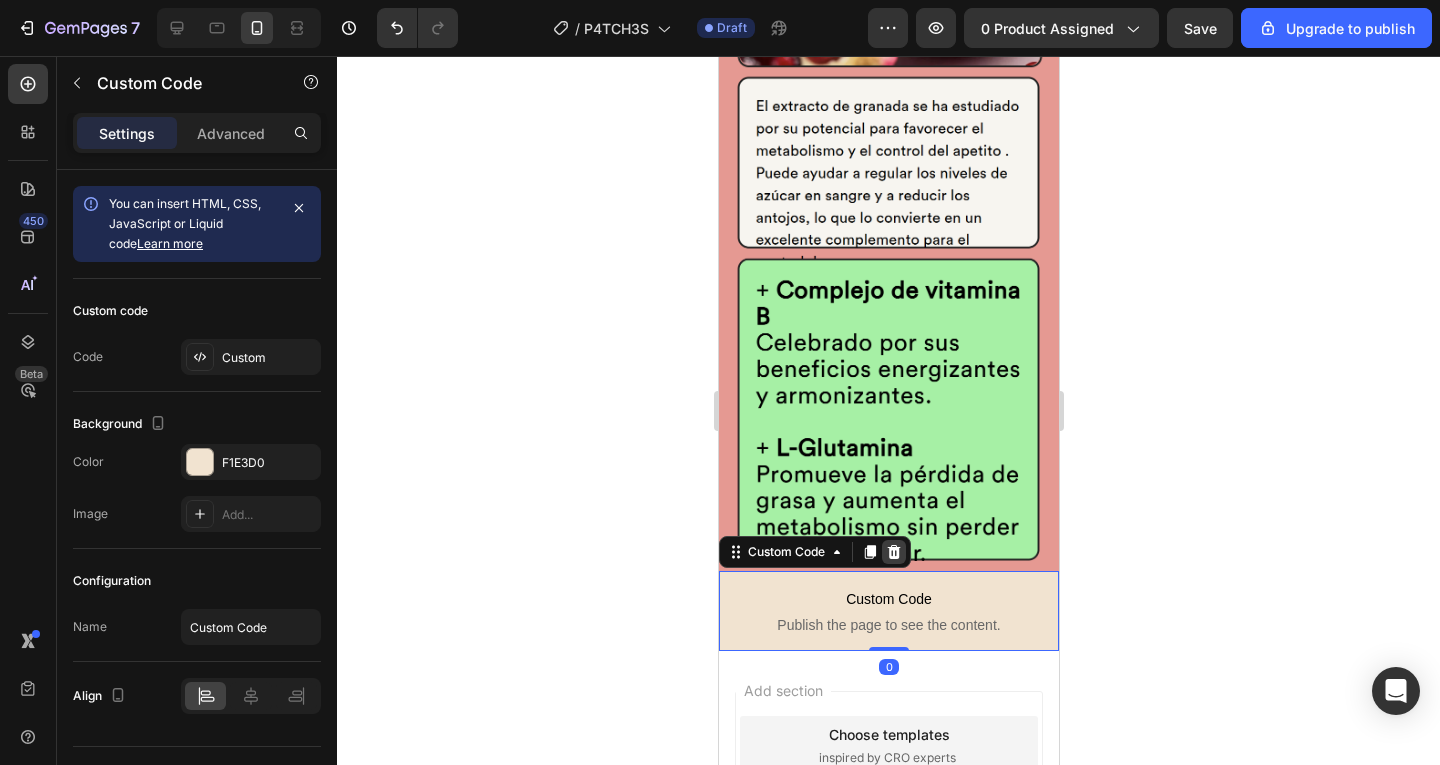 click at bounding box center (893, 552) 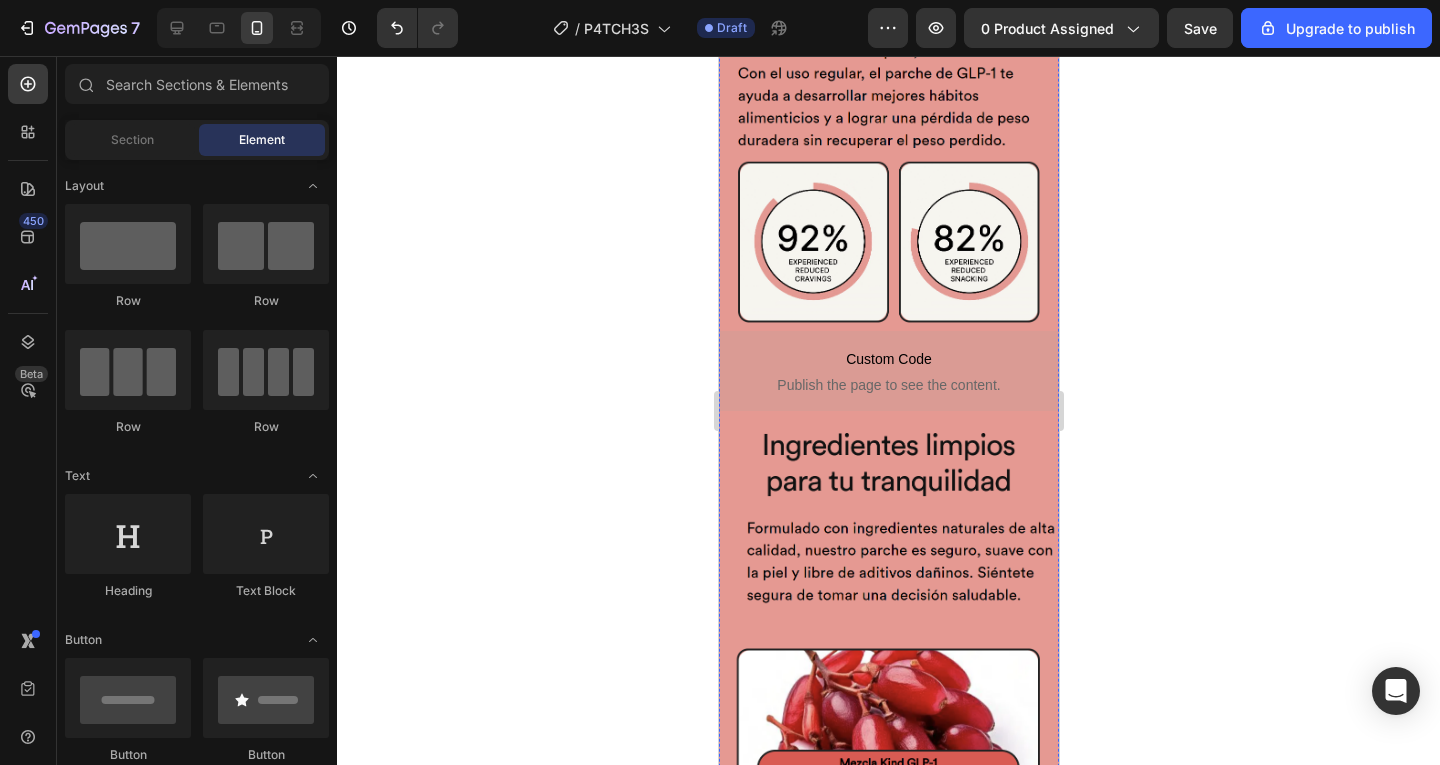 scroll, scrollTop: 4080, scrollLeft: 0, axis: vertical 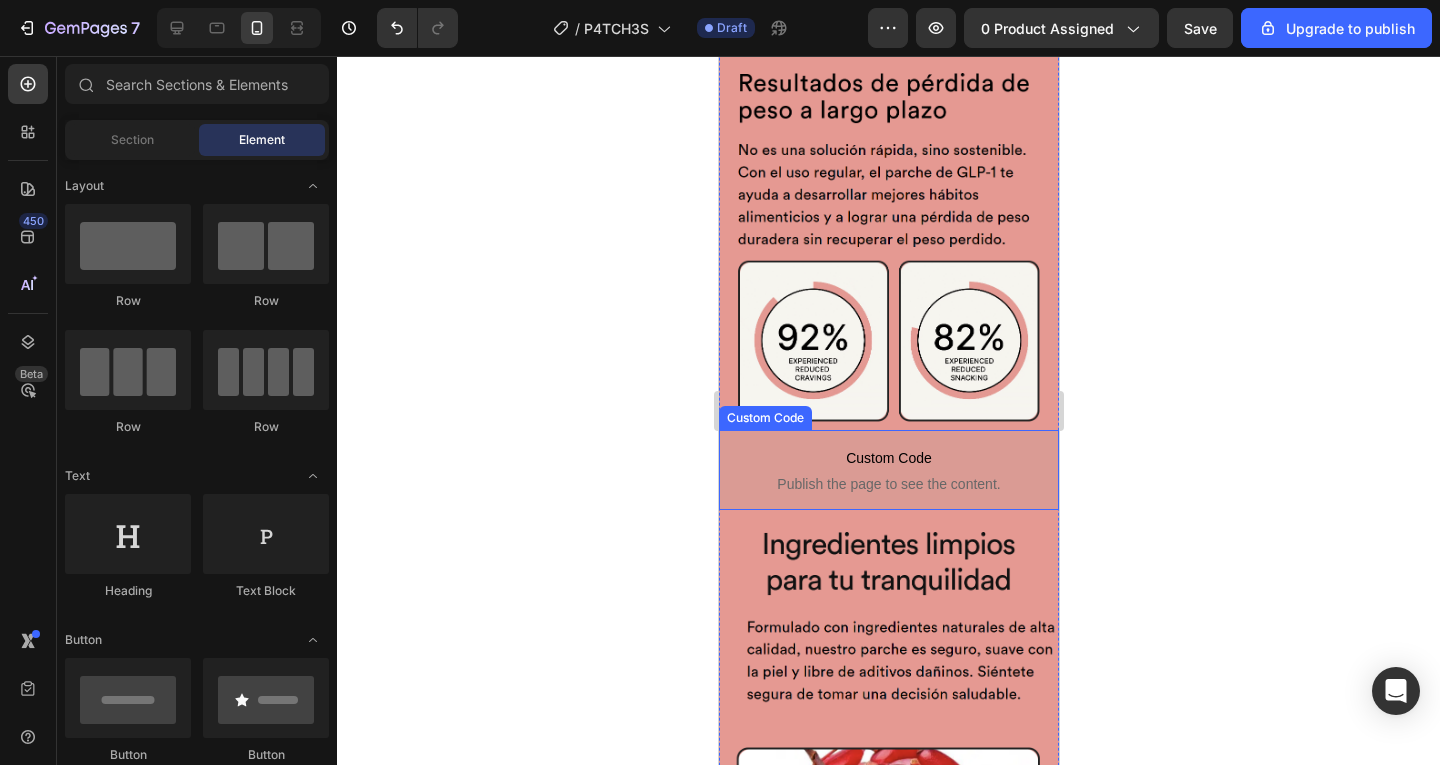 click on "Custom Code" at bounding box center (888, 458) 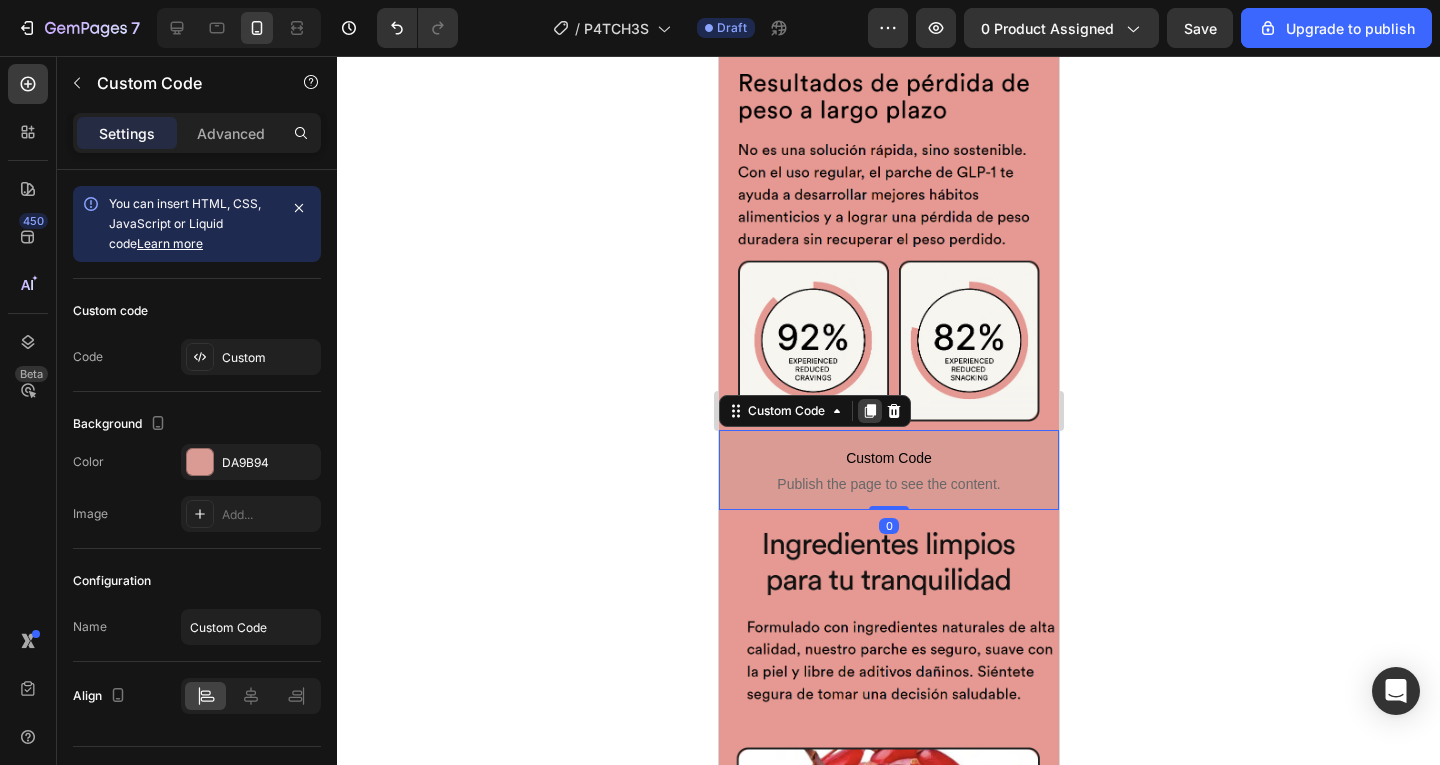 click 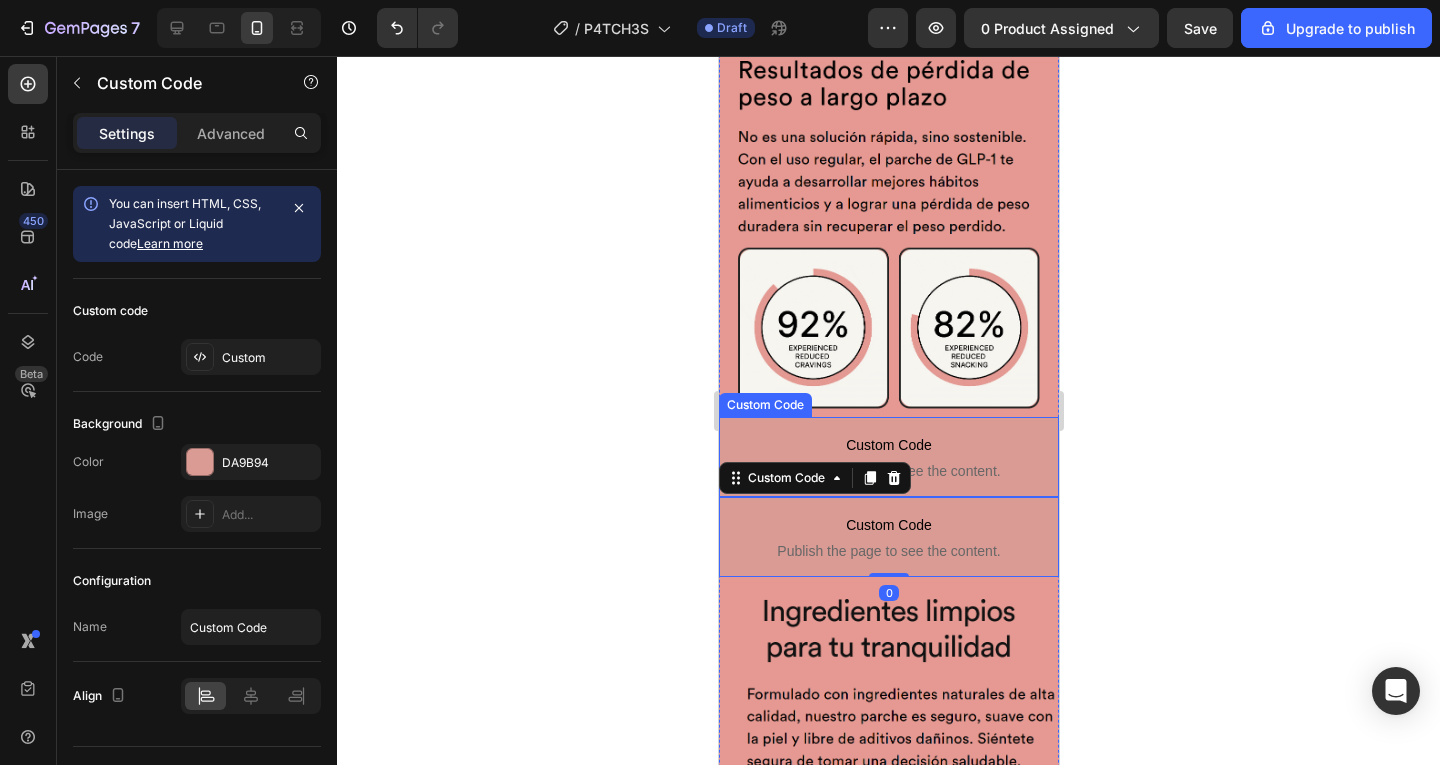 scroll, scrollTop: 4180, scrollLeft: 0, axis: vertical 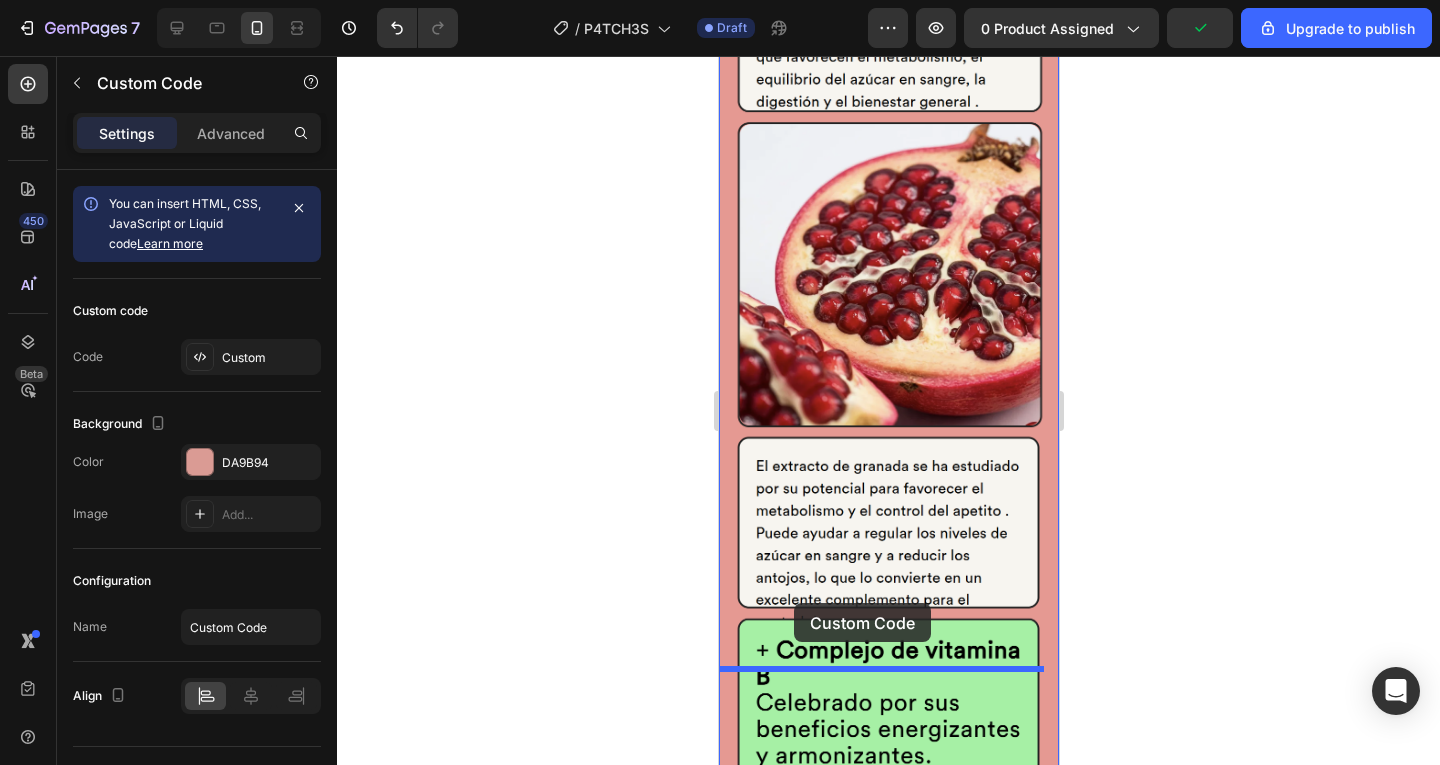 drag, startPoint x: 732, startPoint y: 212, endPoint x: 786, endPoint y: 610, distance: 401.6466 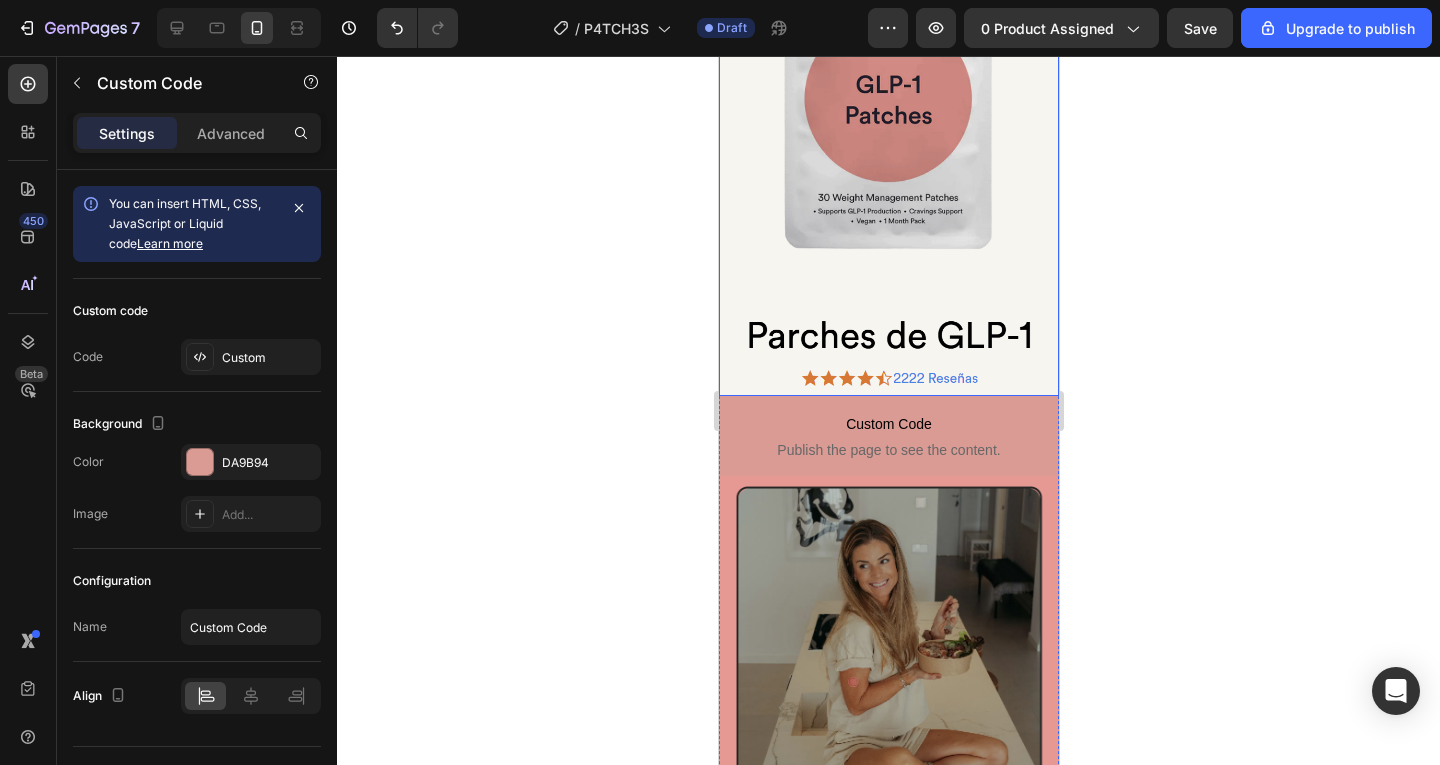 scroll, scrollTop: 0, scrollLeft: 0, axis: both 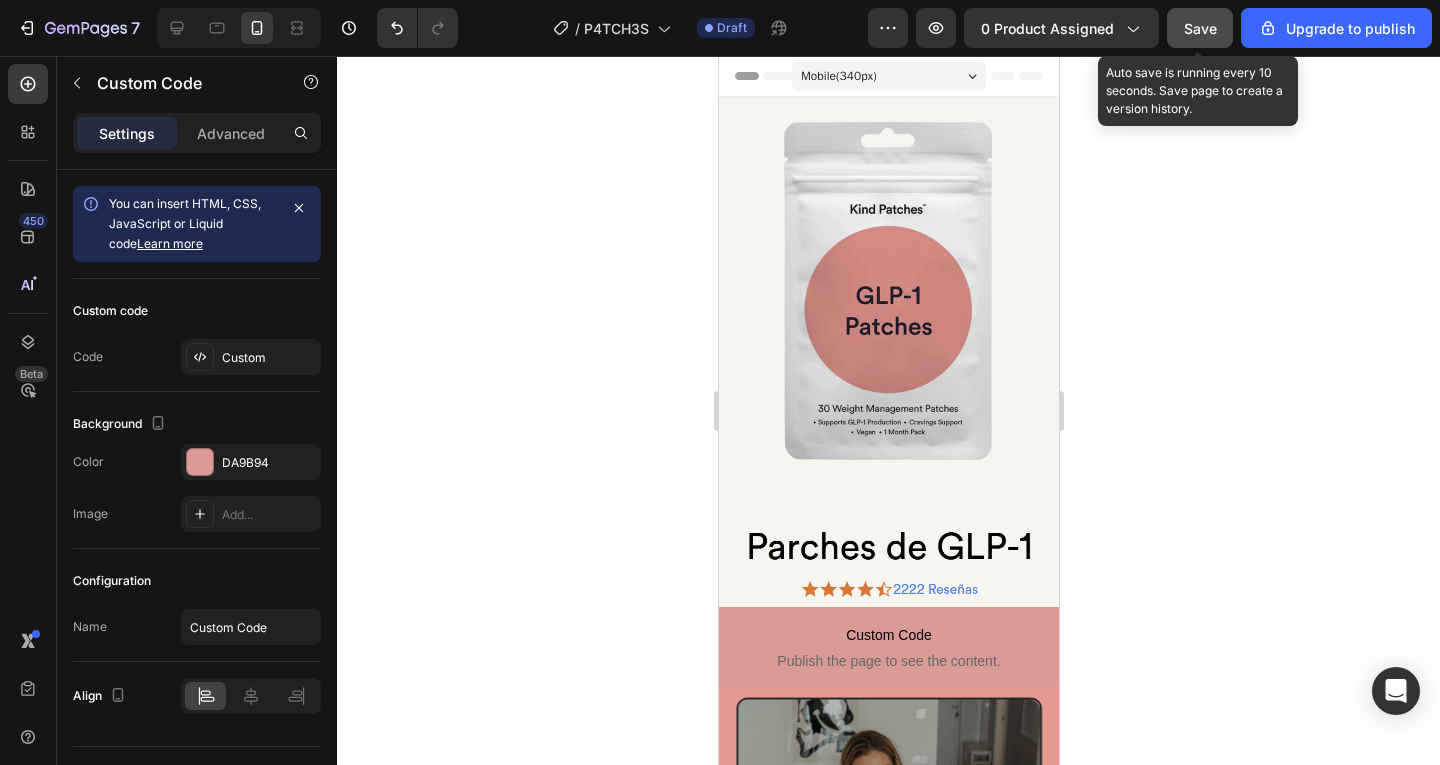 click on "Save" at bounding box center (1200, 28) 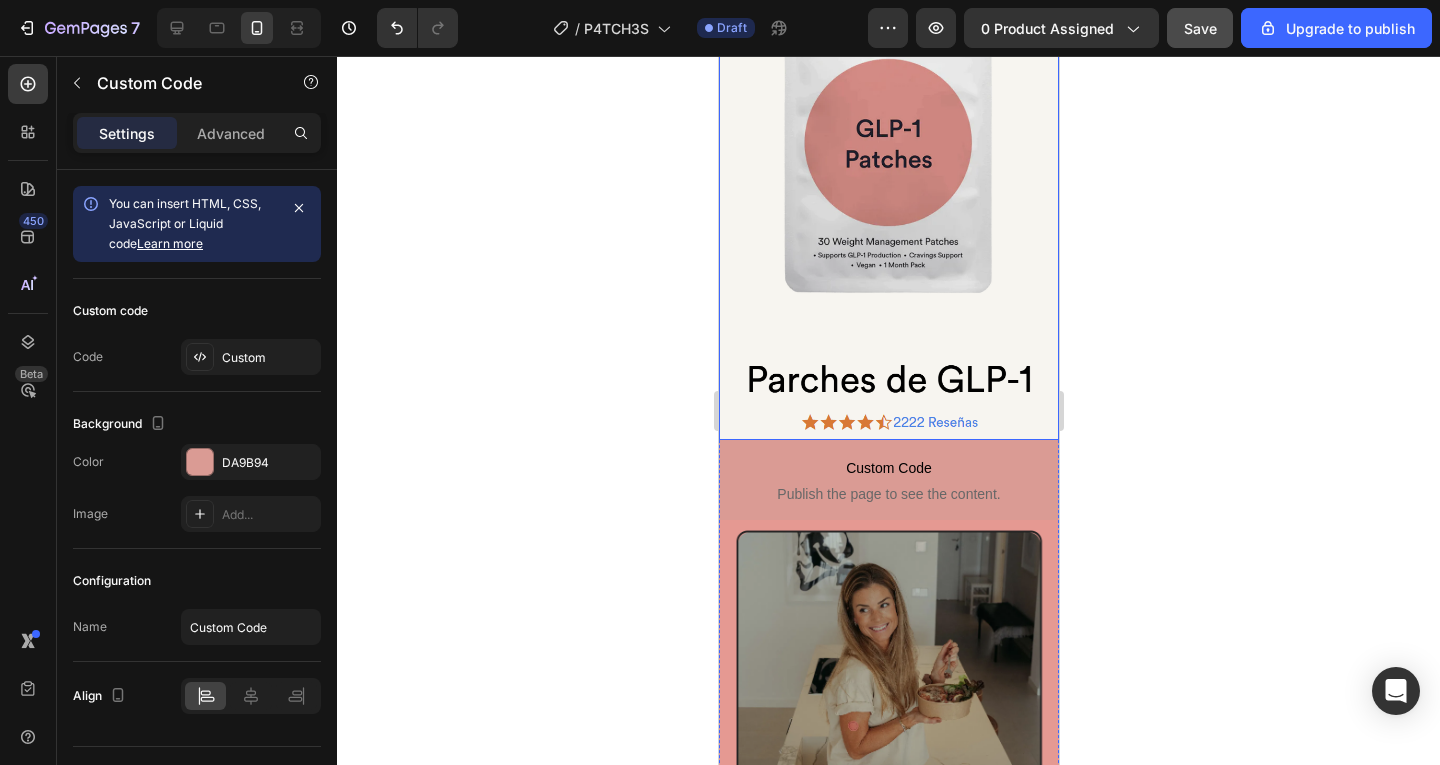 scroll, scrollTop: 0, scrollLeft: 0, axis: both 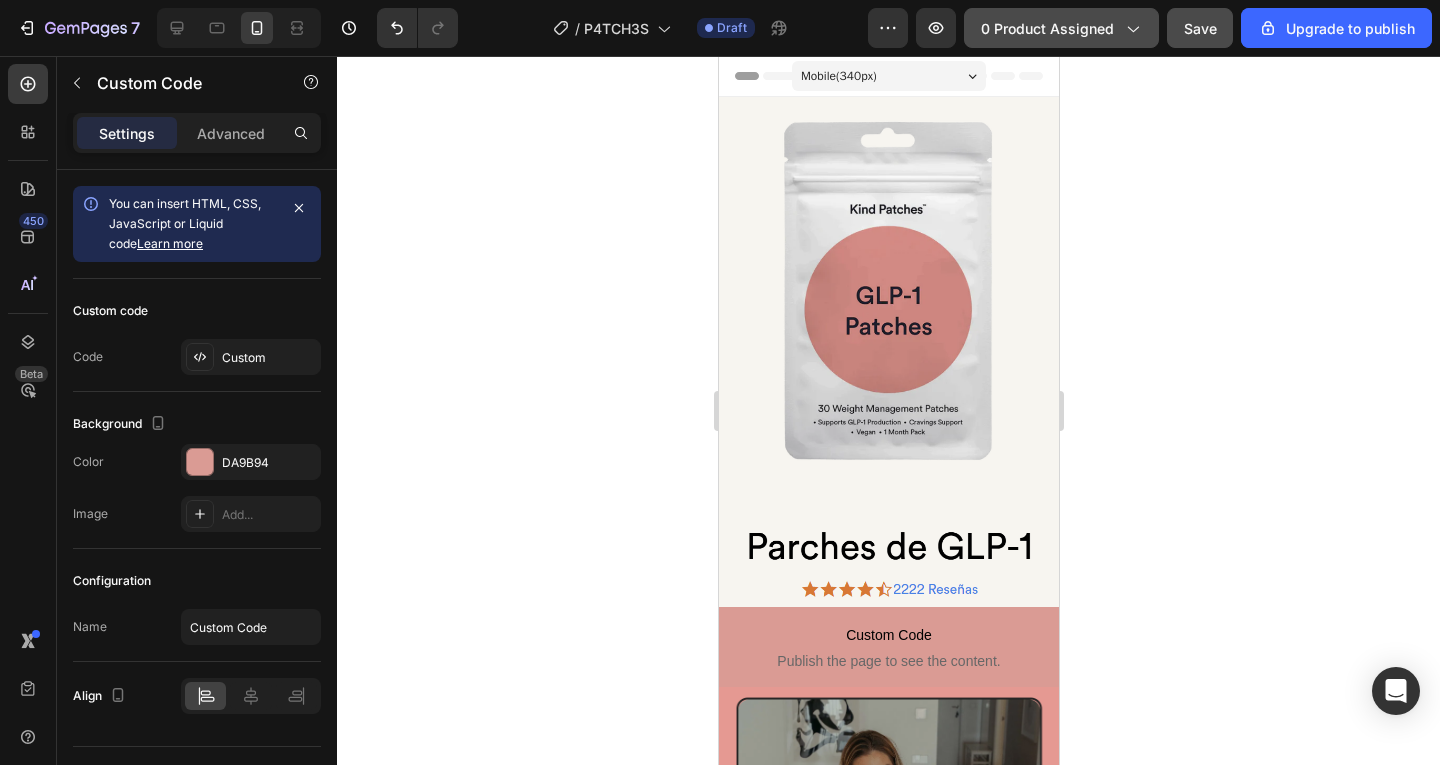 click 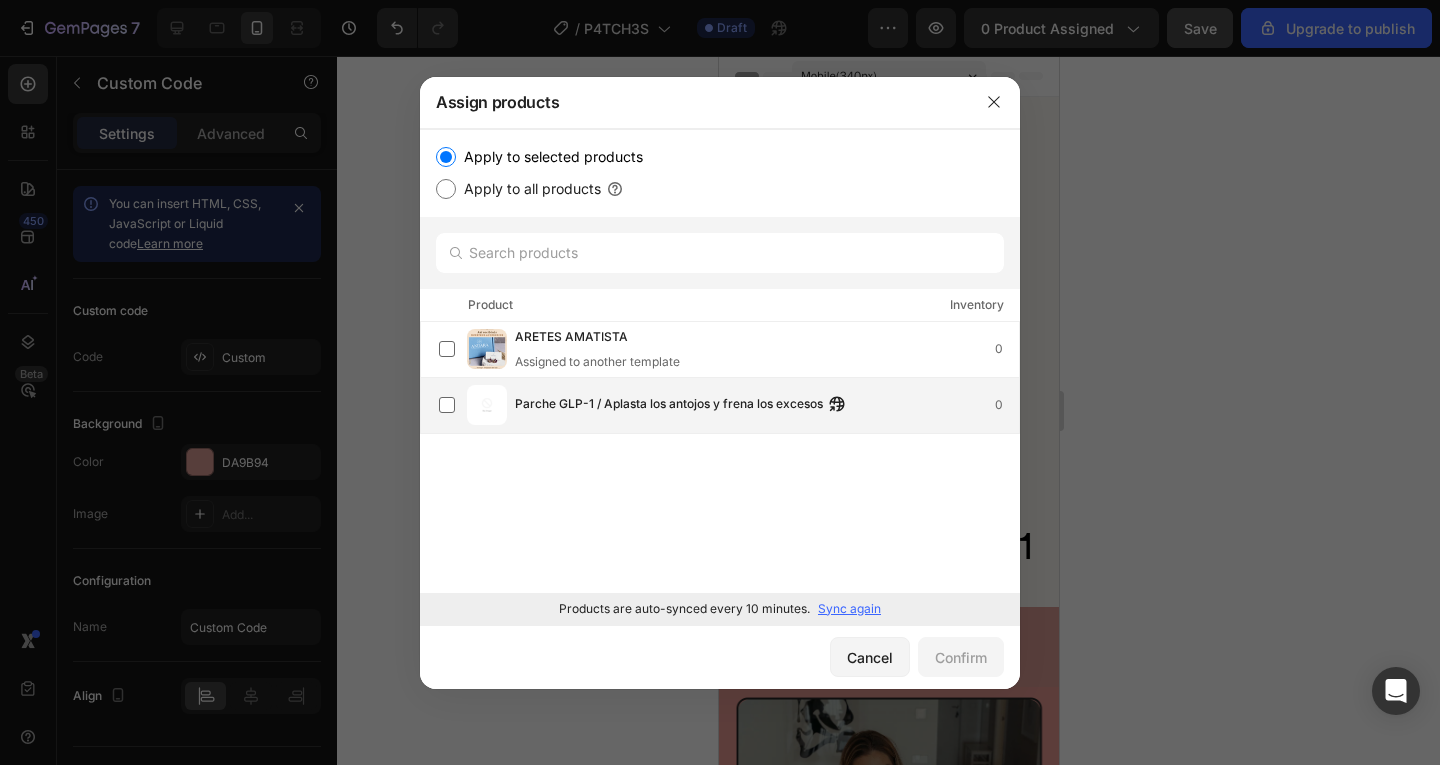 click on "Parche GLP-1  /  Aplasta los antojos y frena los excesos 0" at bounding box center (729, 405) 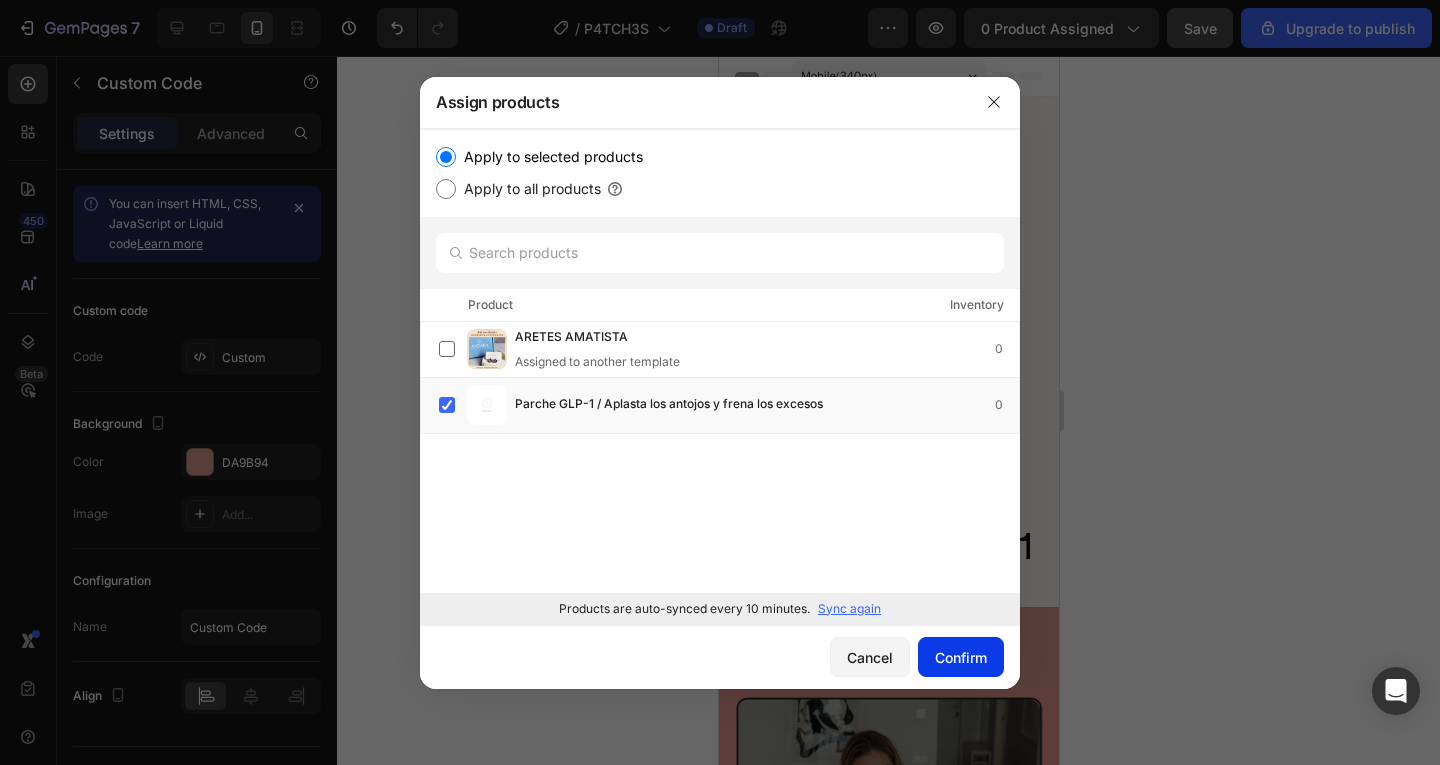 click on "Confirm" at bounding box center [961, 657] 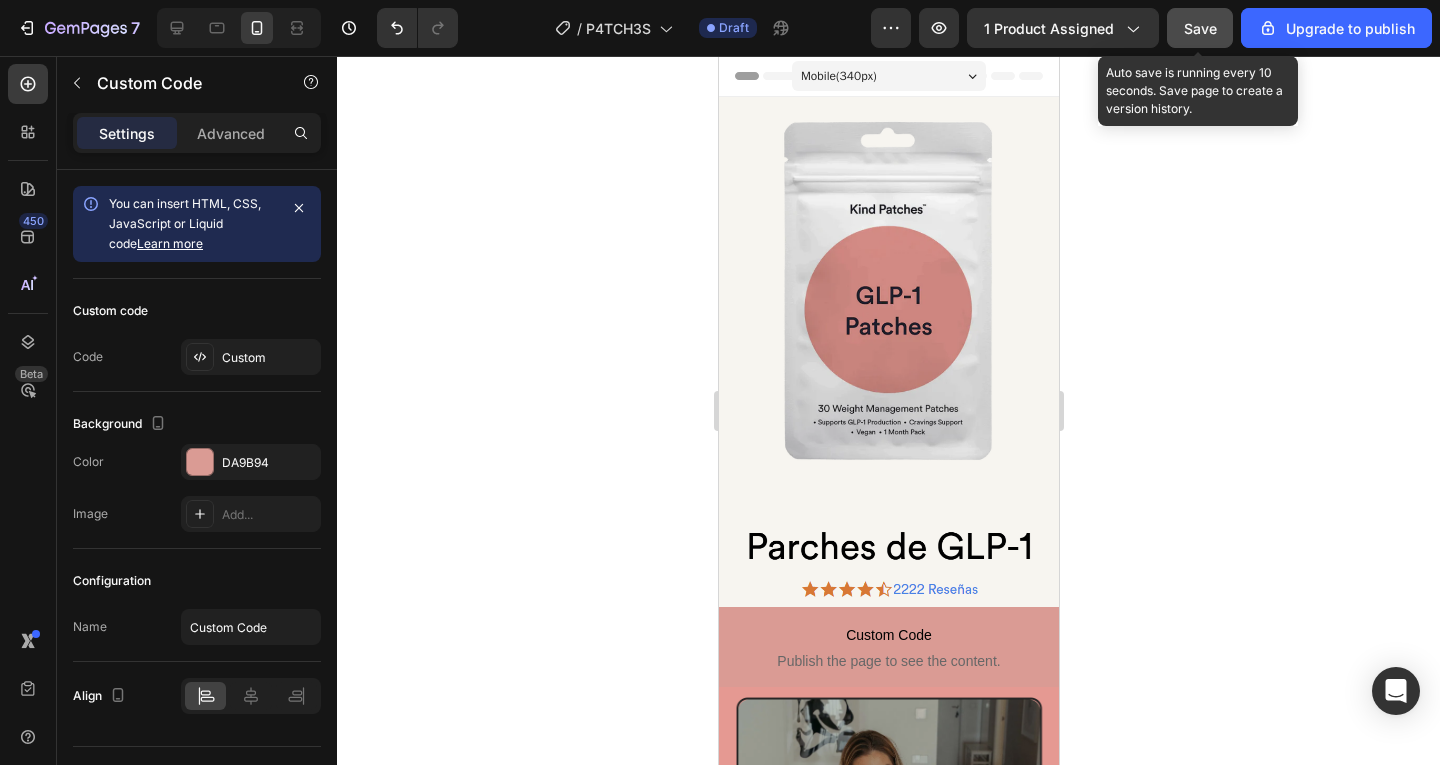 click on "Save" at bounding box center [1200, 28] 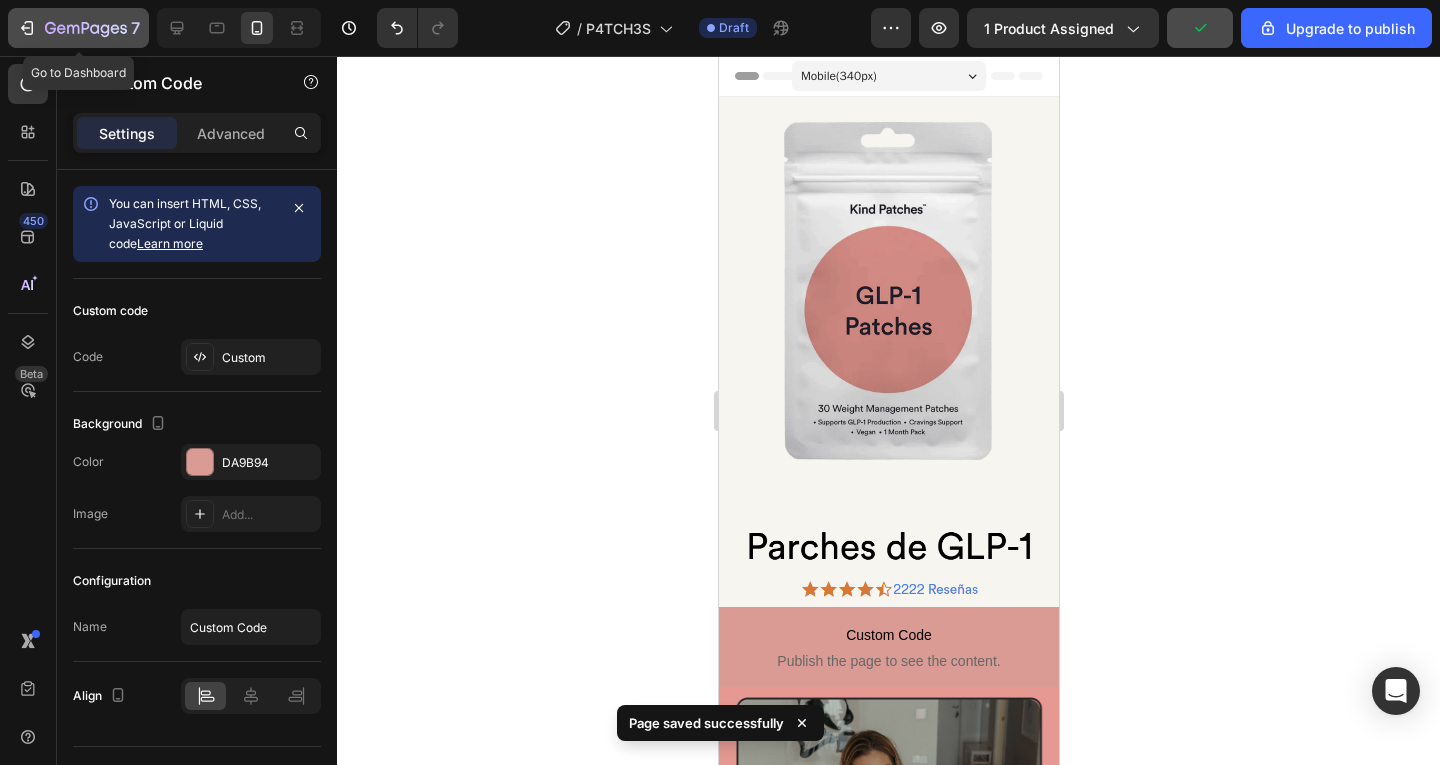 click on "7" at bounding box center [78, 28] 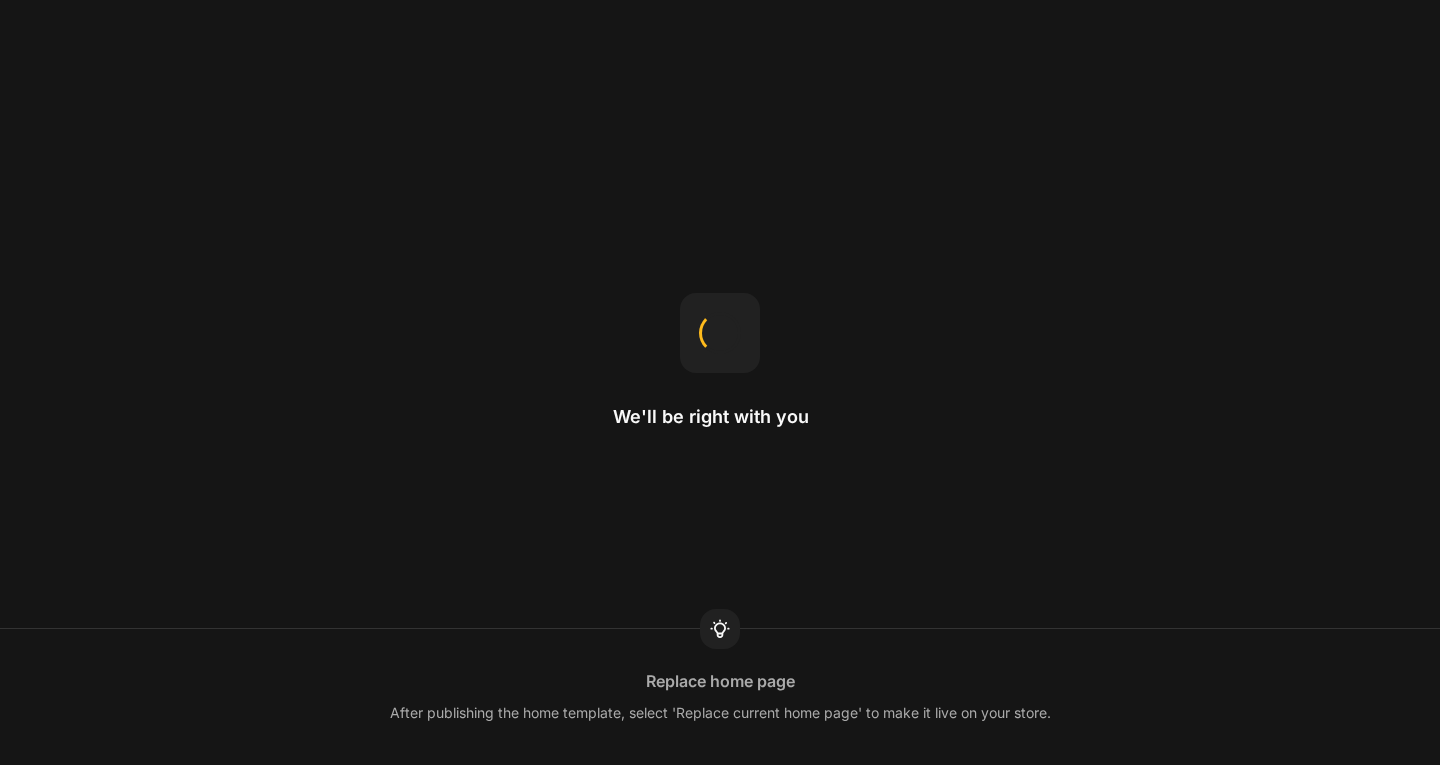 scroll, scrollTop: 0, scrollLeft: 0, axis: both 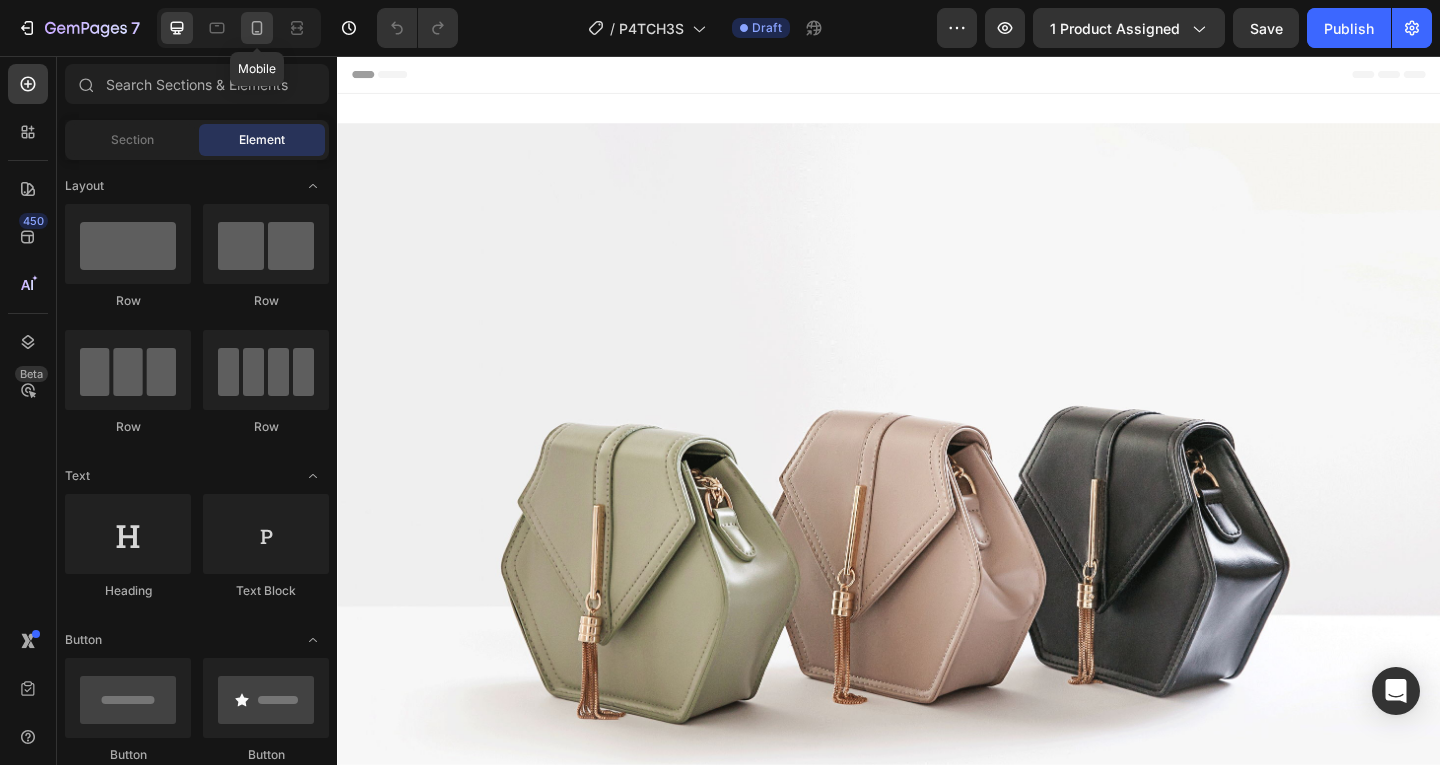 click 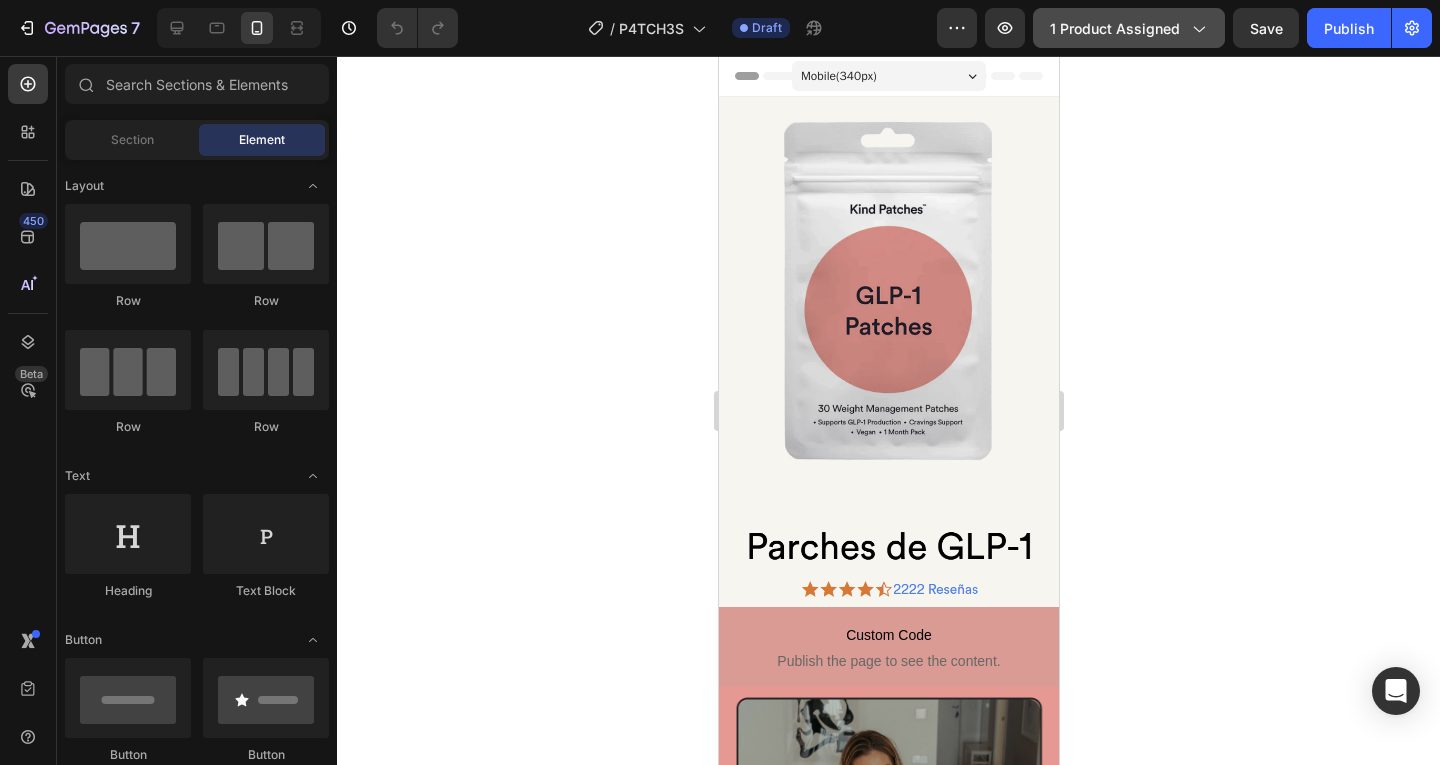 click on "1 product assigned" at bounding box center (1129, 28) 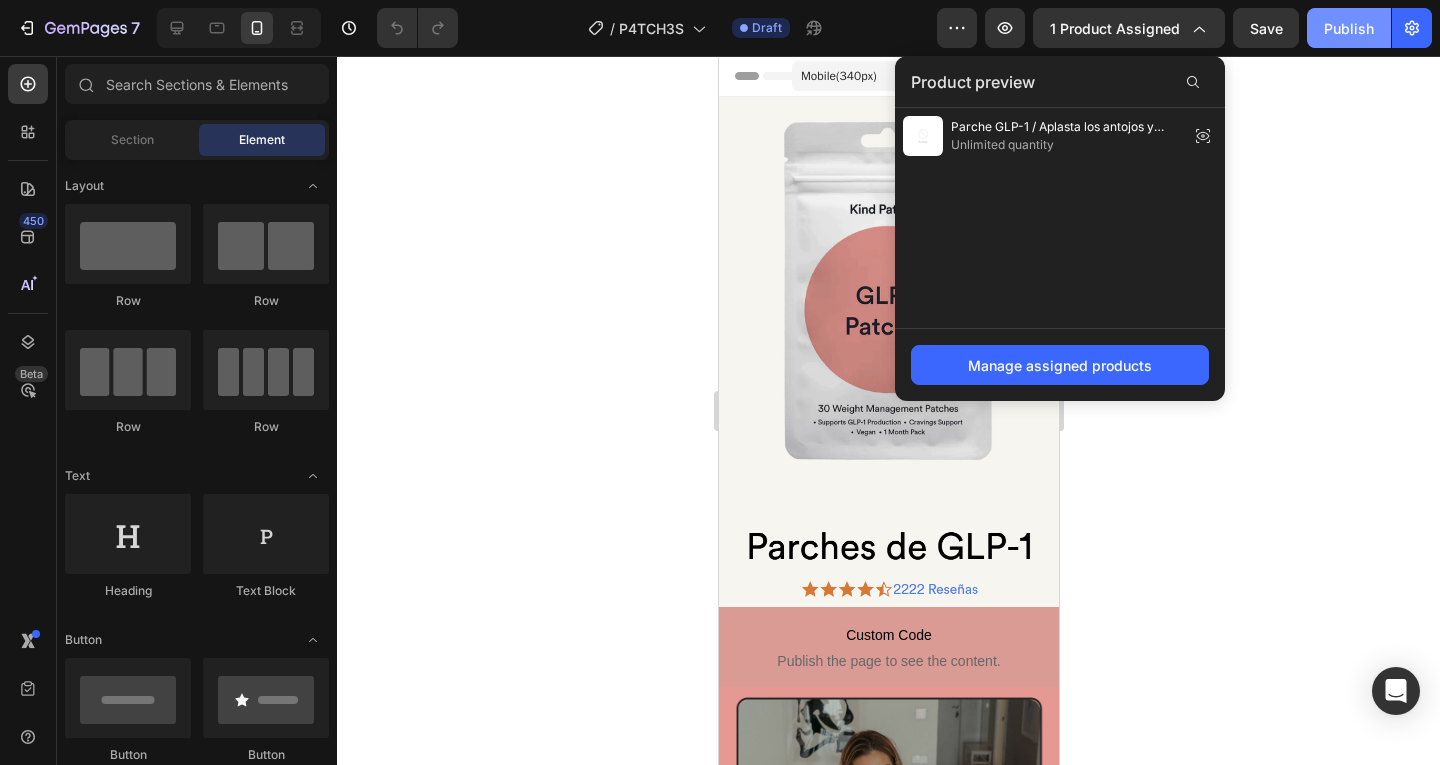 click on "Publish" at bounding box center (1349, 28) 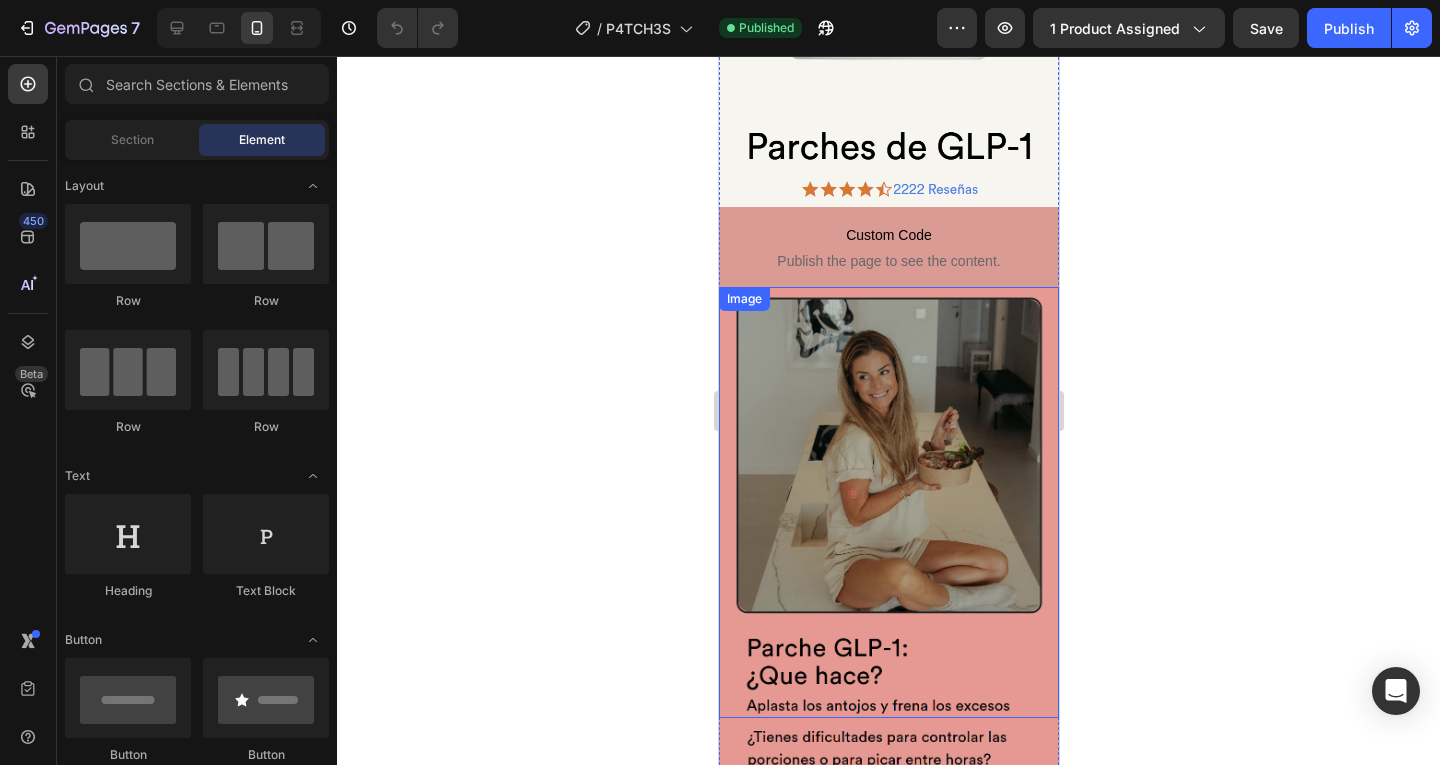 scroll, scrollTop: 0, scrollLeft: 0, axis: both 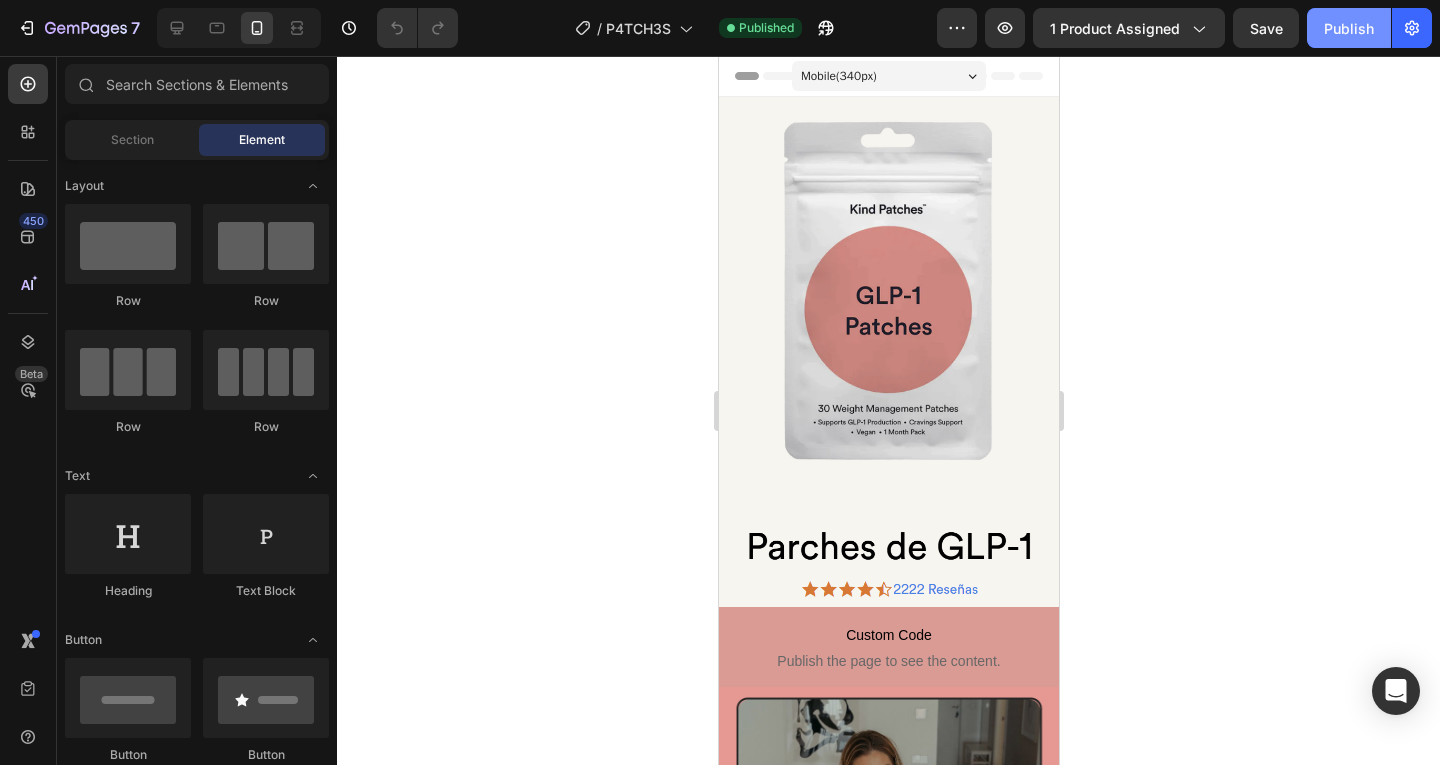 click on "Publish" at bounding box center [1349, 28] 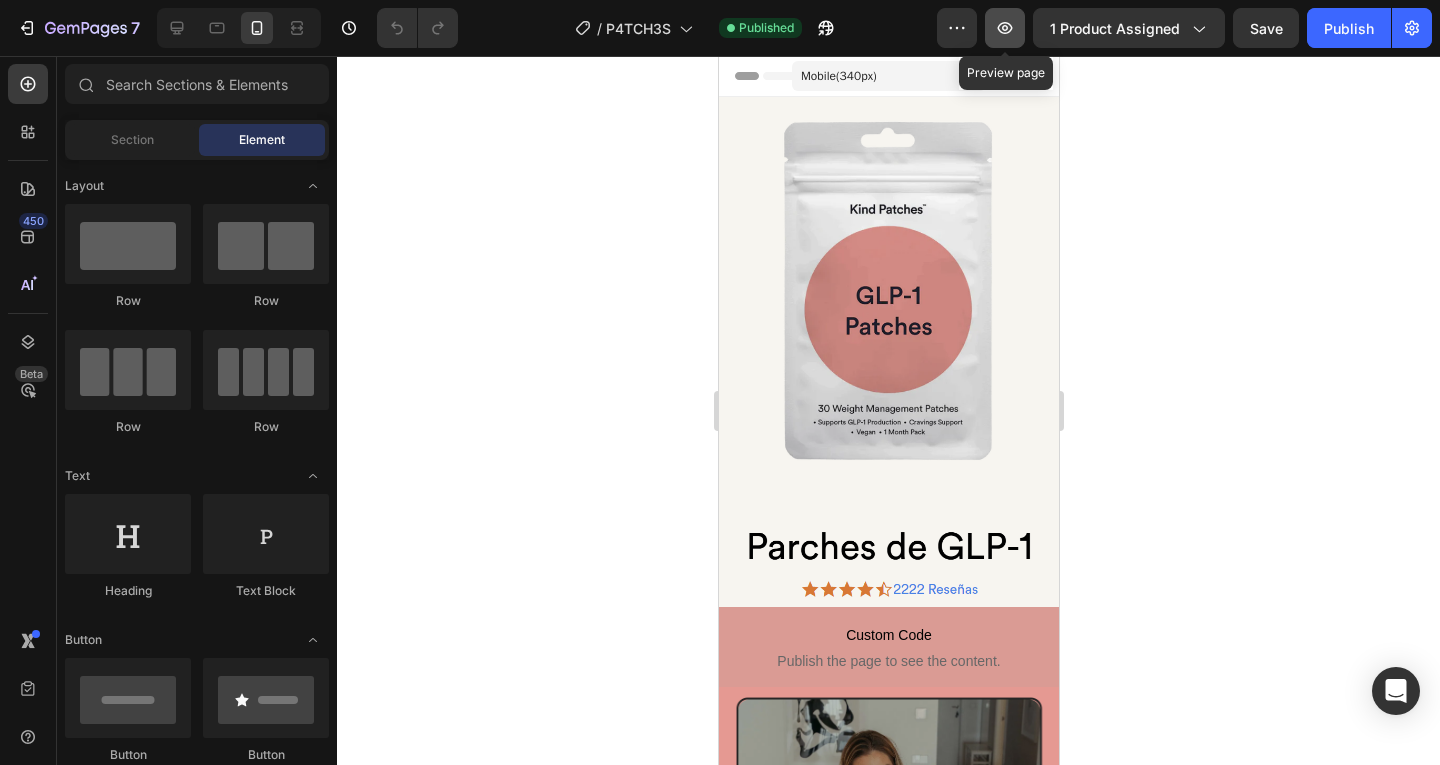 click 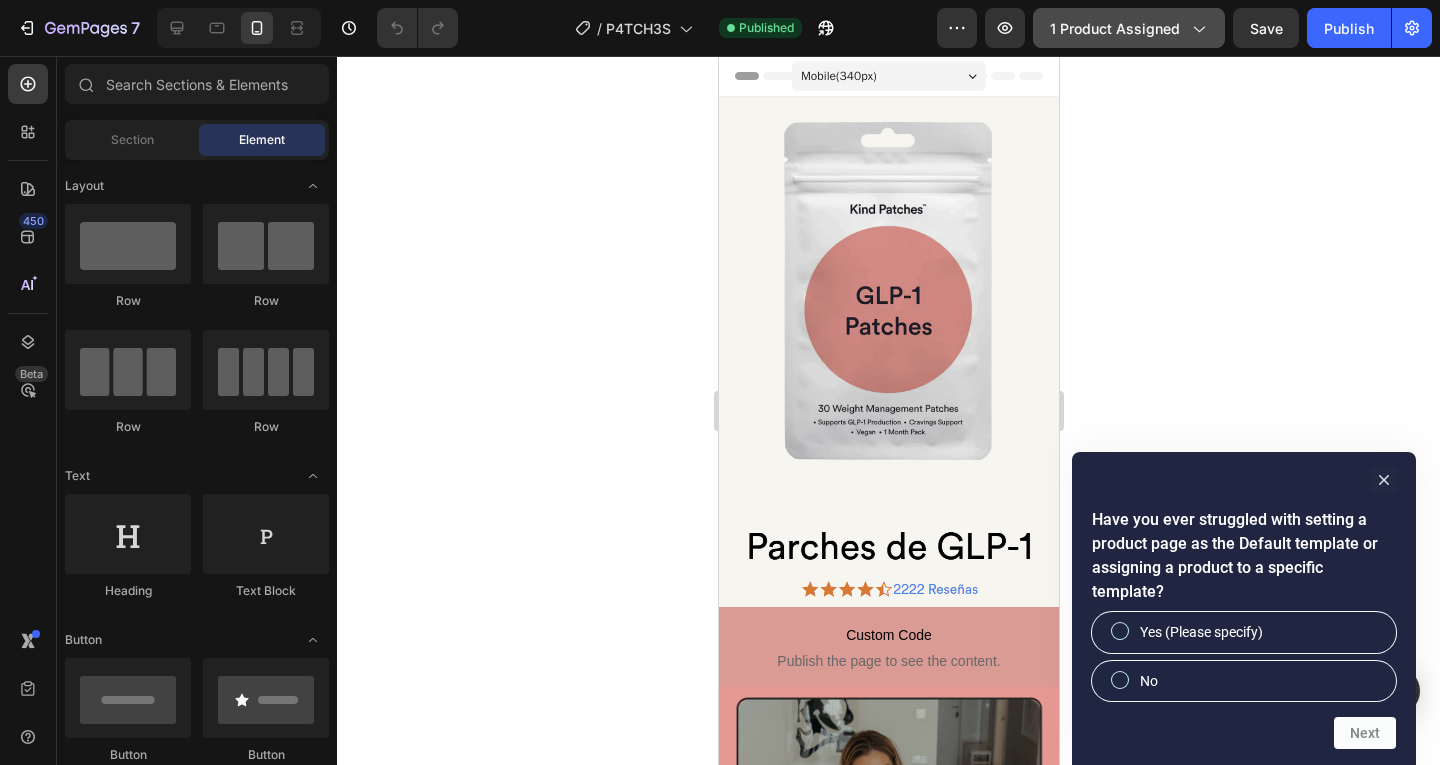 click 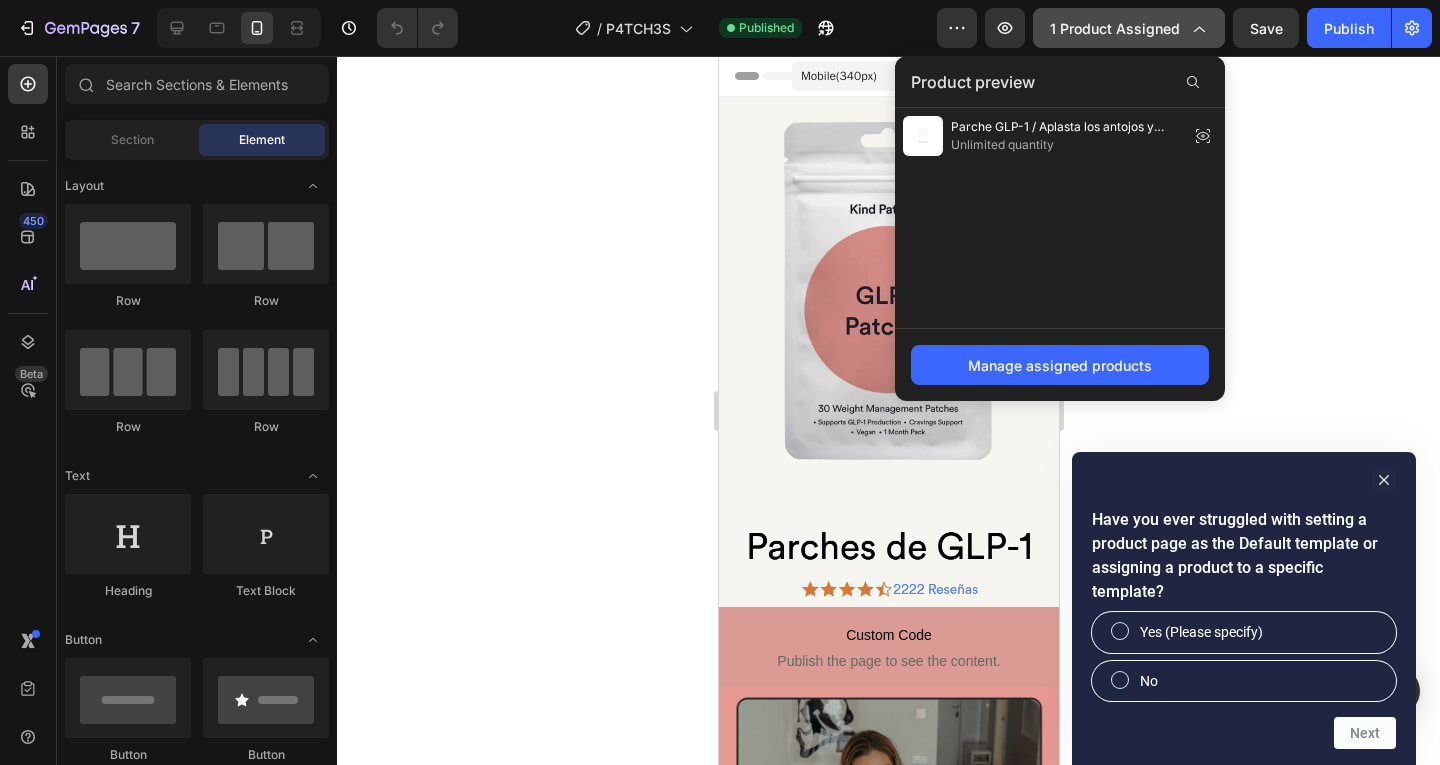 click 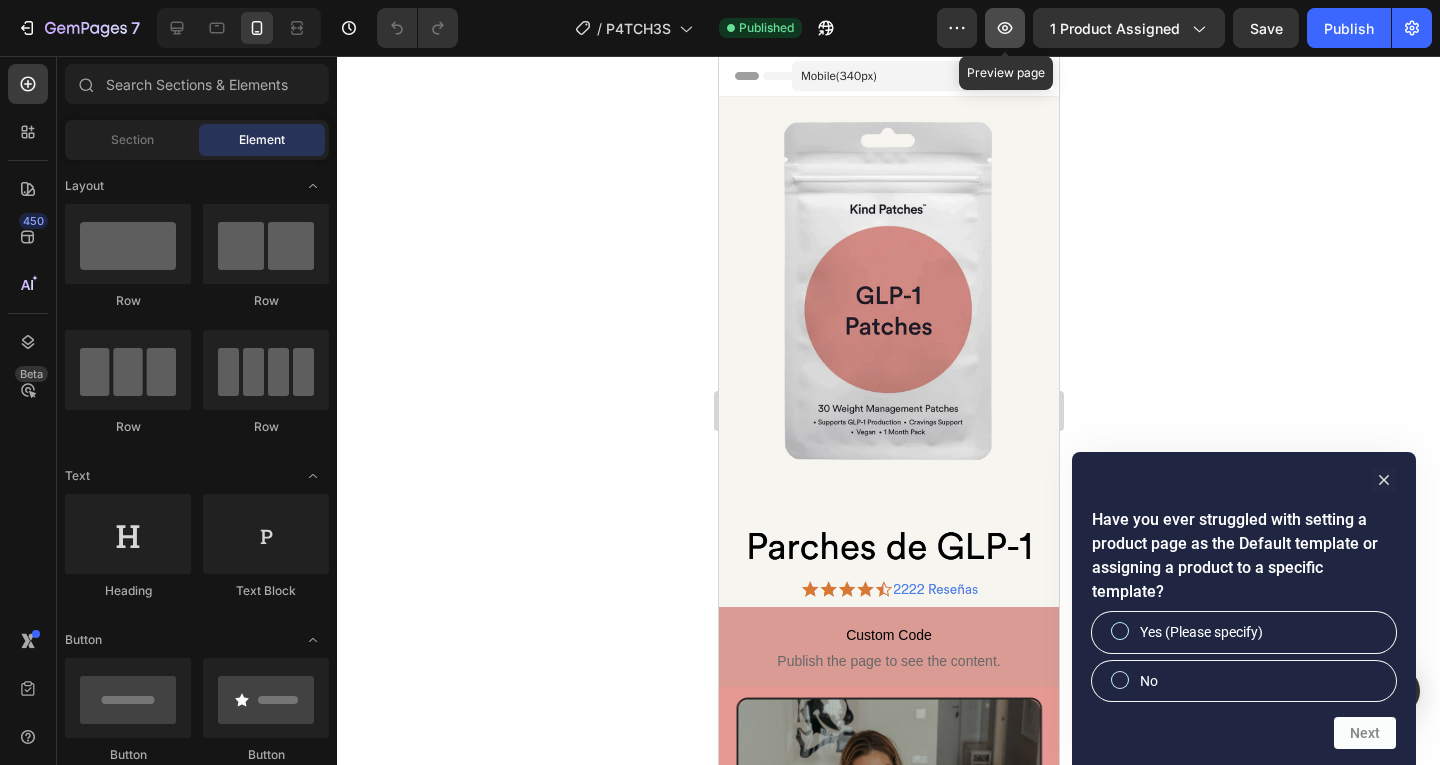 click 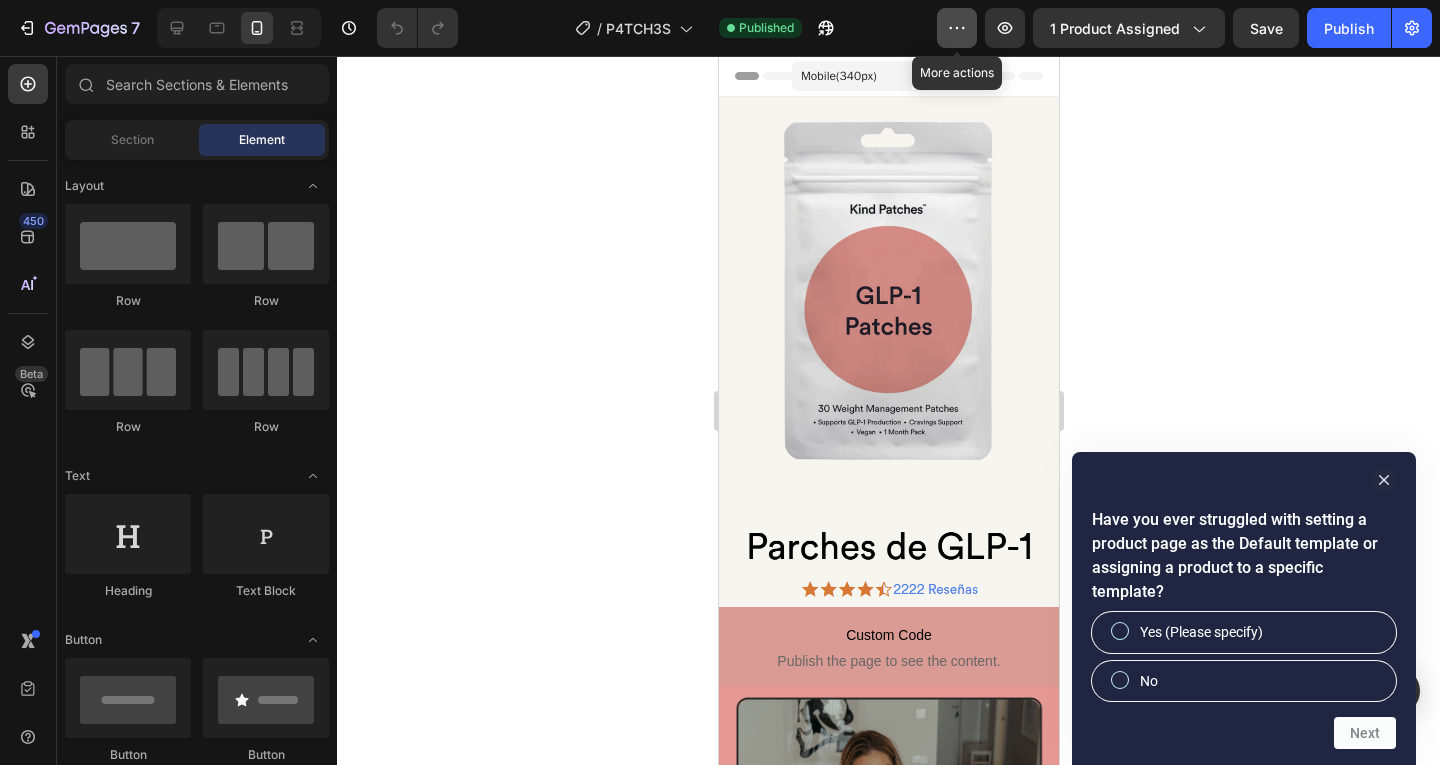 click 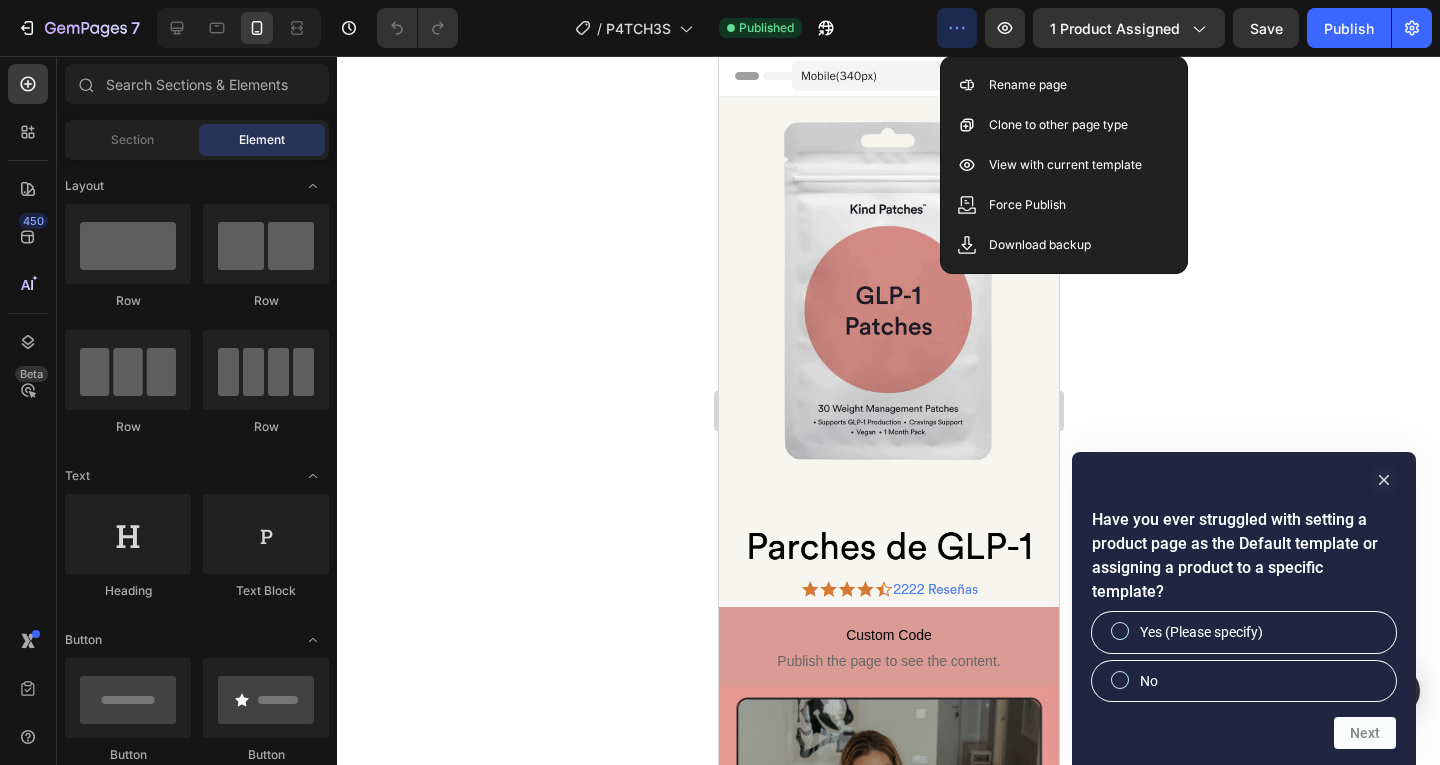 drag, startPoint x: 952, startPoint y: 31, endPoint x: 952, endPoint y: 50, distance: 19 